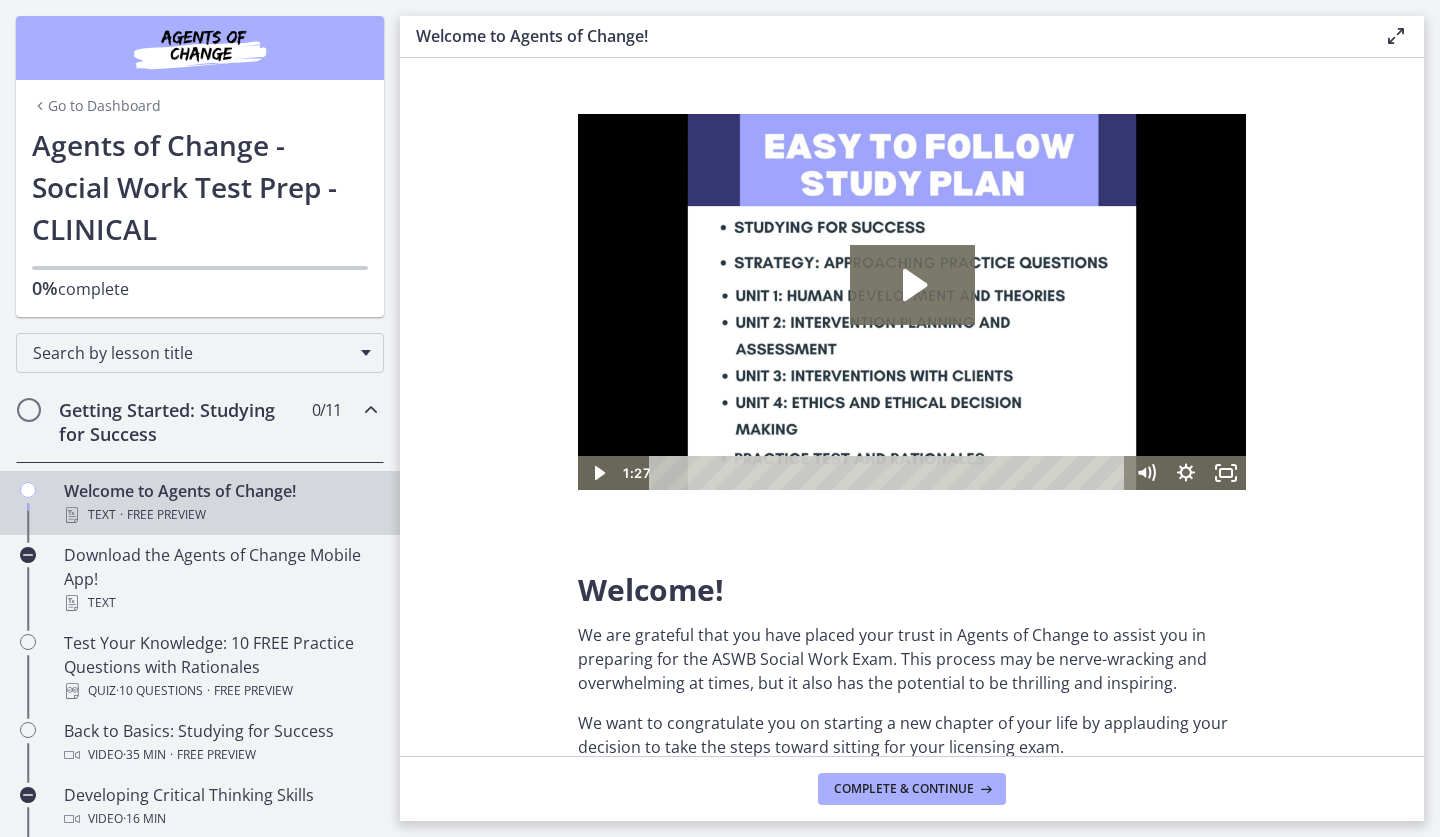 scroll, scrollTop: 0, scrollLeft: 0, axis: both 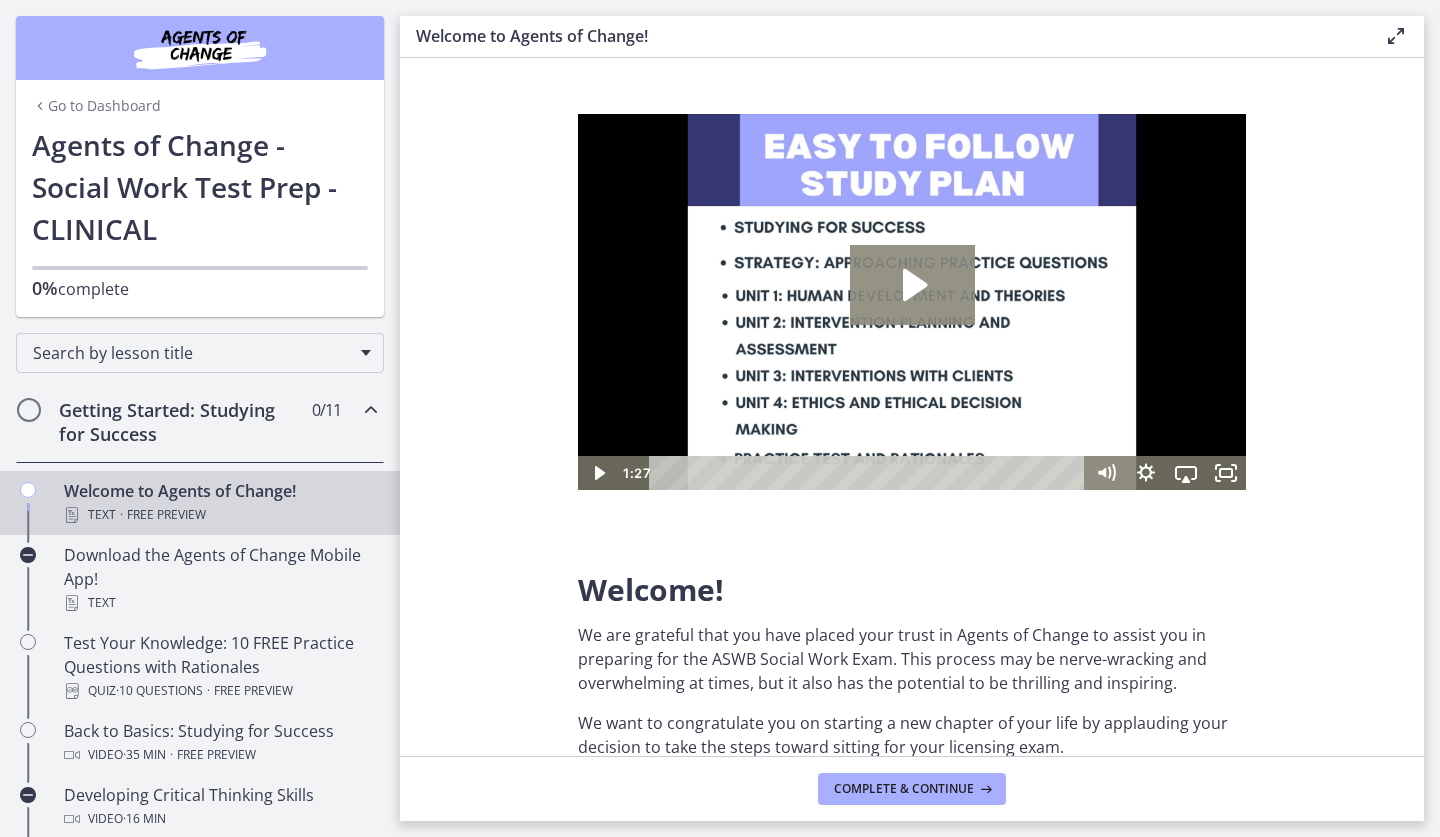 click 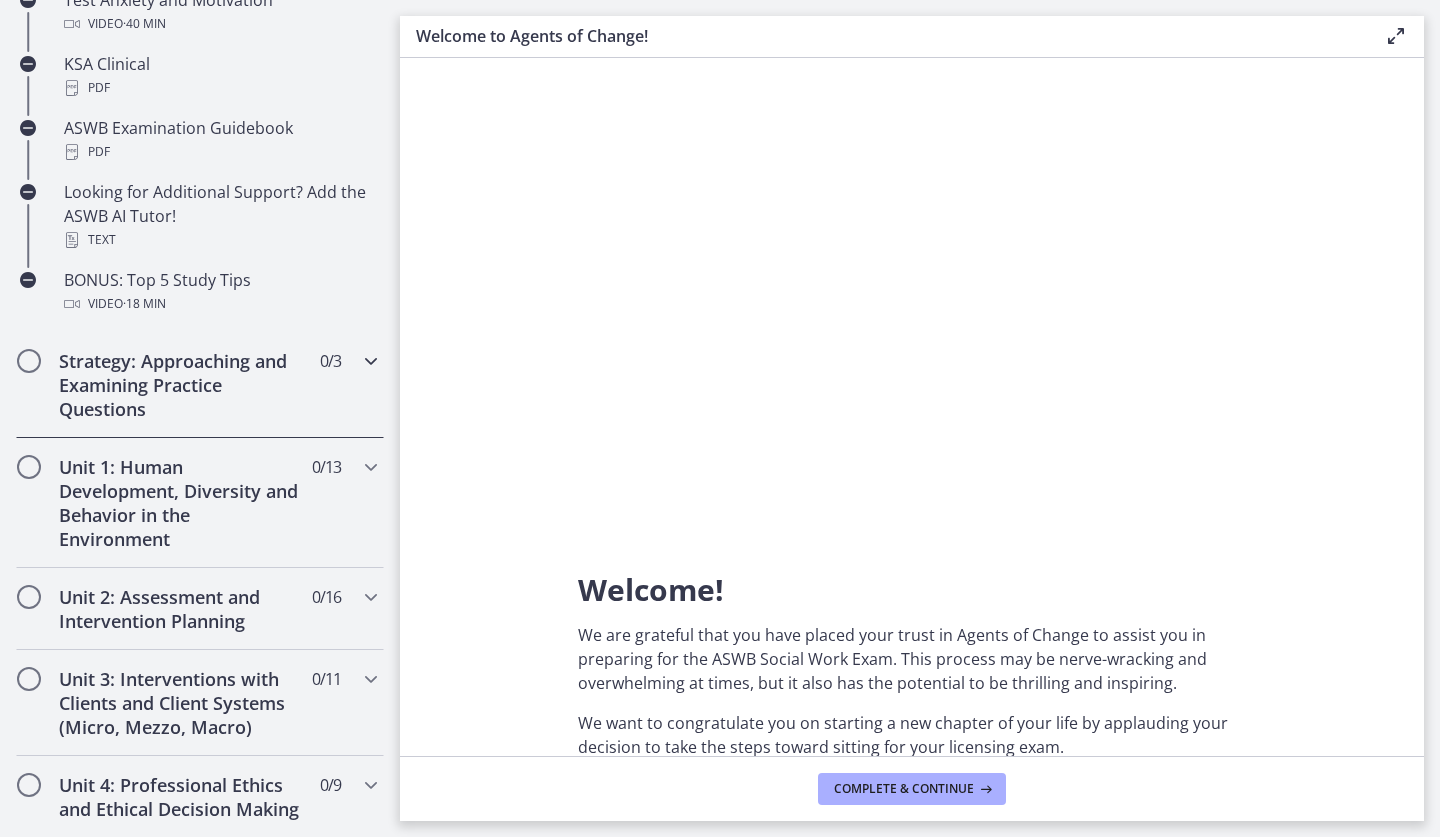 scroll, scrollTop: 941, scrollLeft: 0, axis: vertical 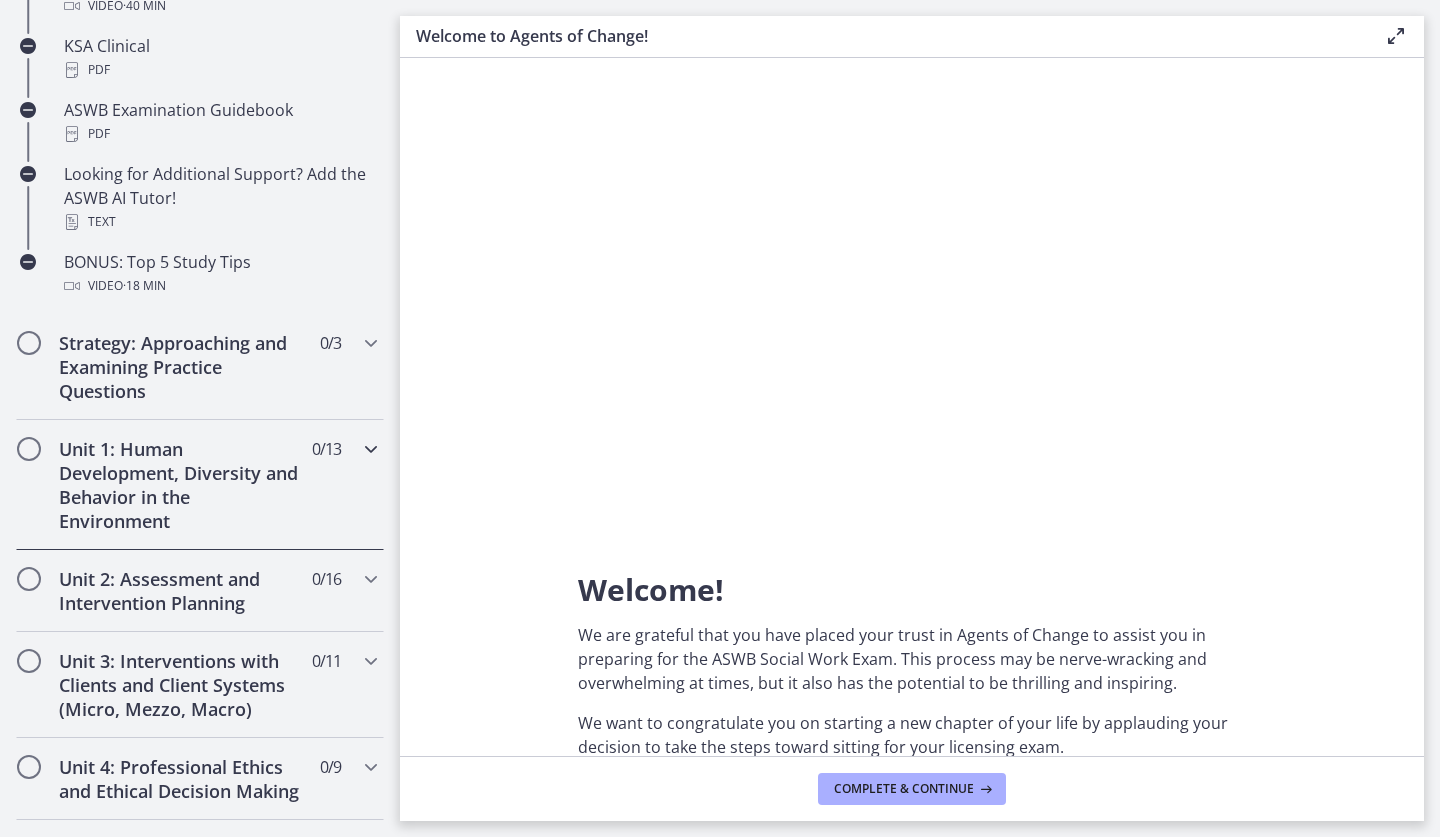 click on "Unit 1: Human Development, Diversity and Behavior in the Environment" at bounding box center (181, 485) 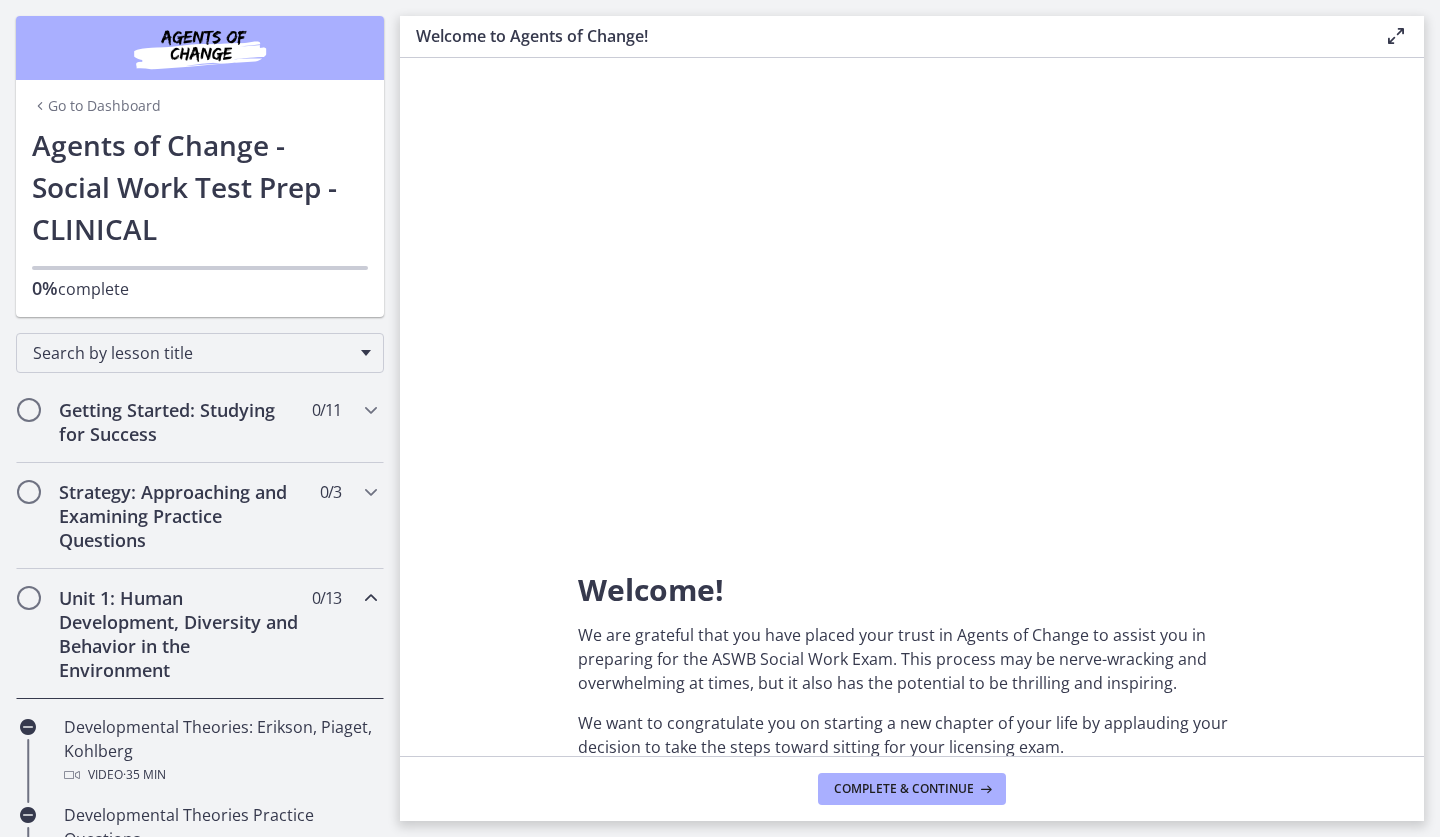 scroll, scrollTop: 0, scrollLeft: 0, axis: both 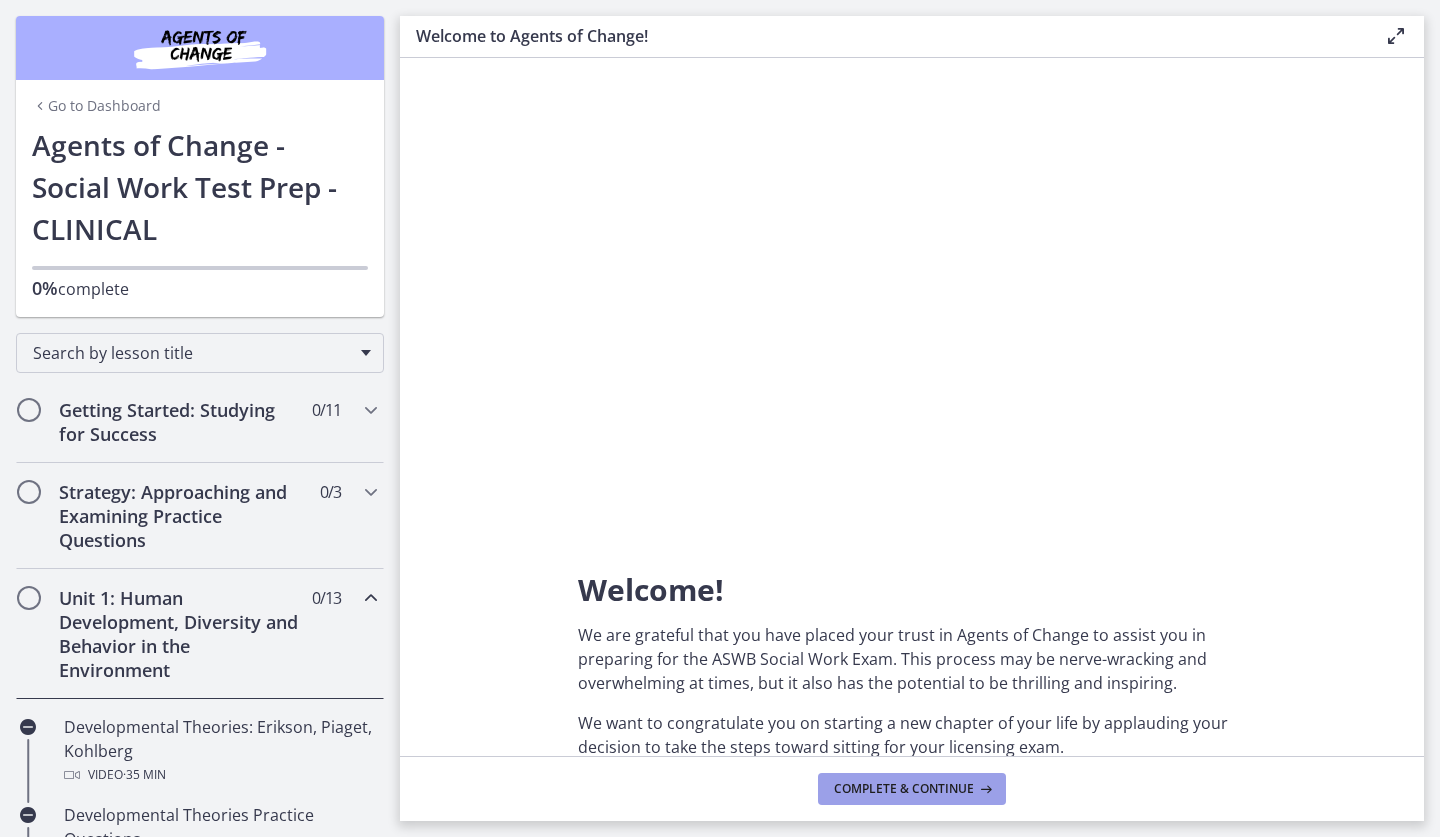 click on "Complete & continue" at bounding box center (904, 789) 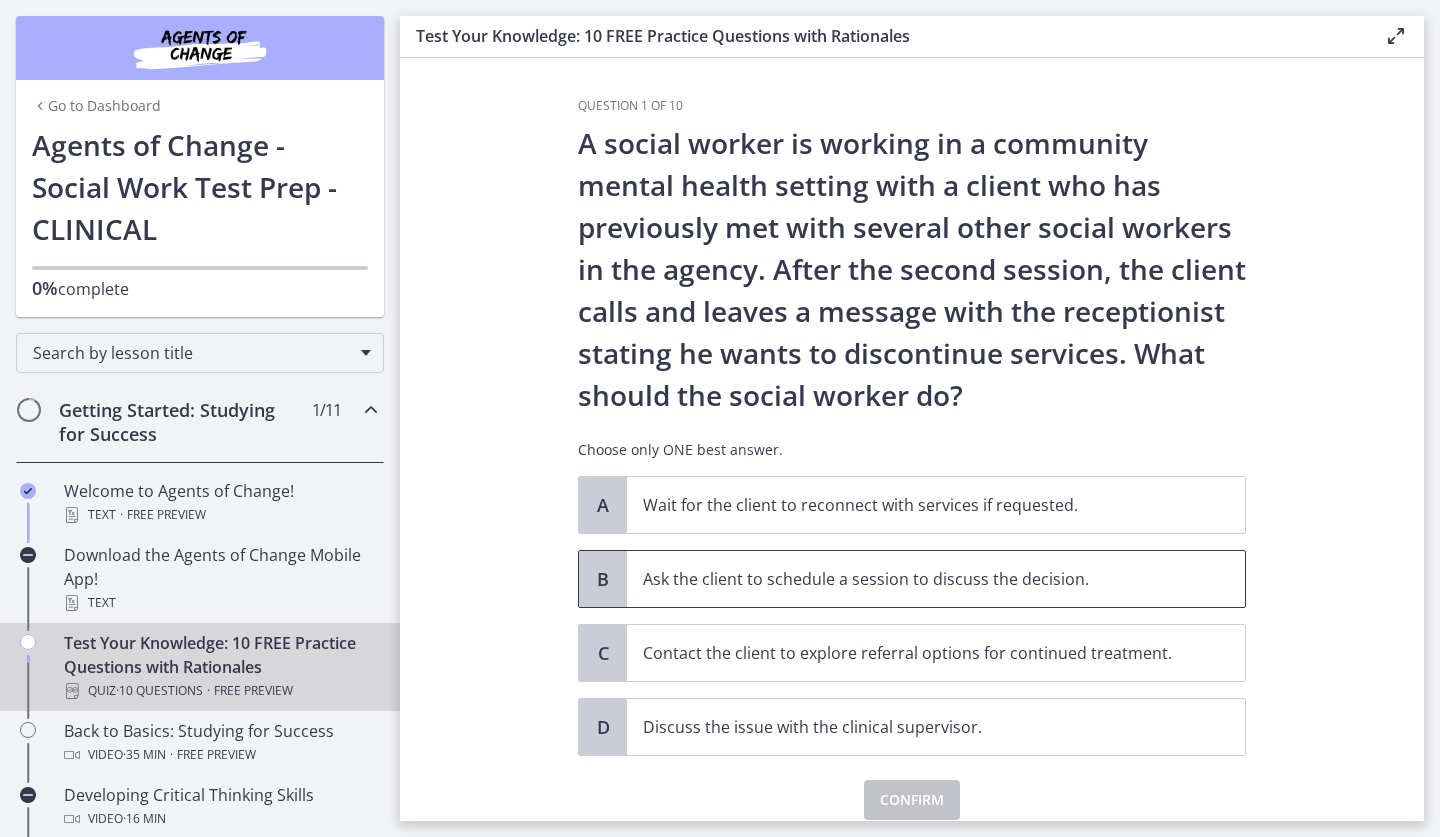 click on "Ask the client to schedule a session to discuss the decision." at bounding box center [916, 579] 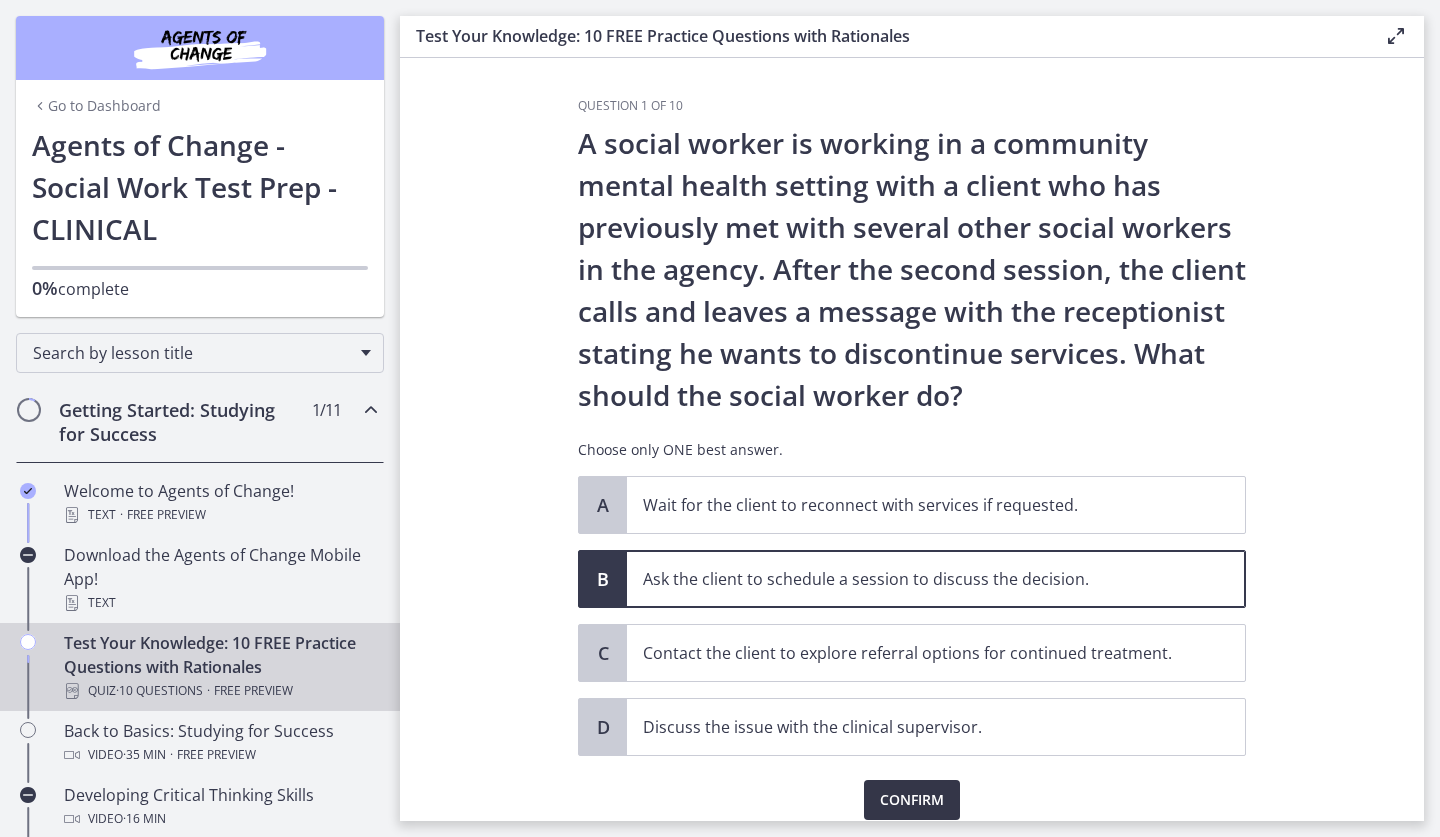 click on "Confirm" at bounding box center [912, 800] 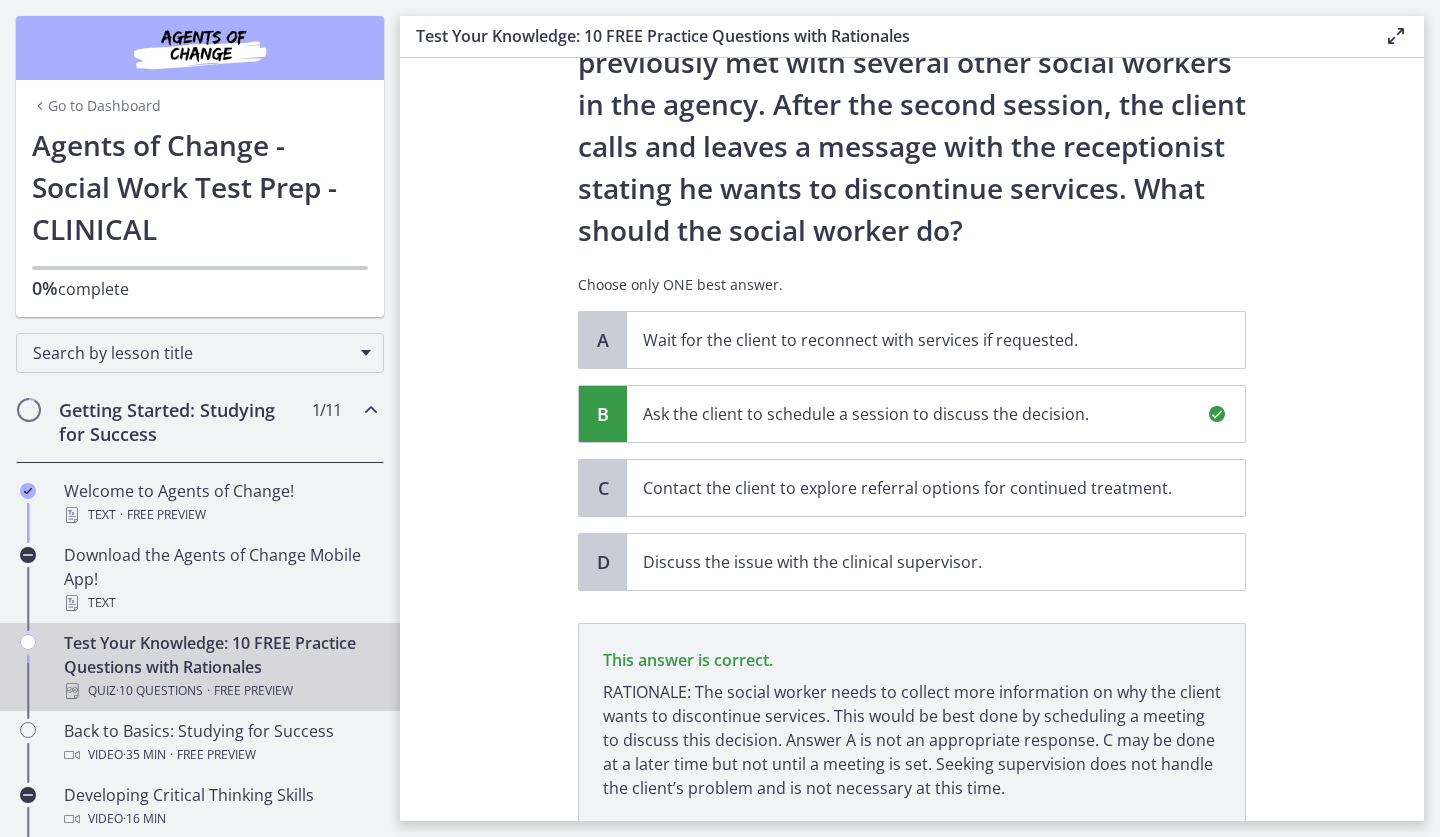 scroll, scrollTop: 320, scrollLeft: 0, axis: vertical 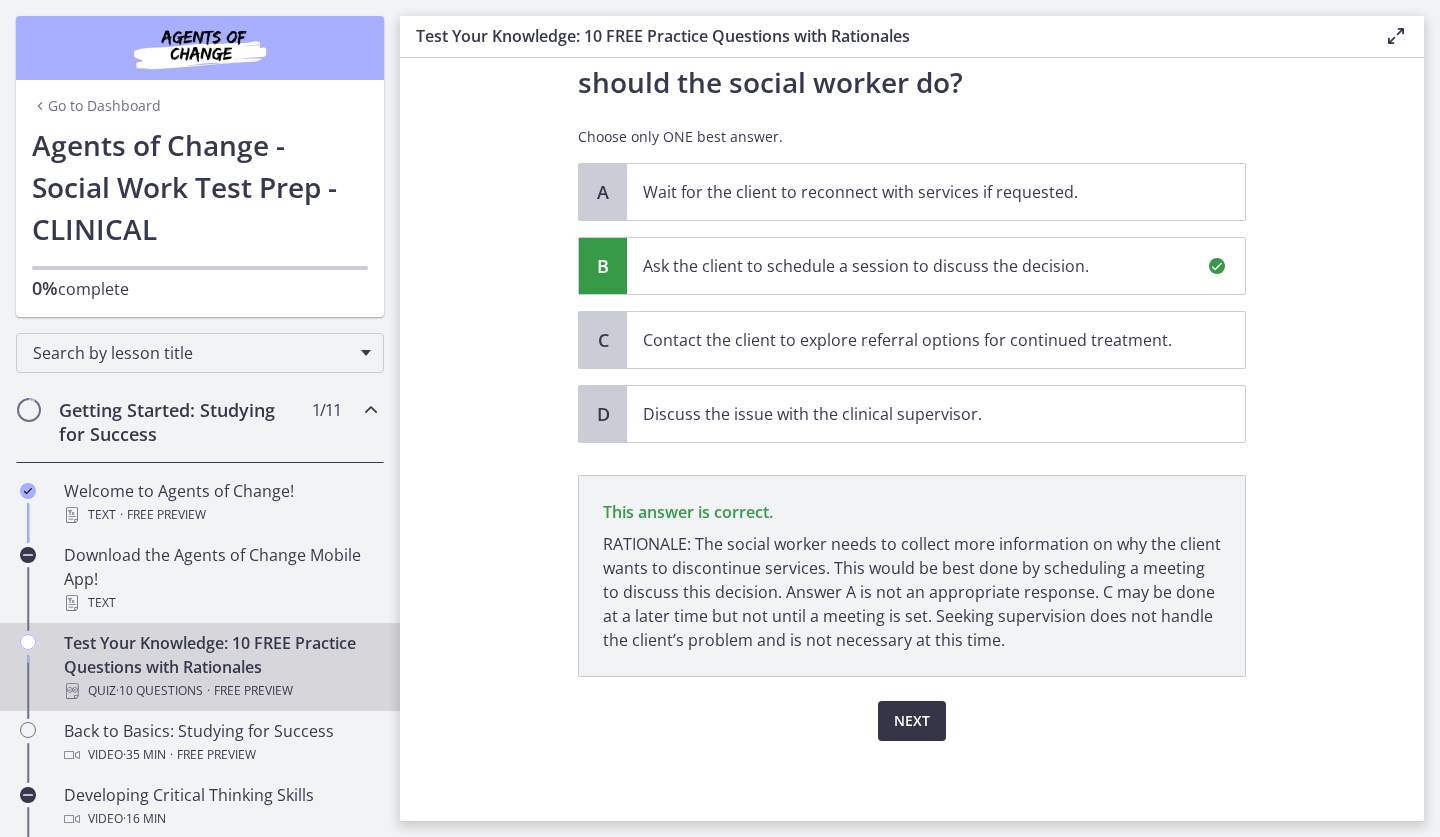 click on "Next" at bounding box center [912, 721] 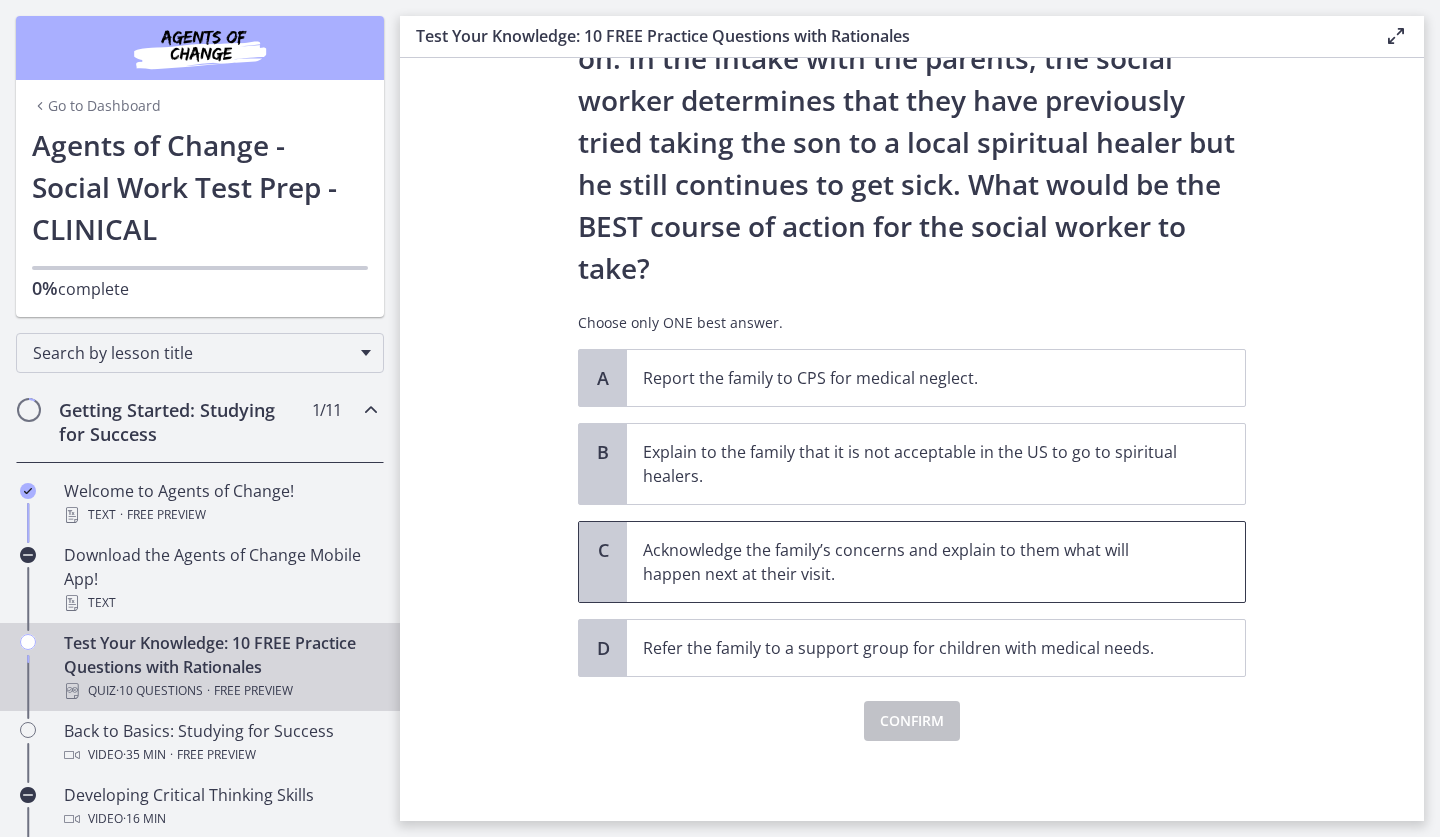 scroll, scrollTop: 302, scrollLeft: 0, axis: vertical 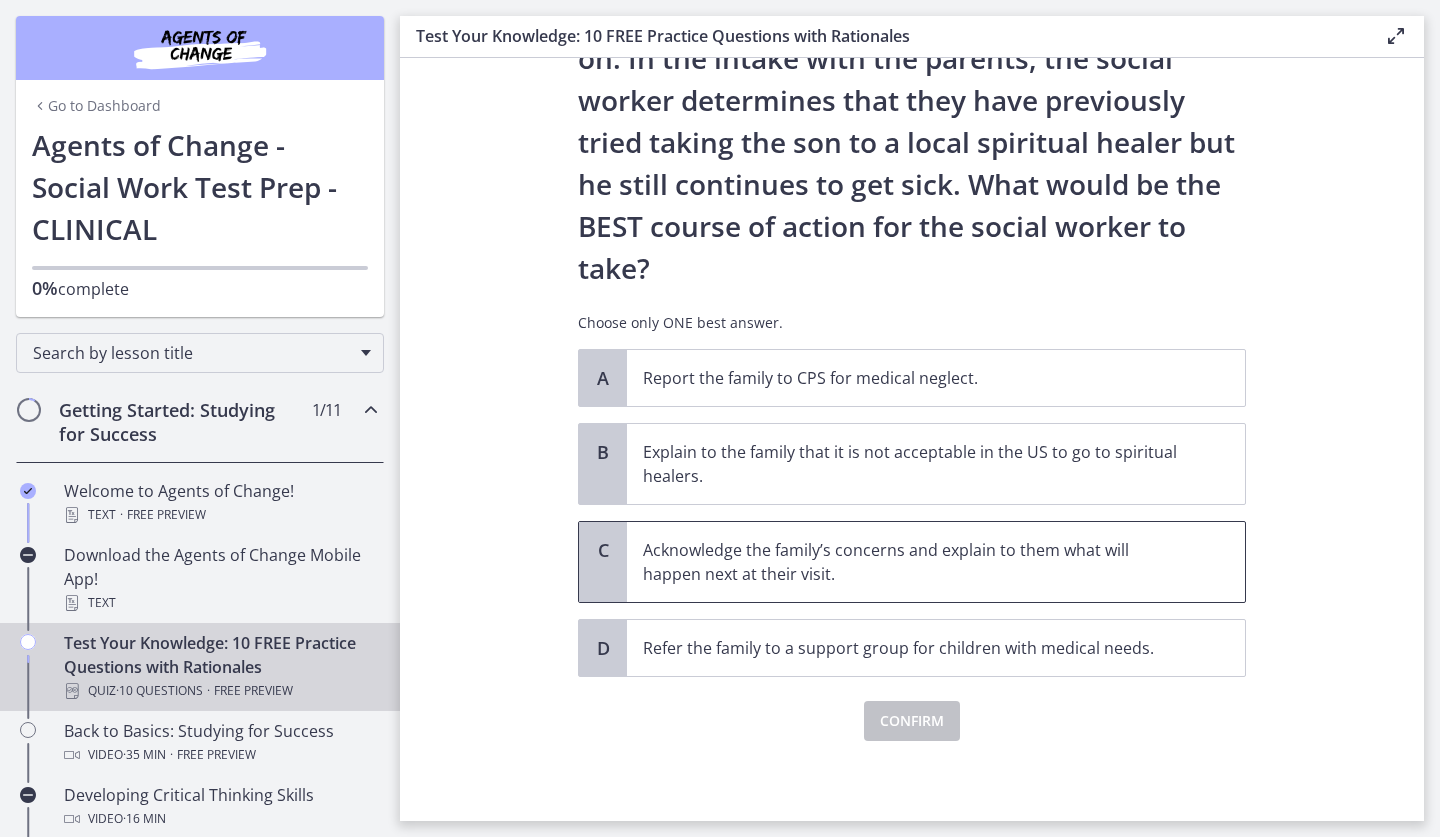 click on "Acknowledge the family’s concerns and explain to them what will happen next at their visit." at bounding box center [916, 562] 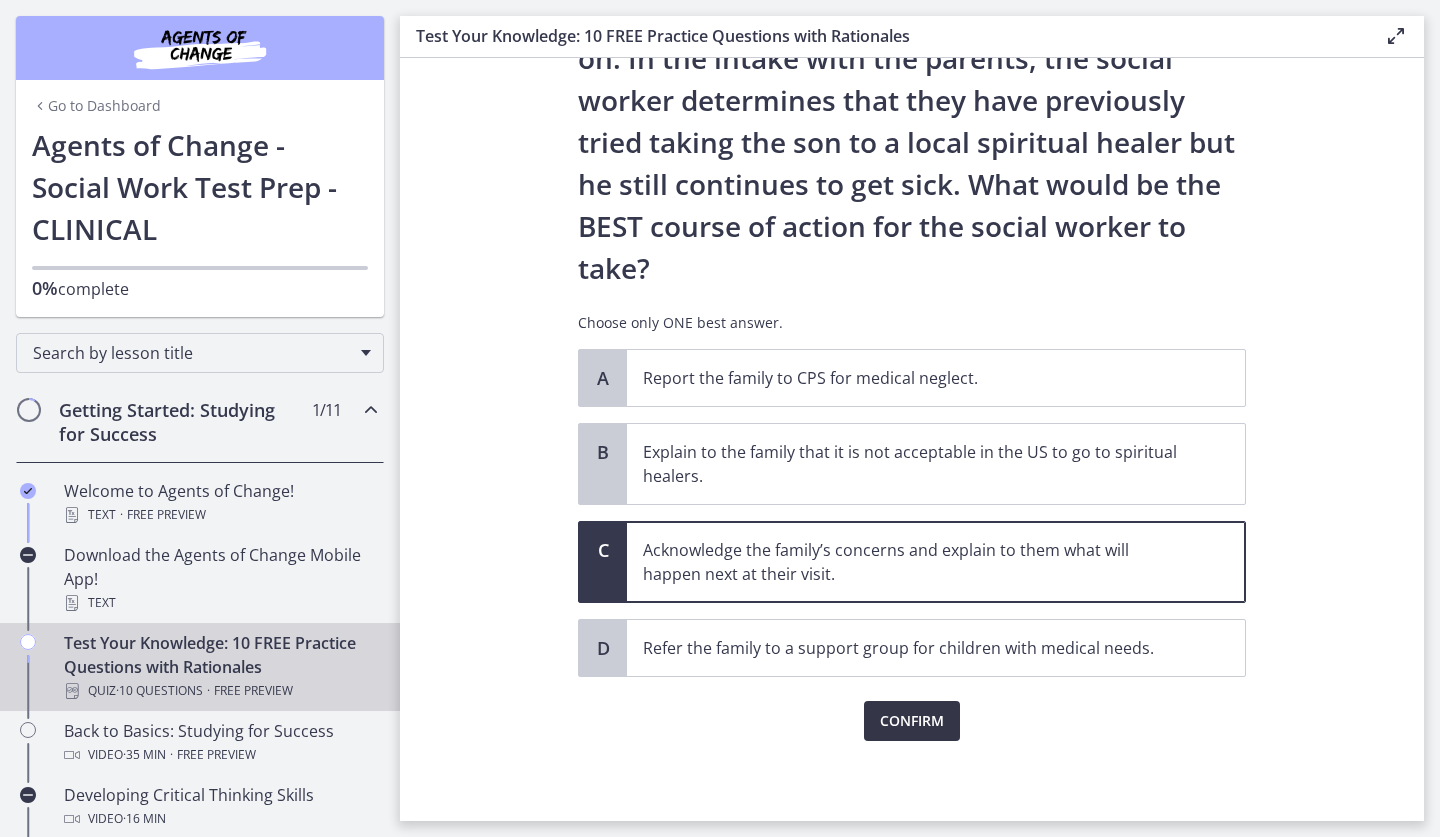 click on "Confirm" at bounding box center [912, 721] 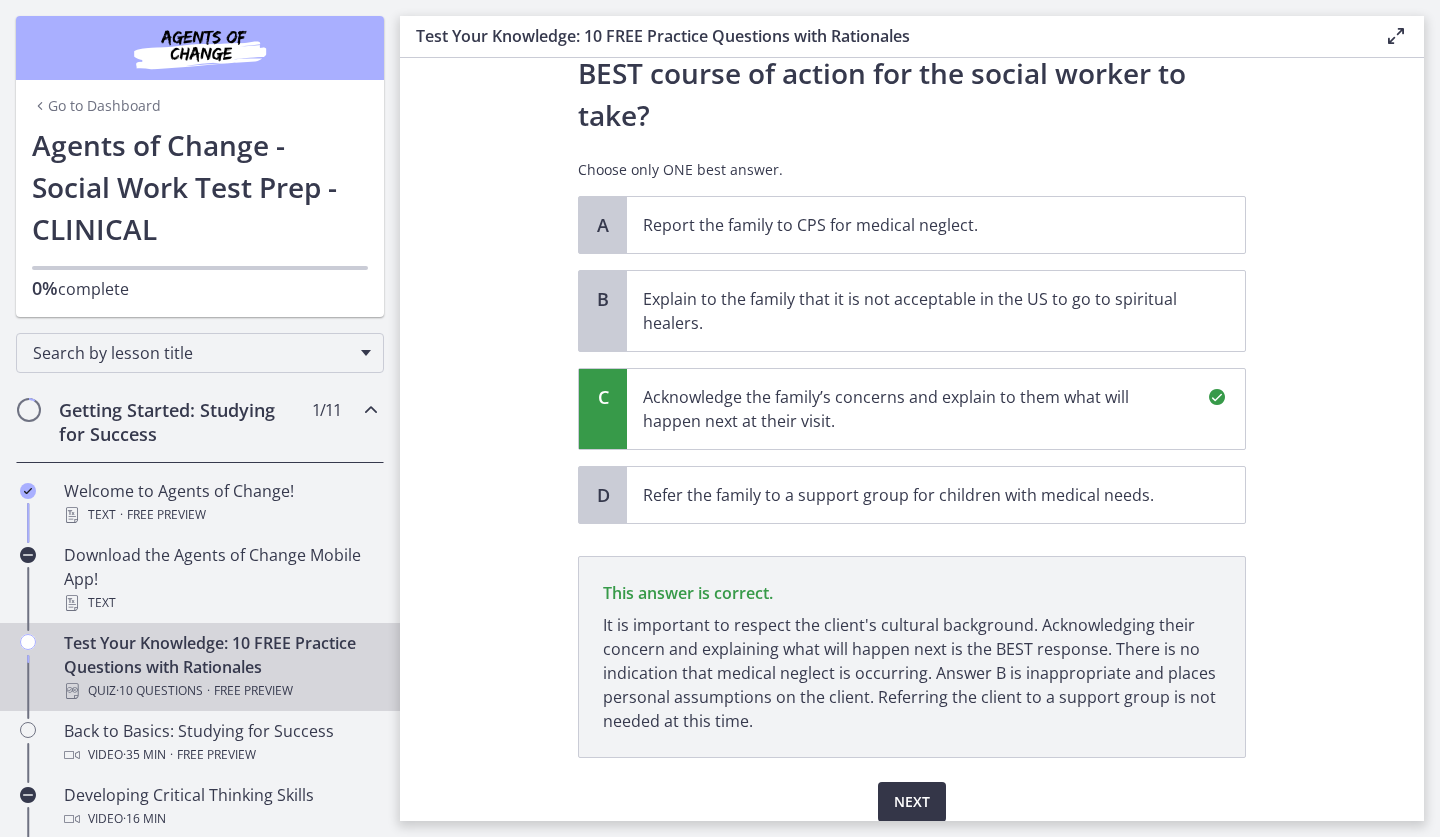 scroll, scrollTop: 536, scrollLeft: 0, axis: vertical 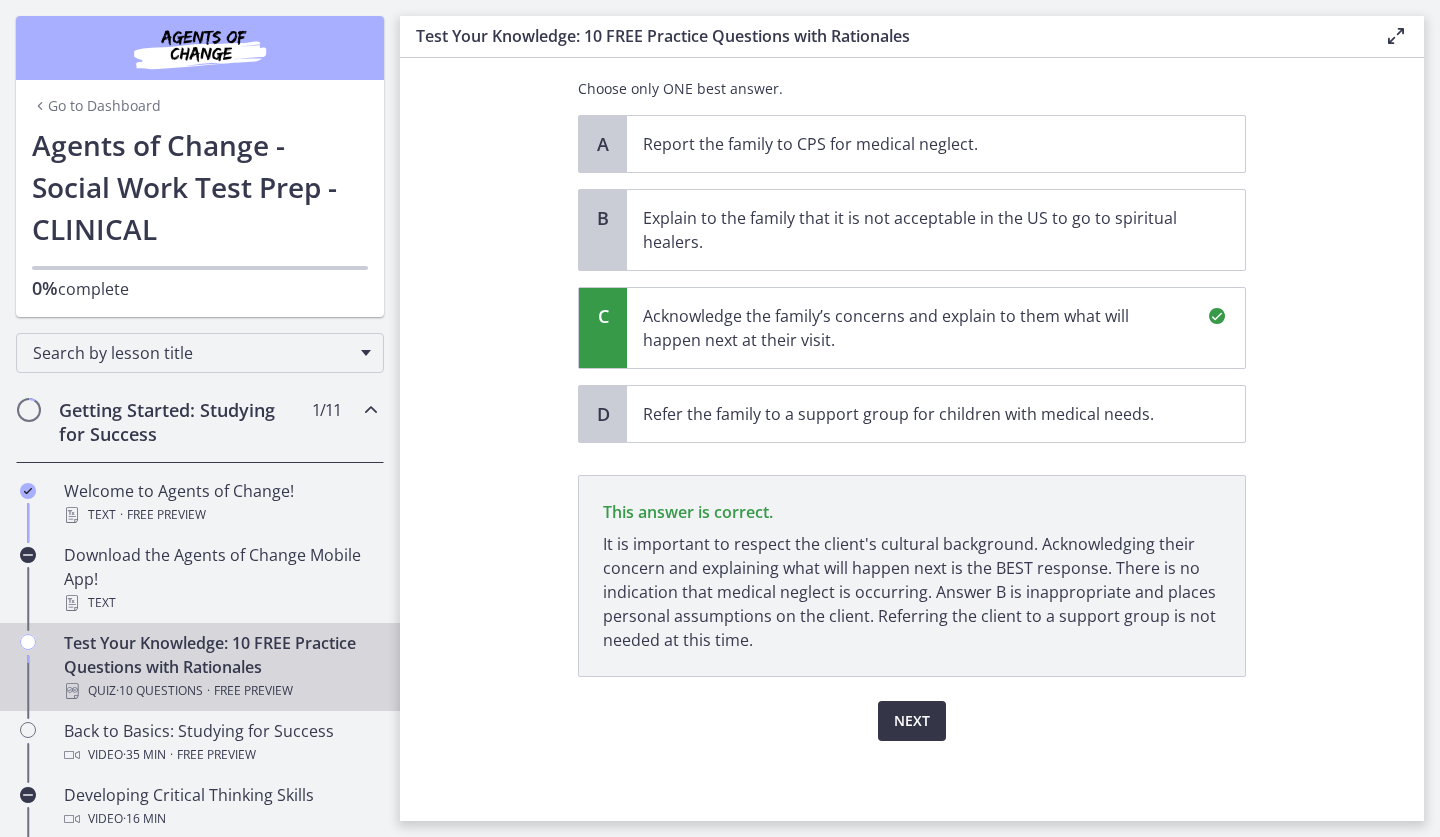 click on "Next" at bounding box center (912, 721) 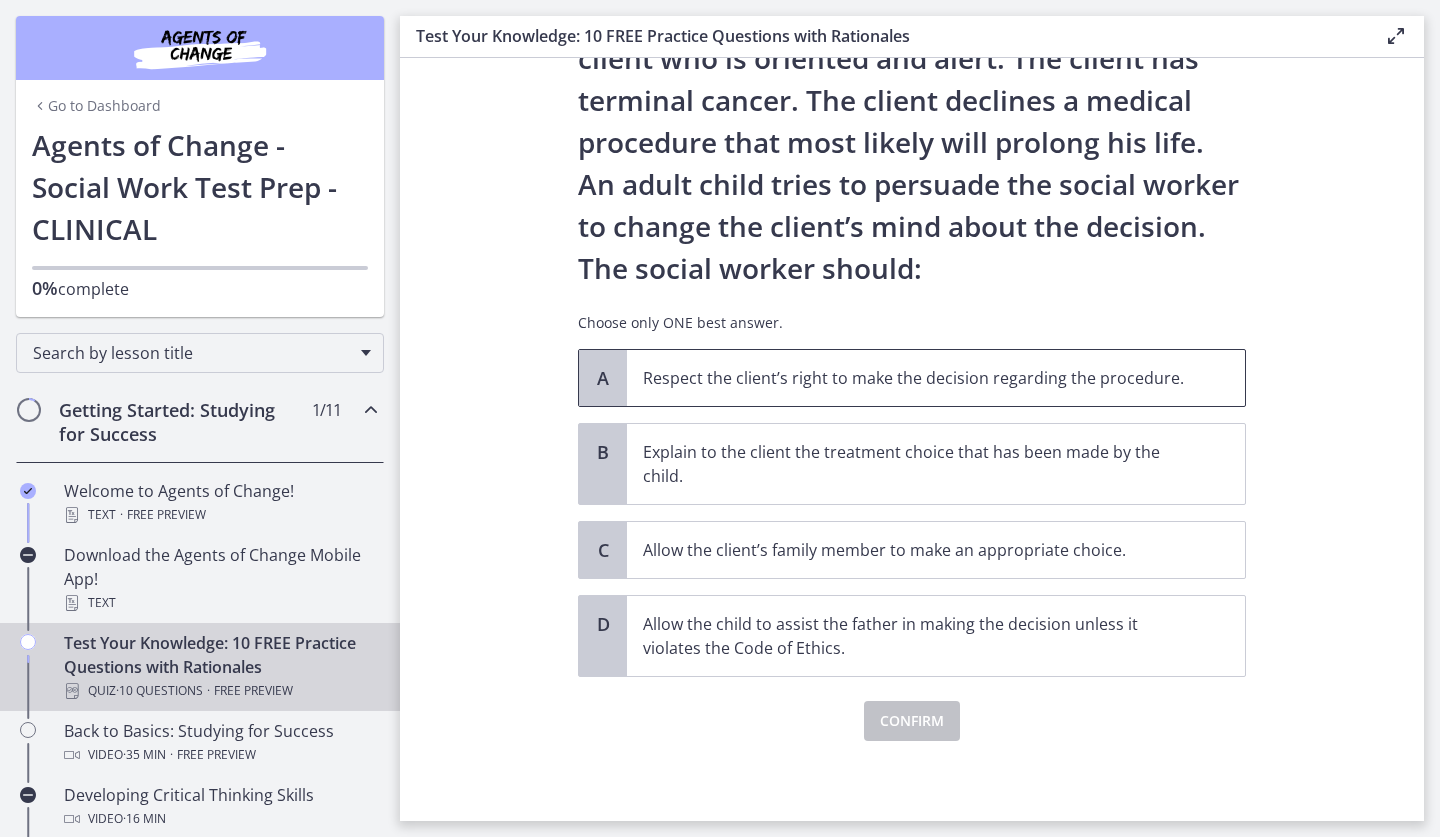 scroll, scrollTop: 134, scrollLeft: 0, axis: vertical 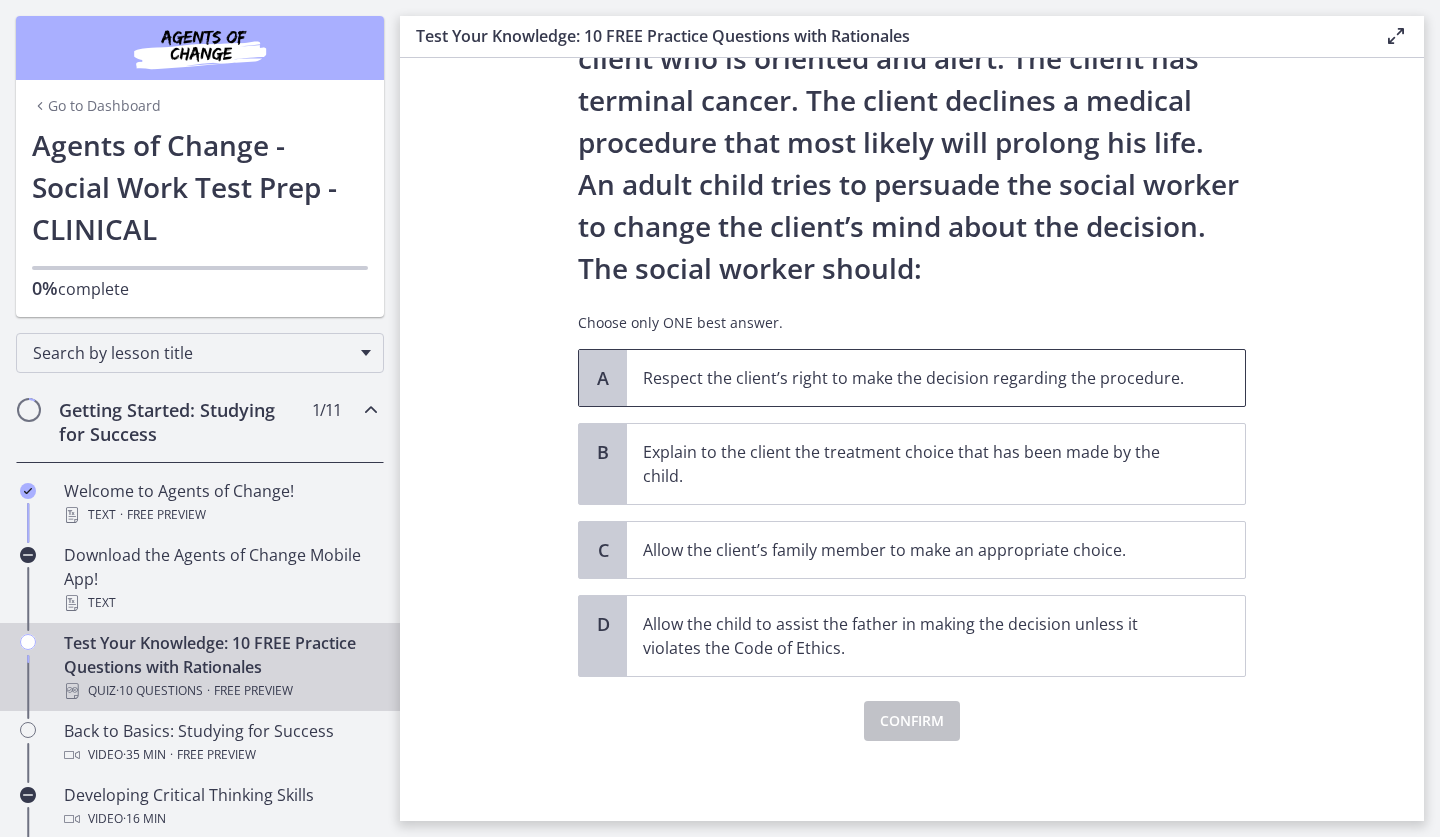 click on "Respect the client’s right to make the decision regarding the procedure." at bounding box center (916, 378) 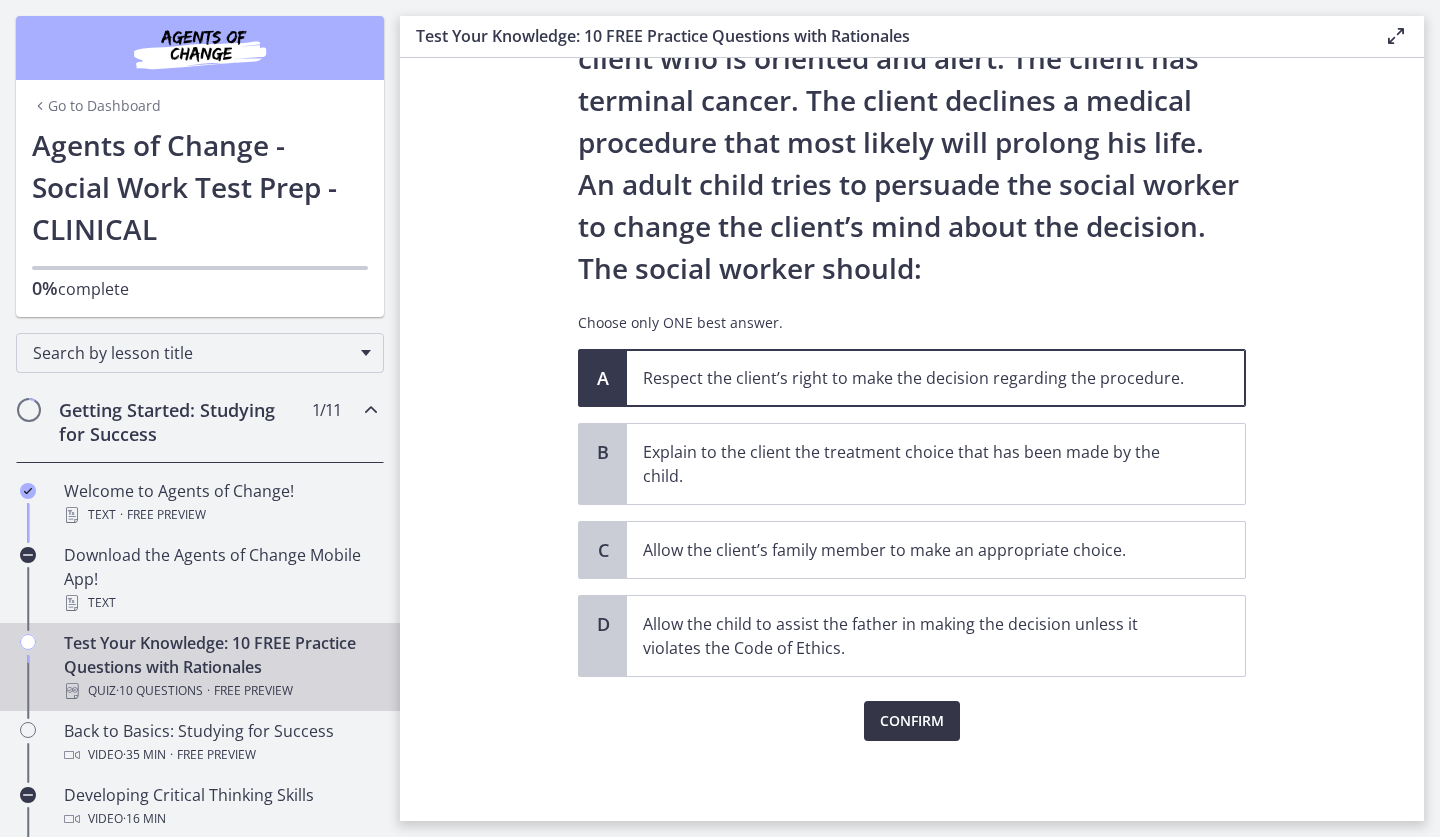 click on "Confirm" at bounding box center [912, 721] 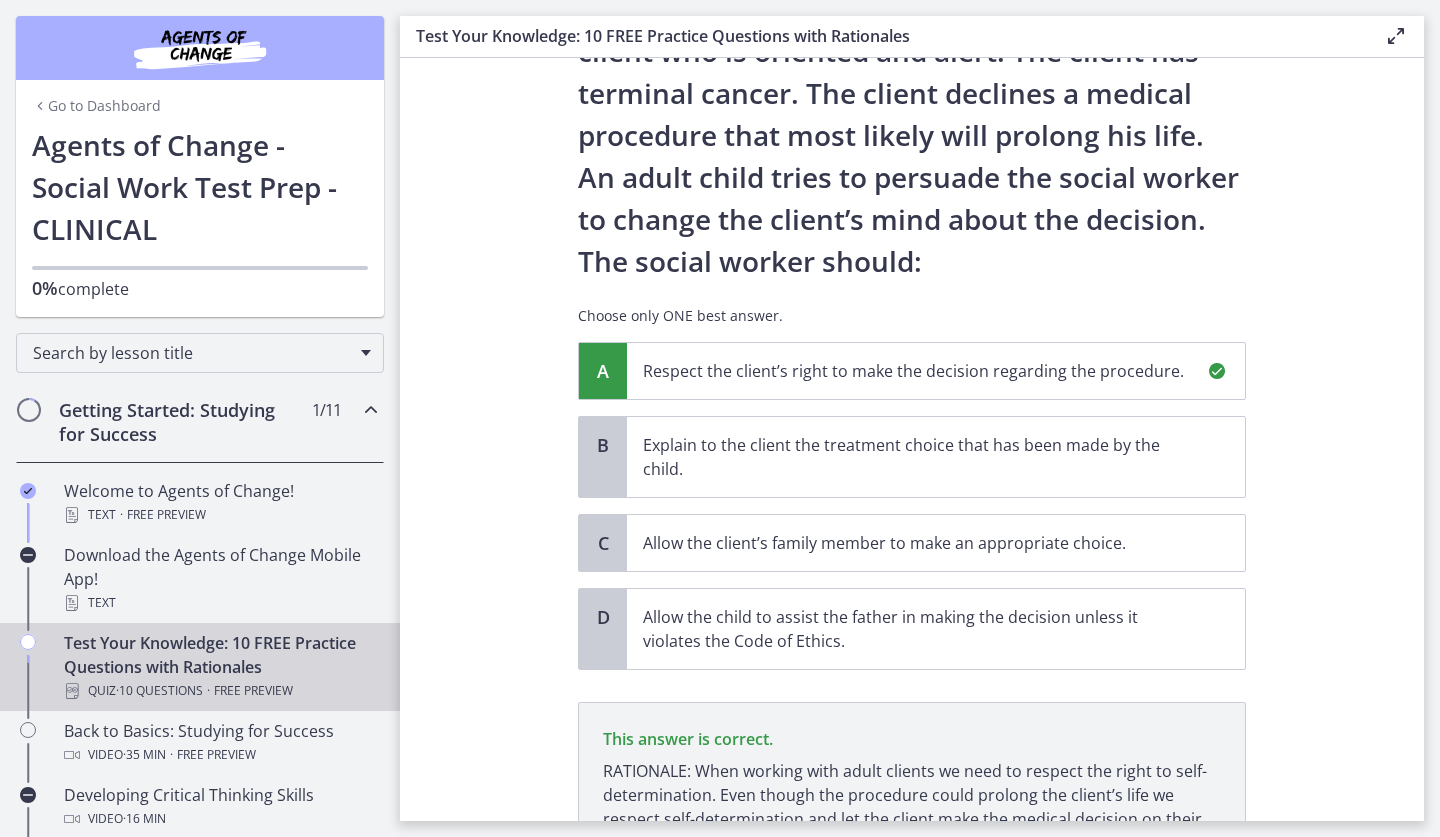scroll, scrollTop: 344, scrollLeft: 0, axis: vertical 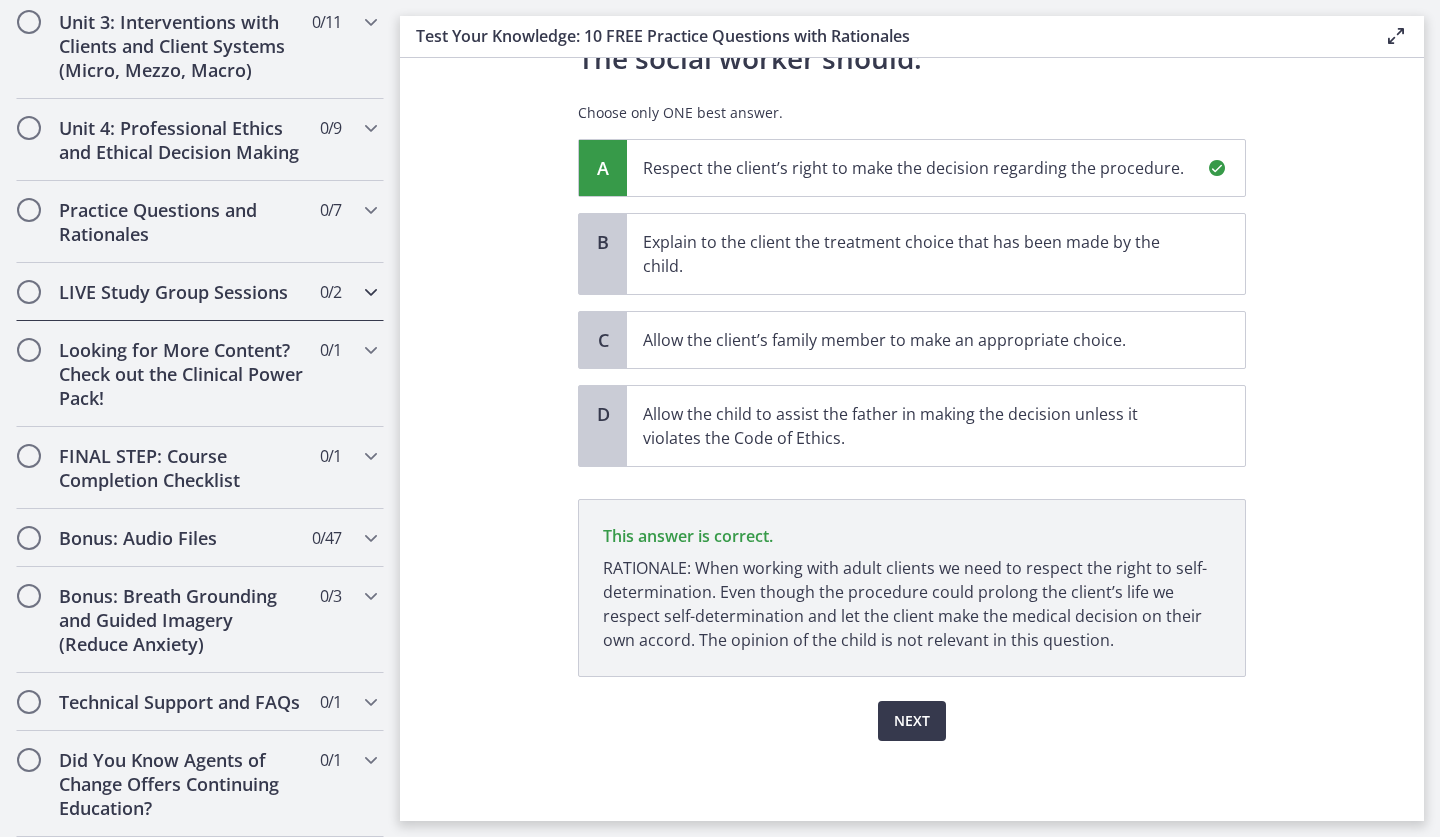 click on "LIVE Study Group Sessions" at bounding box center [181, 292] 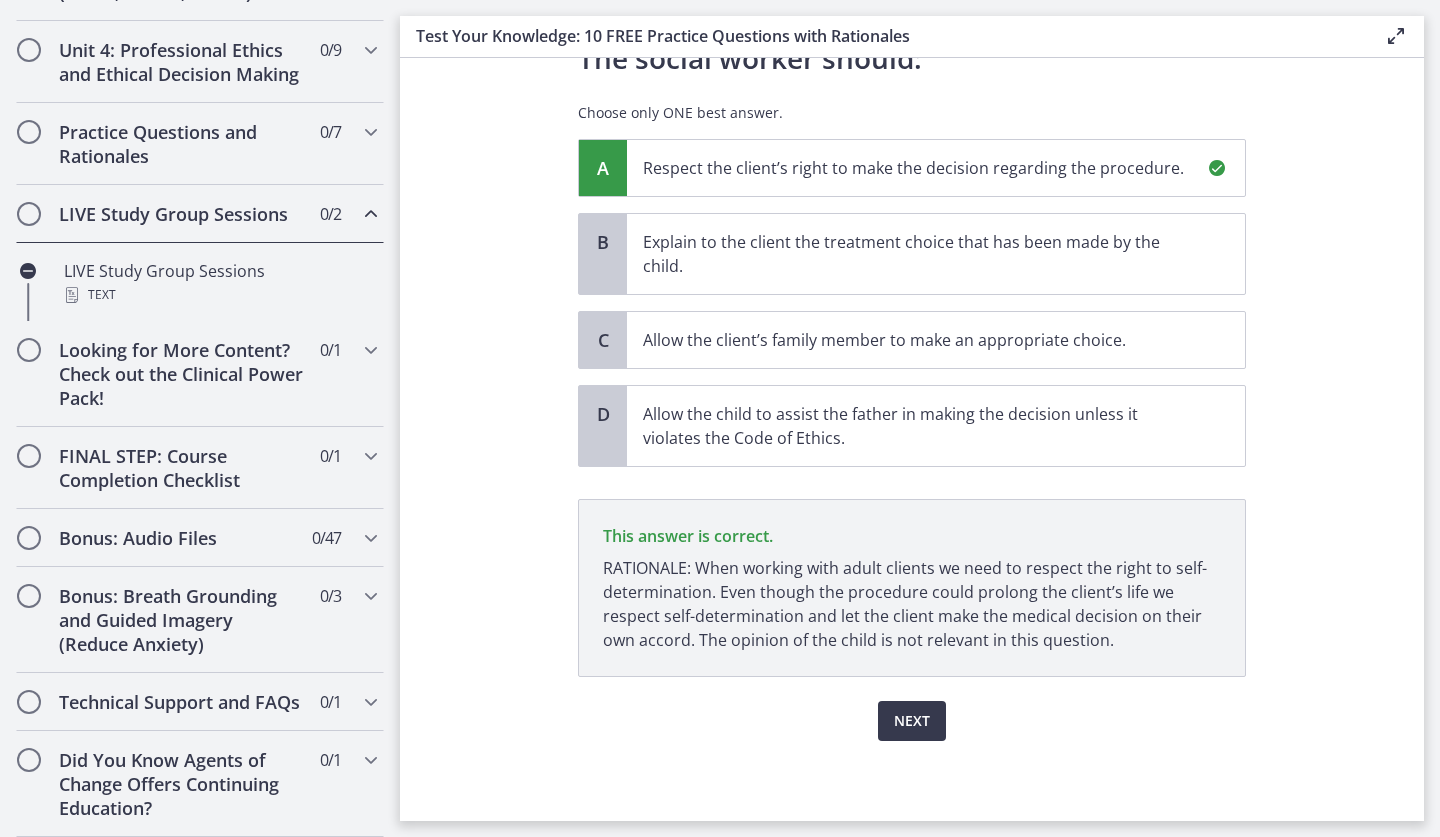 scroll, scrollTop: 931, scrollLeft: 0, axis: vertical 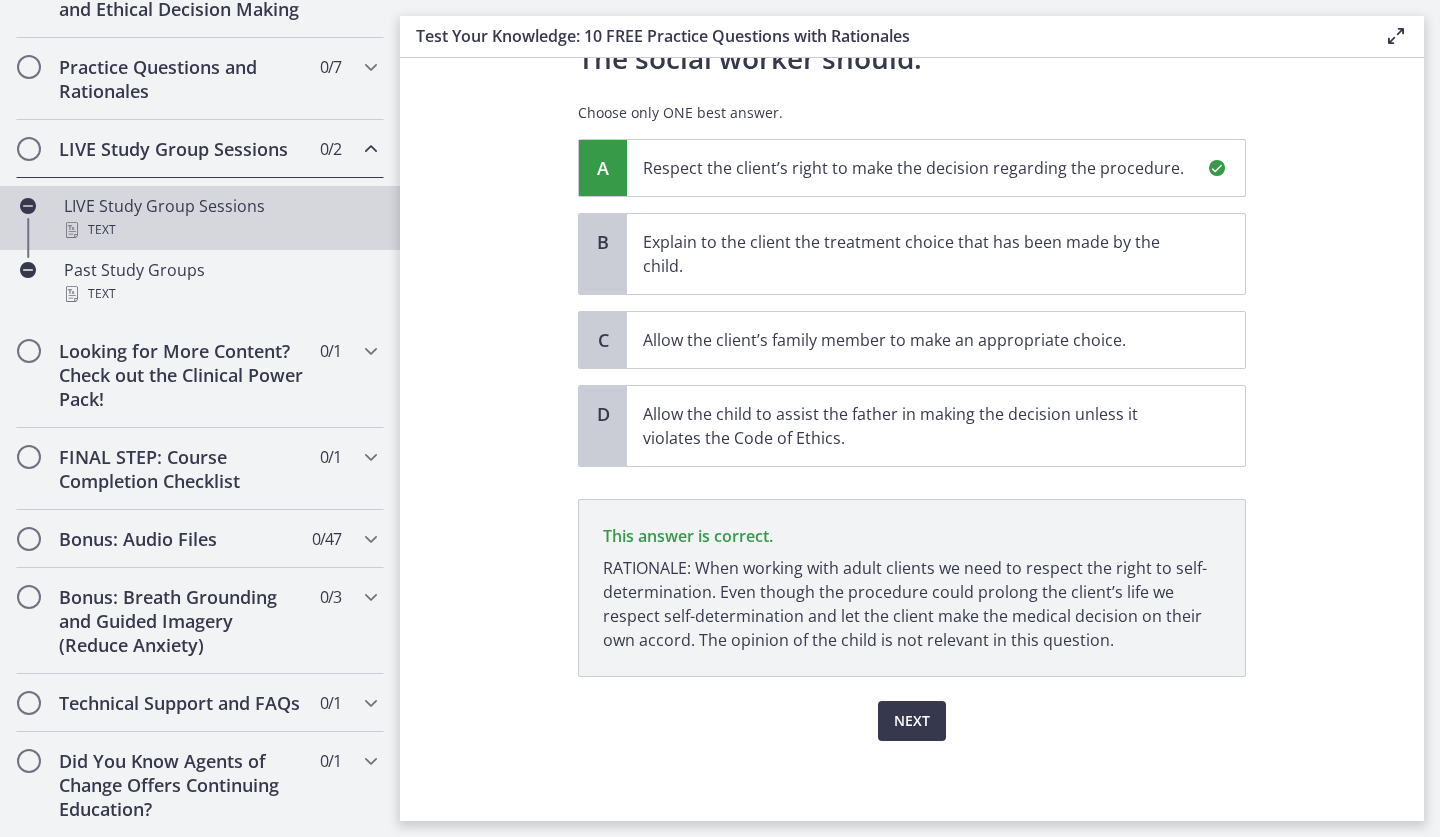 click on "Text" at bounding box center [220, 230] 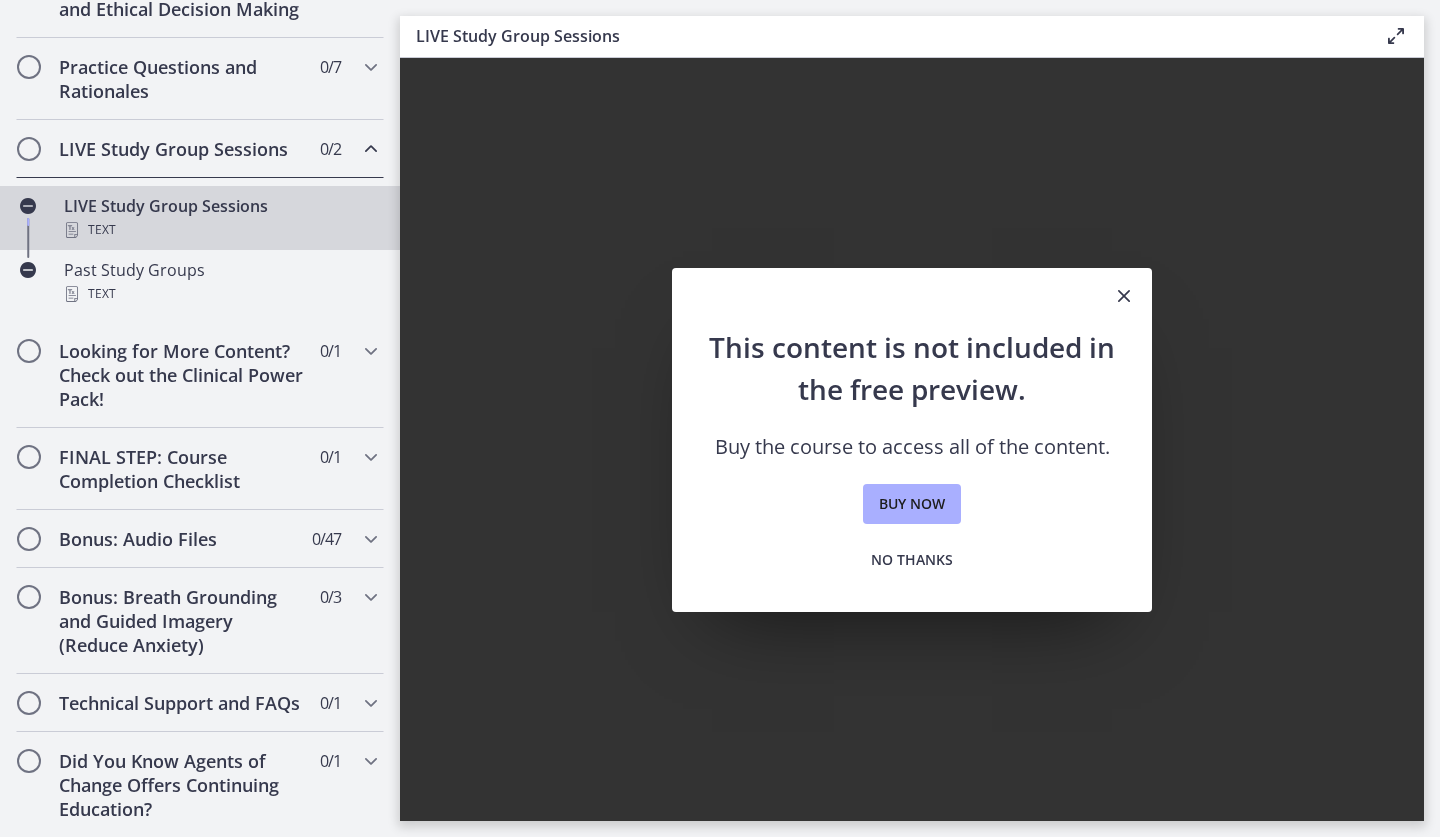 scroll, scrollTop: 0, scrollLeft: 0, axis: both 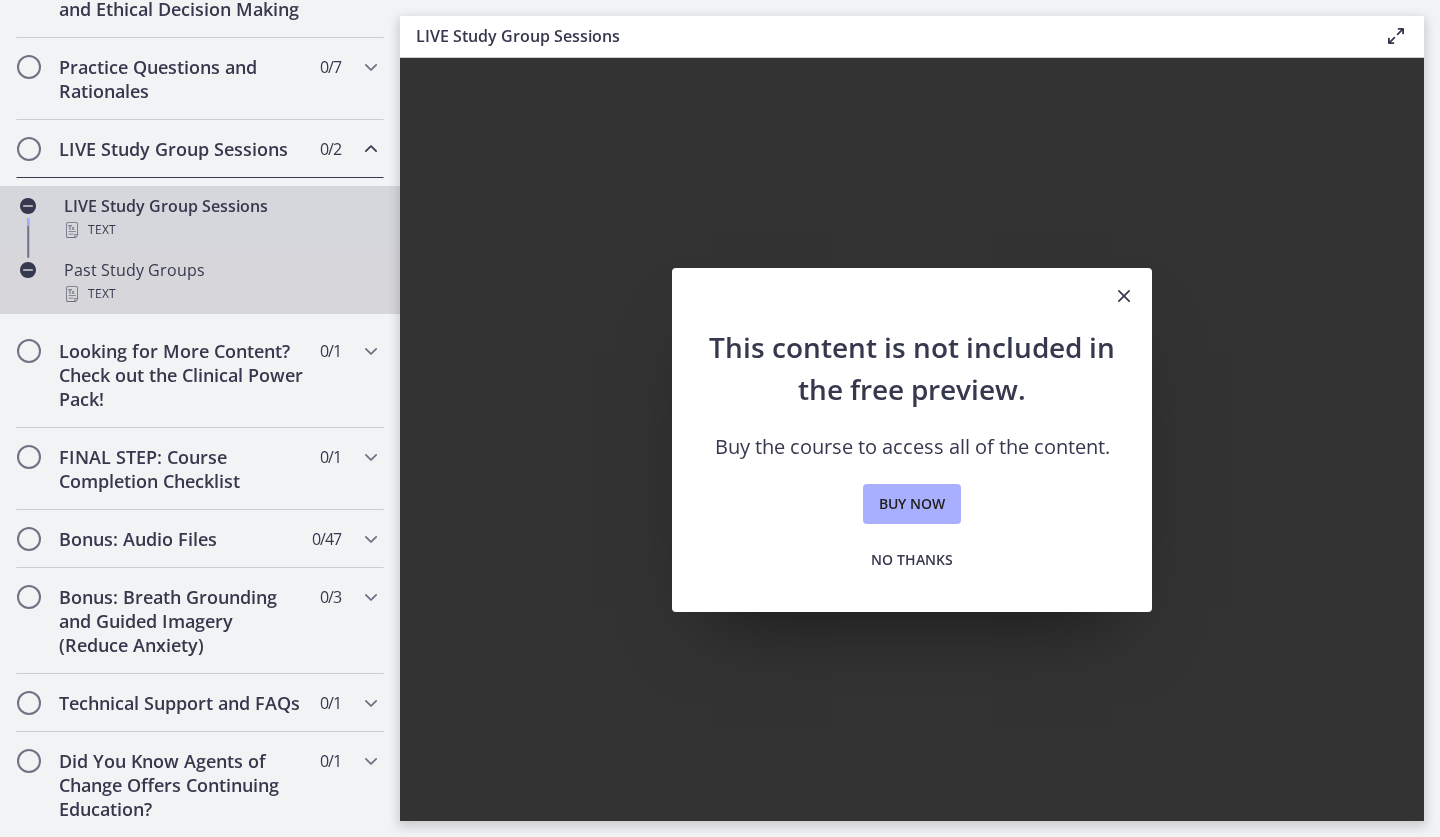 click on "Past Study Groups
Text" at bounding box center [220, 282] 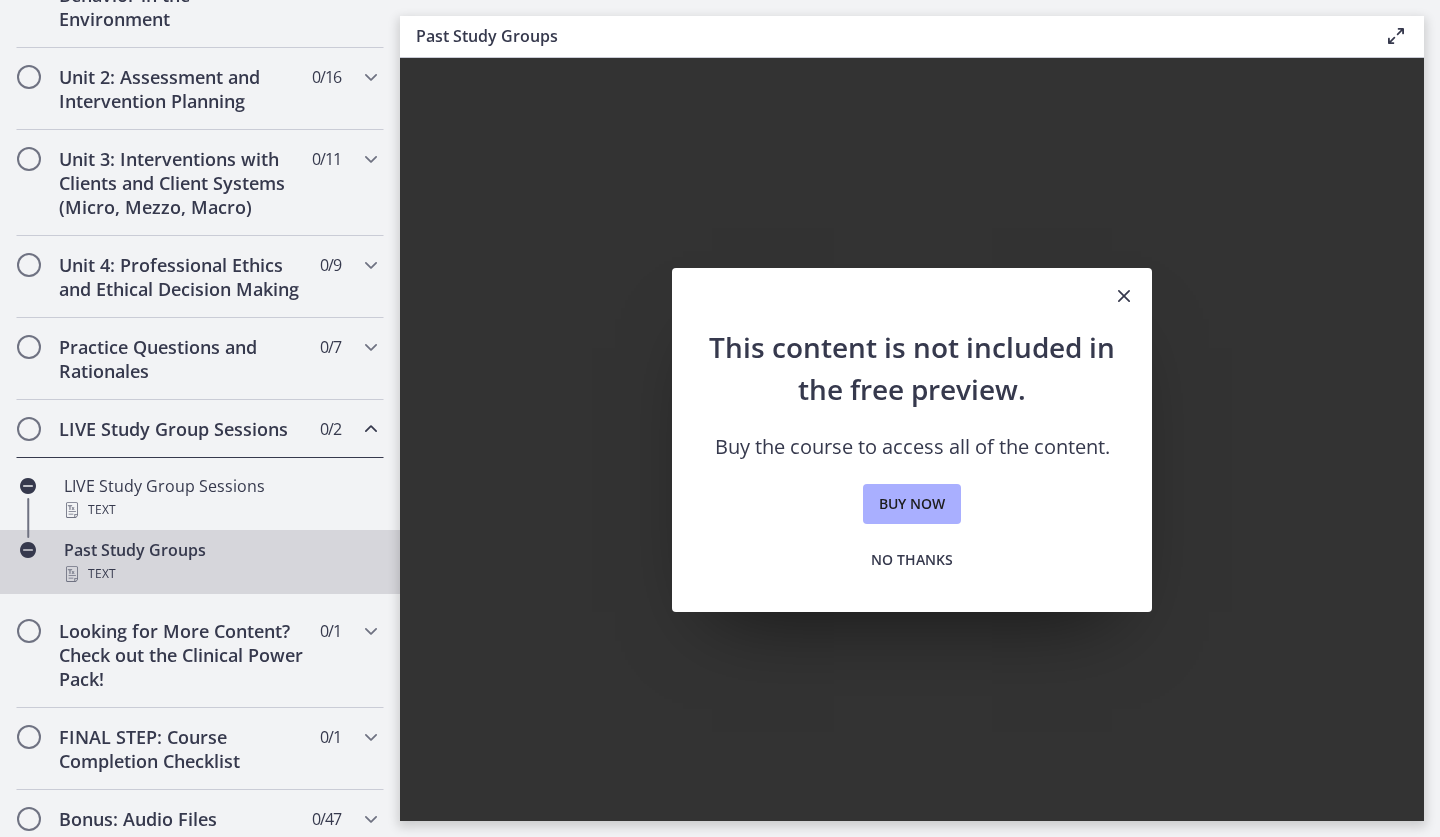 scroll, scrollTop: 612, scrollLeft: 0, axis: vertical 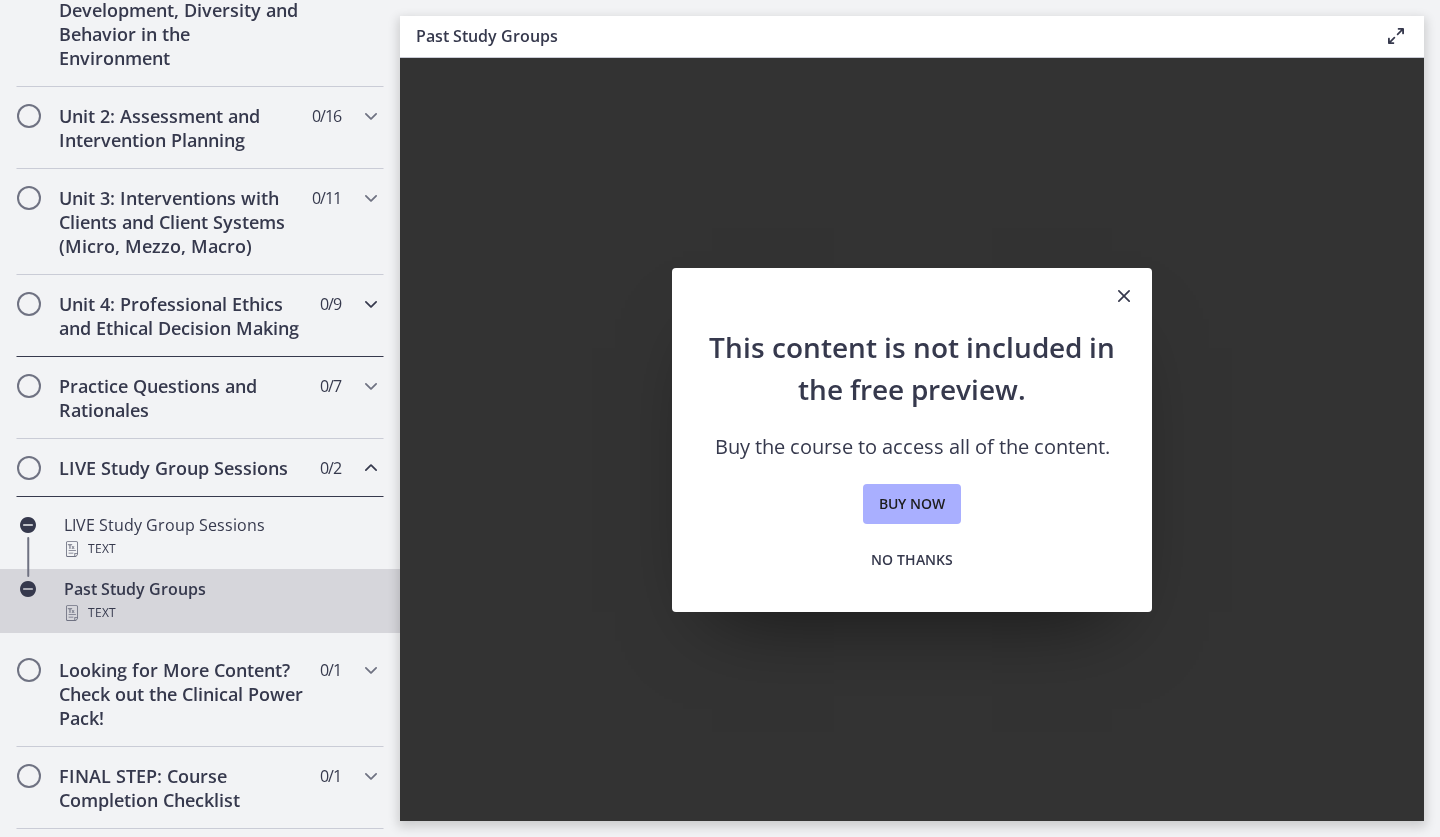 click on "Unit 4: Professional Ethics and Ethical Decision Making" at bounding box center (181, 316) 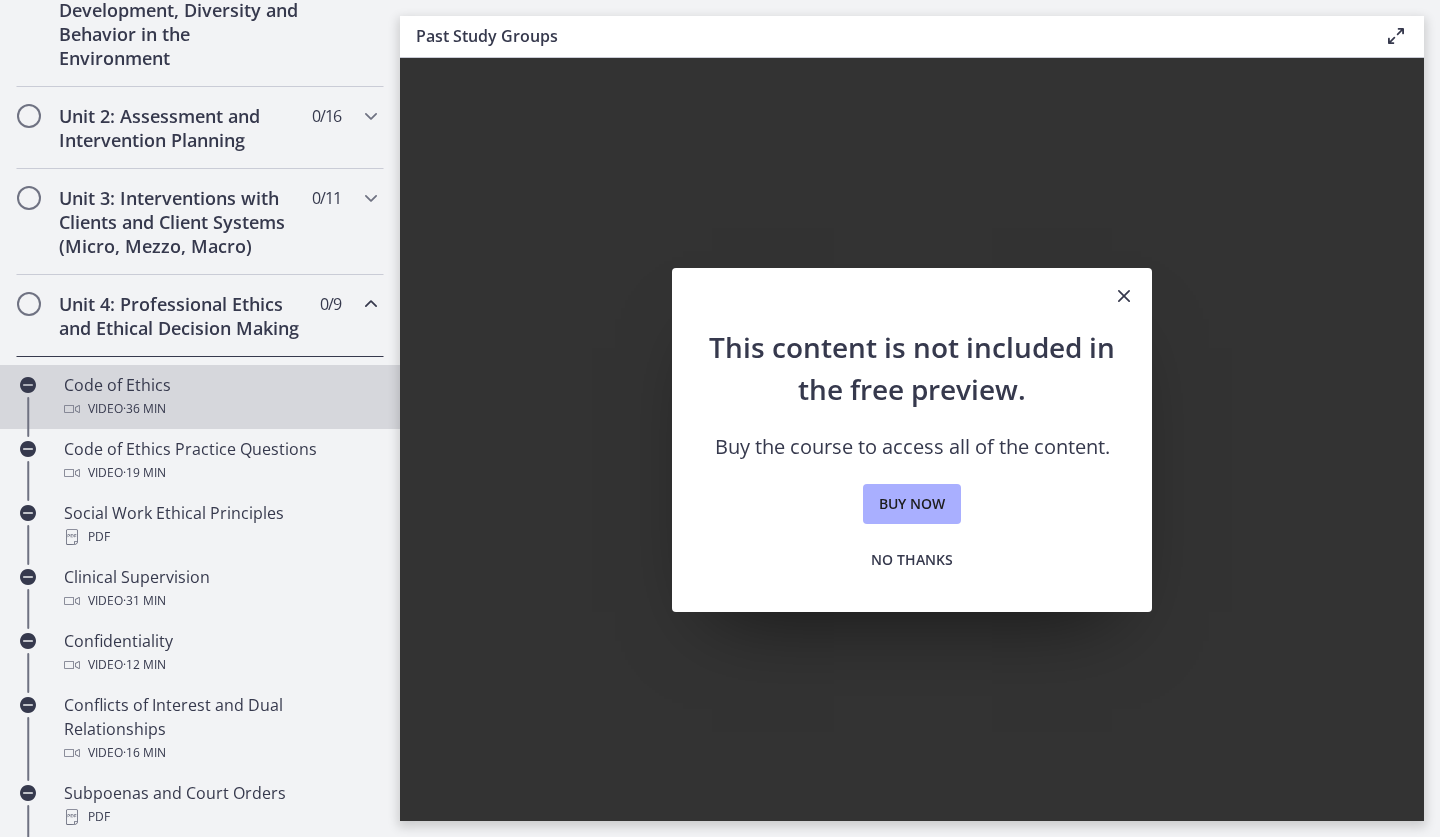 click on "Code of Ethics
Video
·  36 min" at bounding box center [220, 397] 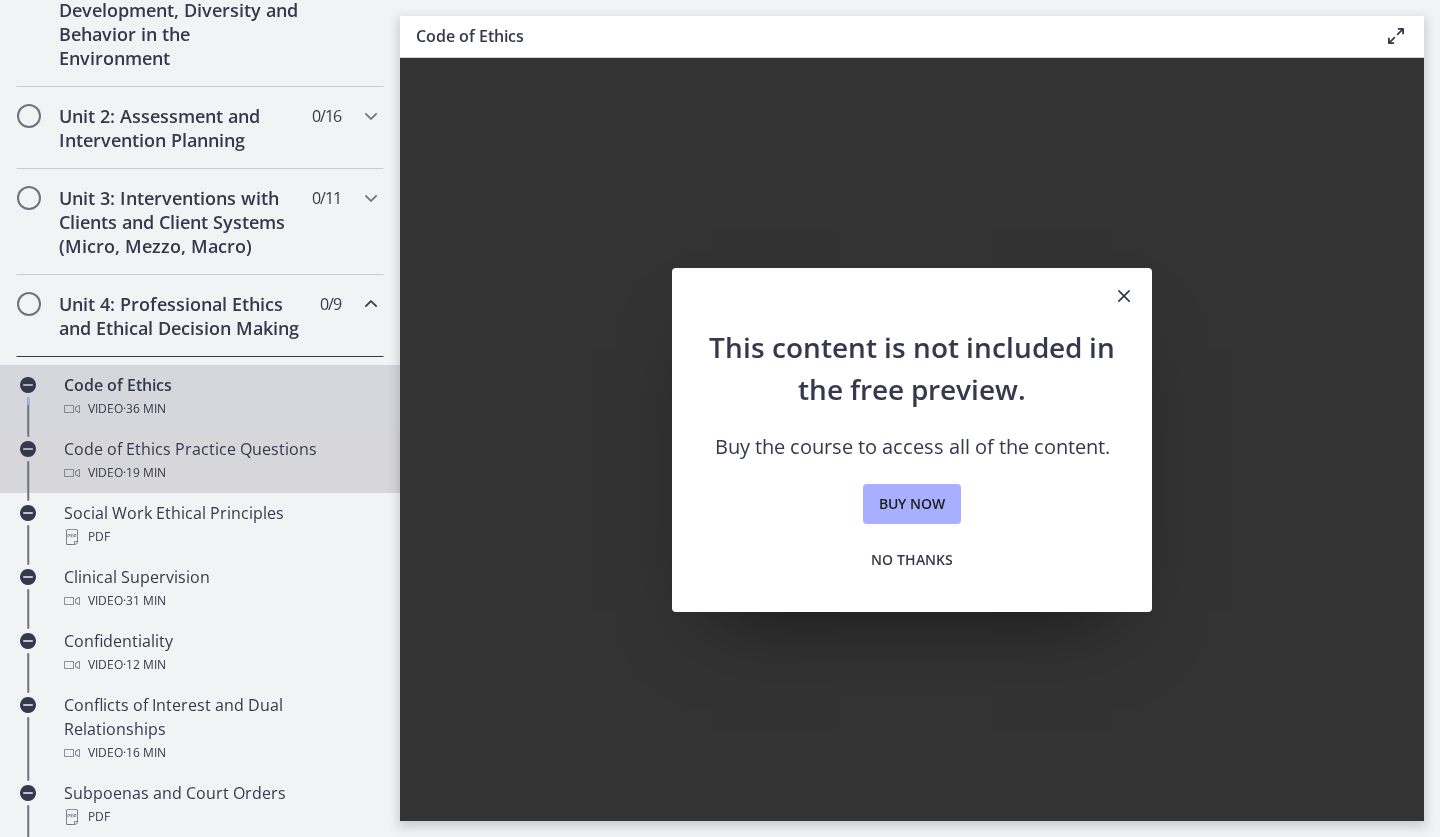 click on "·  19 min" at bounding box center (144, 473) 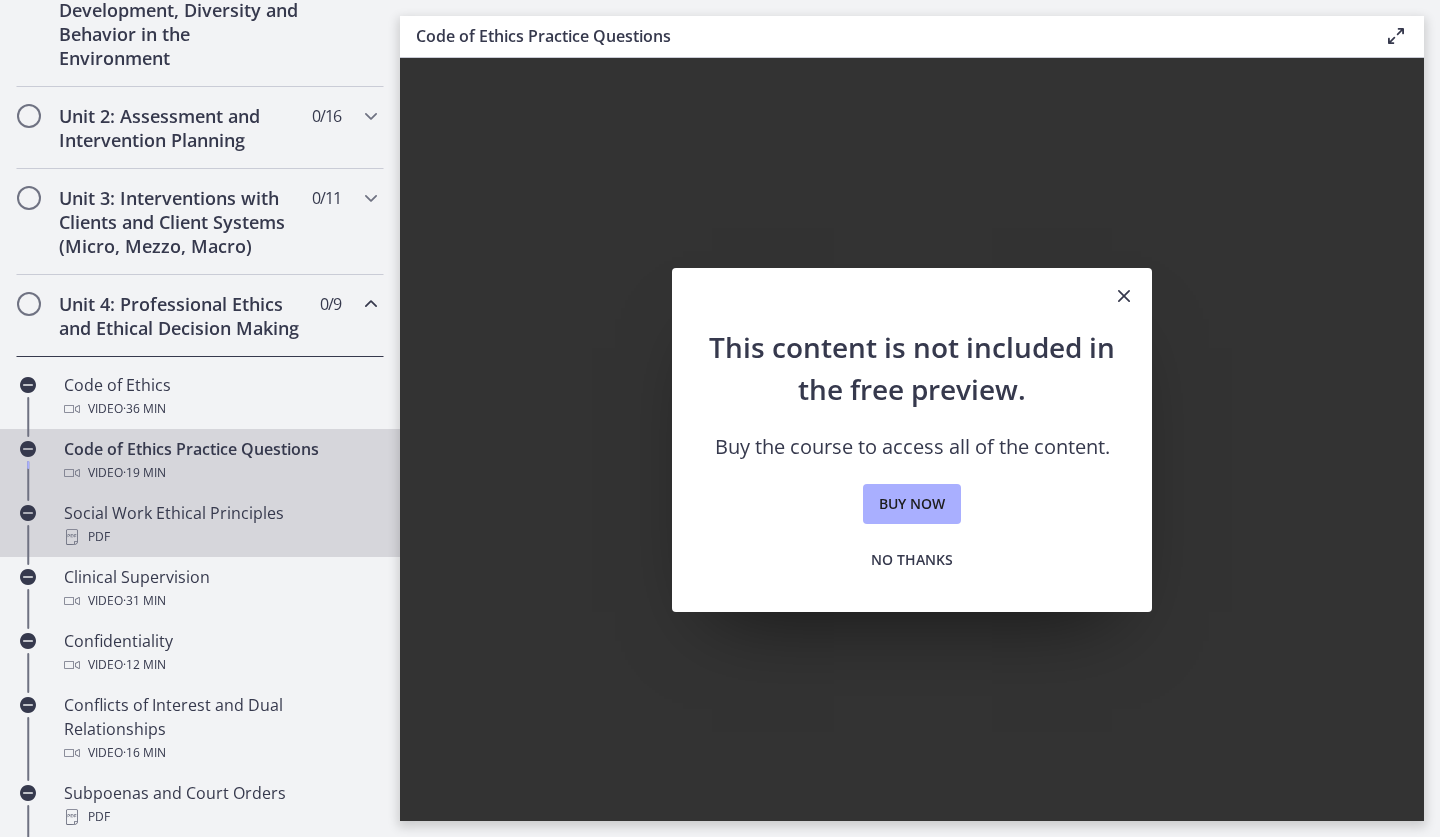 click on "PDF" at bounding box center [220, 537] 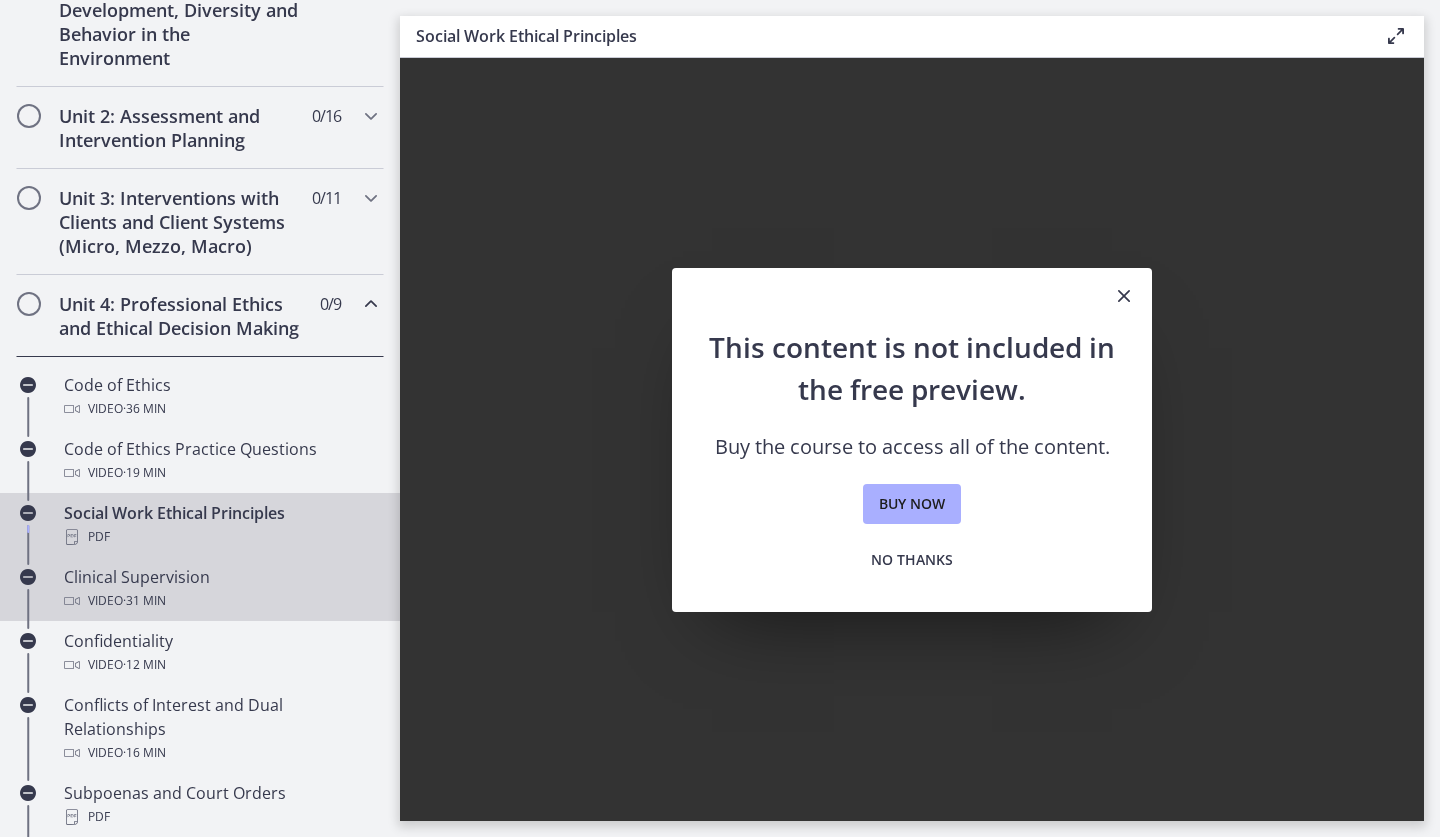 click on "Clinical Supervision
Video
·  31 min" at bounding box center [220, 589] 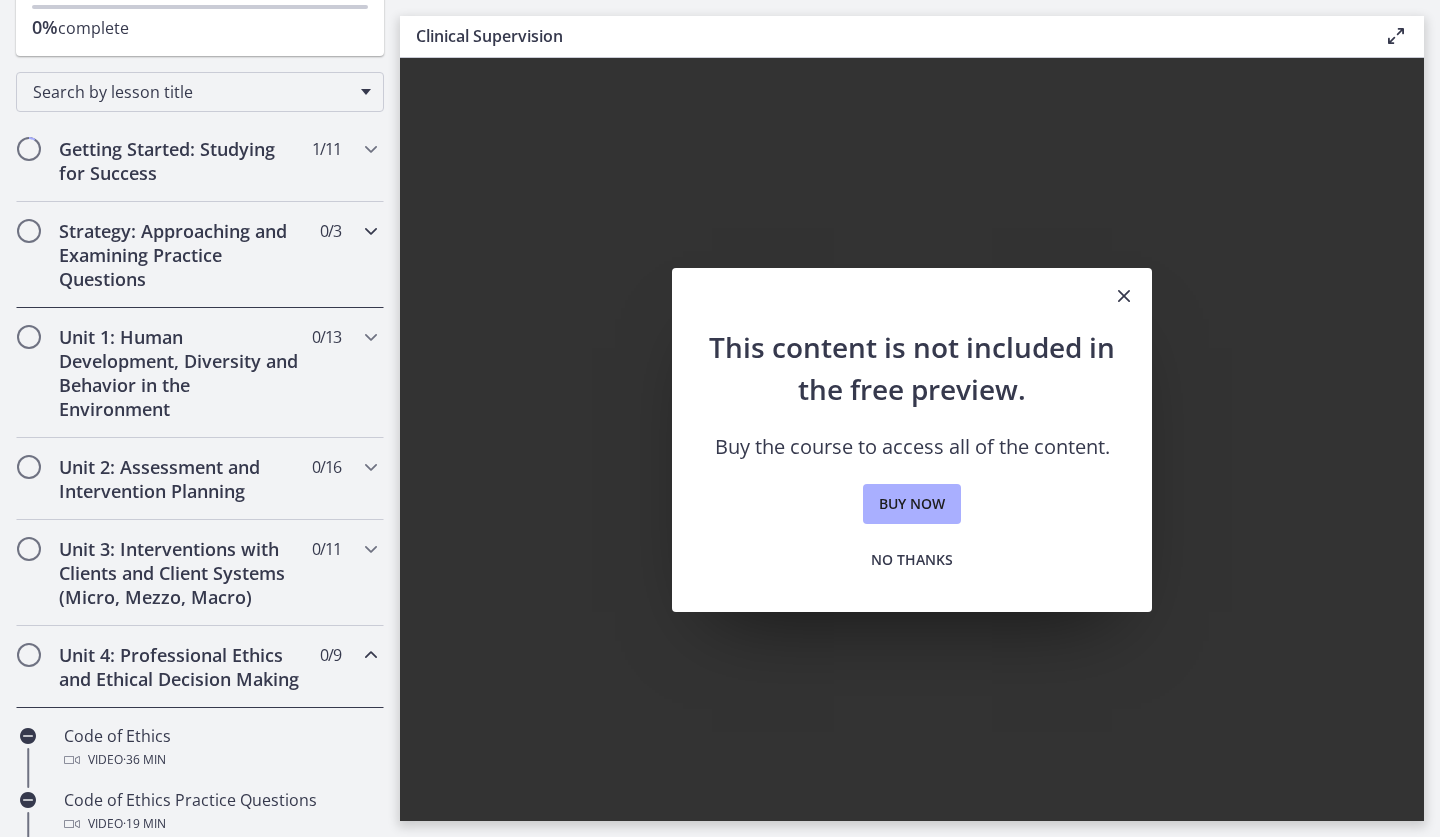 scroll, scrollTop: 278, scrollLeft: 0, axis: vertical 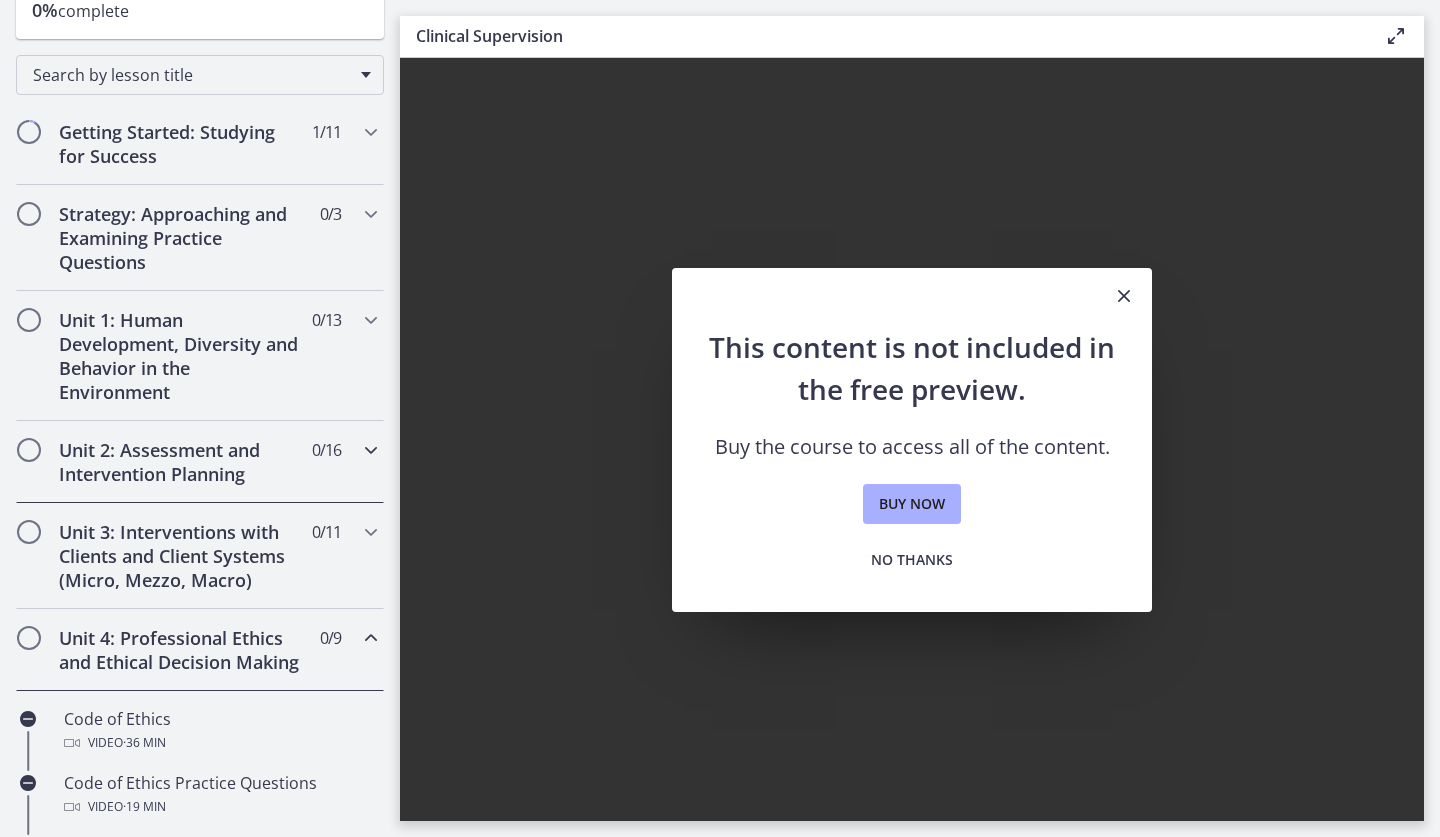 click on "Unit 2: Assessment and Intervention Planning" at bounding box center (181, 462) 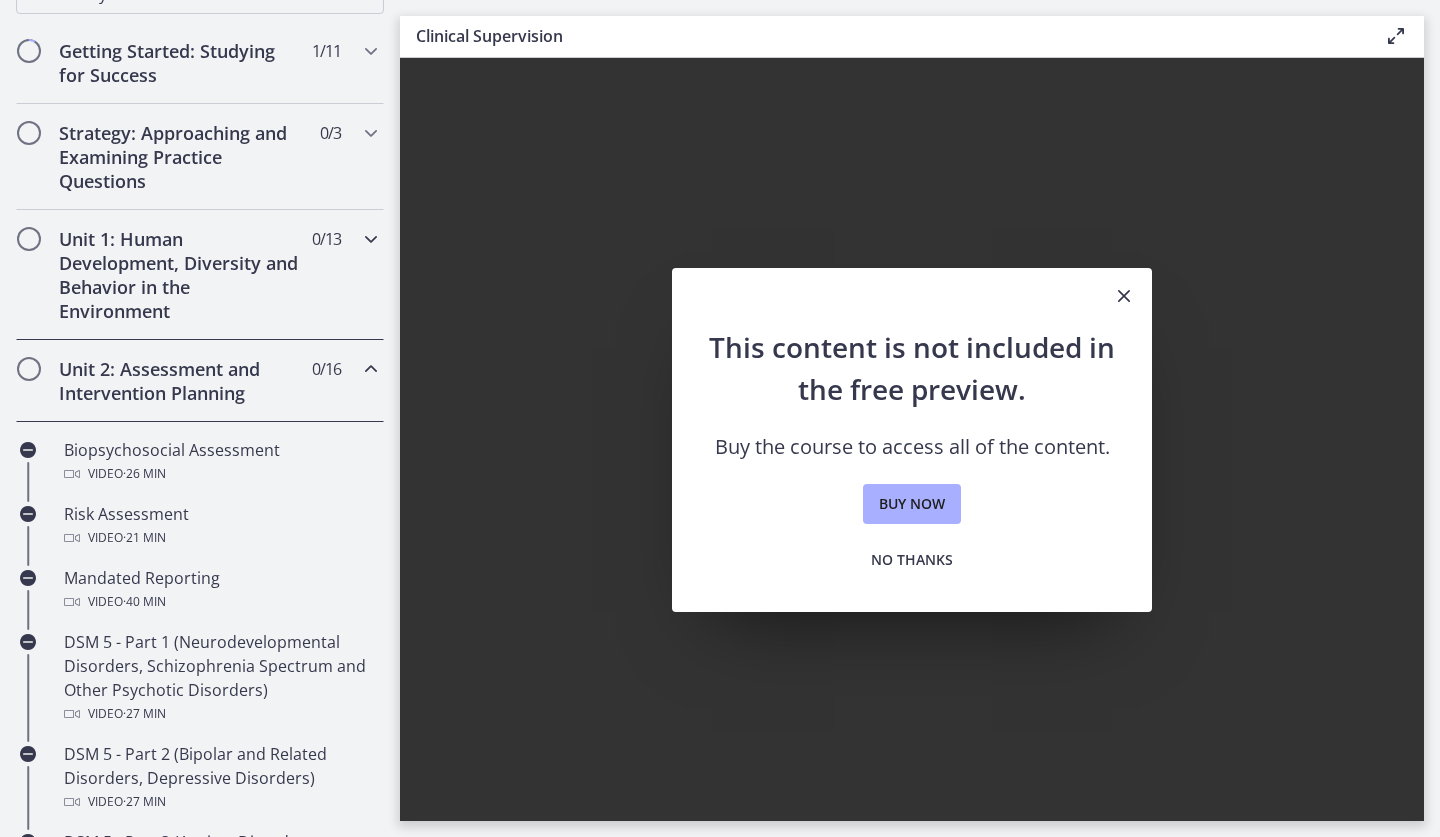 scroll, scrollTop: 373, scrollLeft: 0, axis: vertical 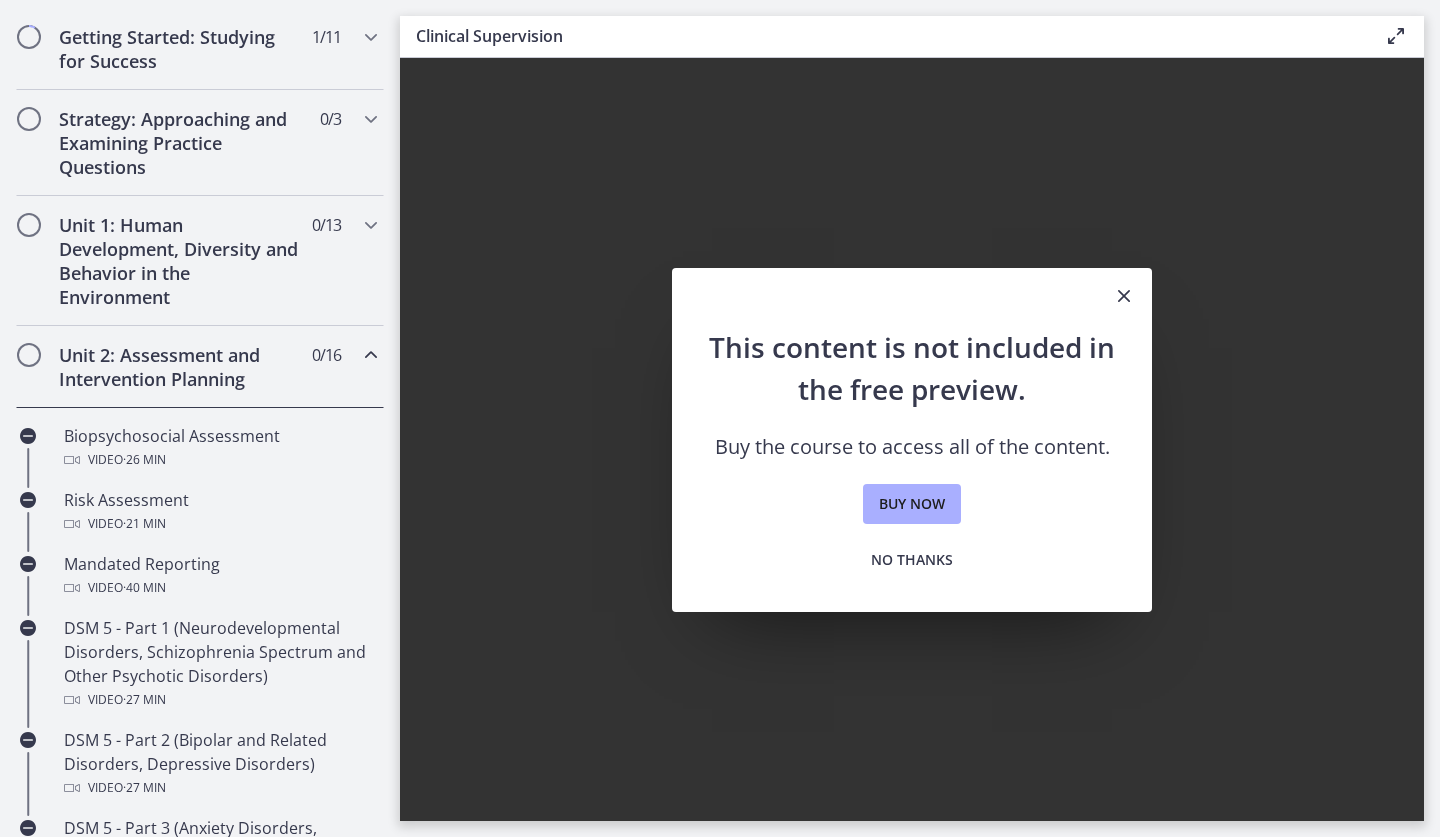 click on "Unit 2: Assessment and Intervention Planning" at bounding box center (181, 367) 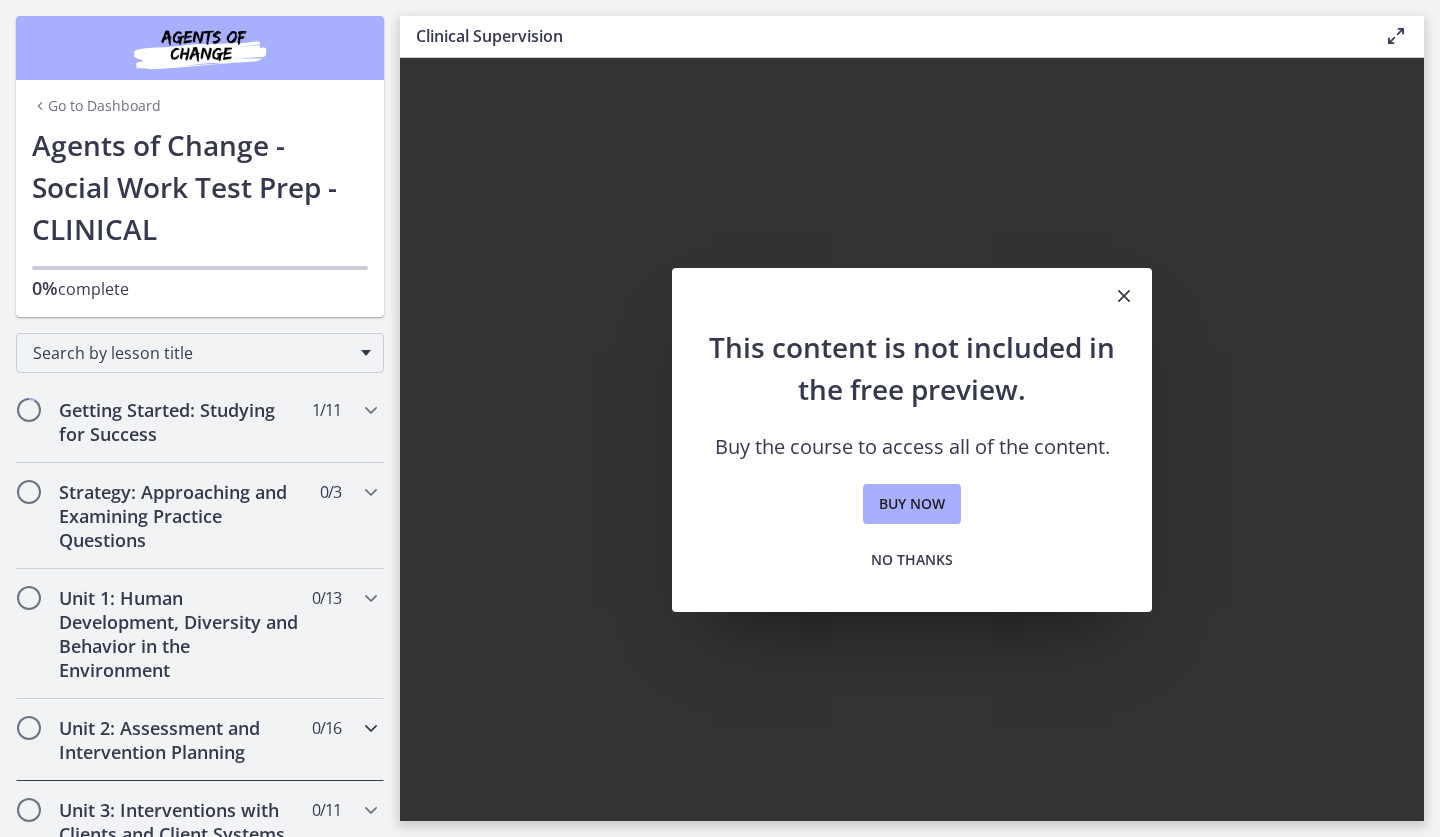 scroll, scrollTop: 0, scrollLeft: 0, axis: both 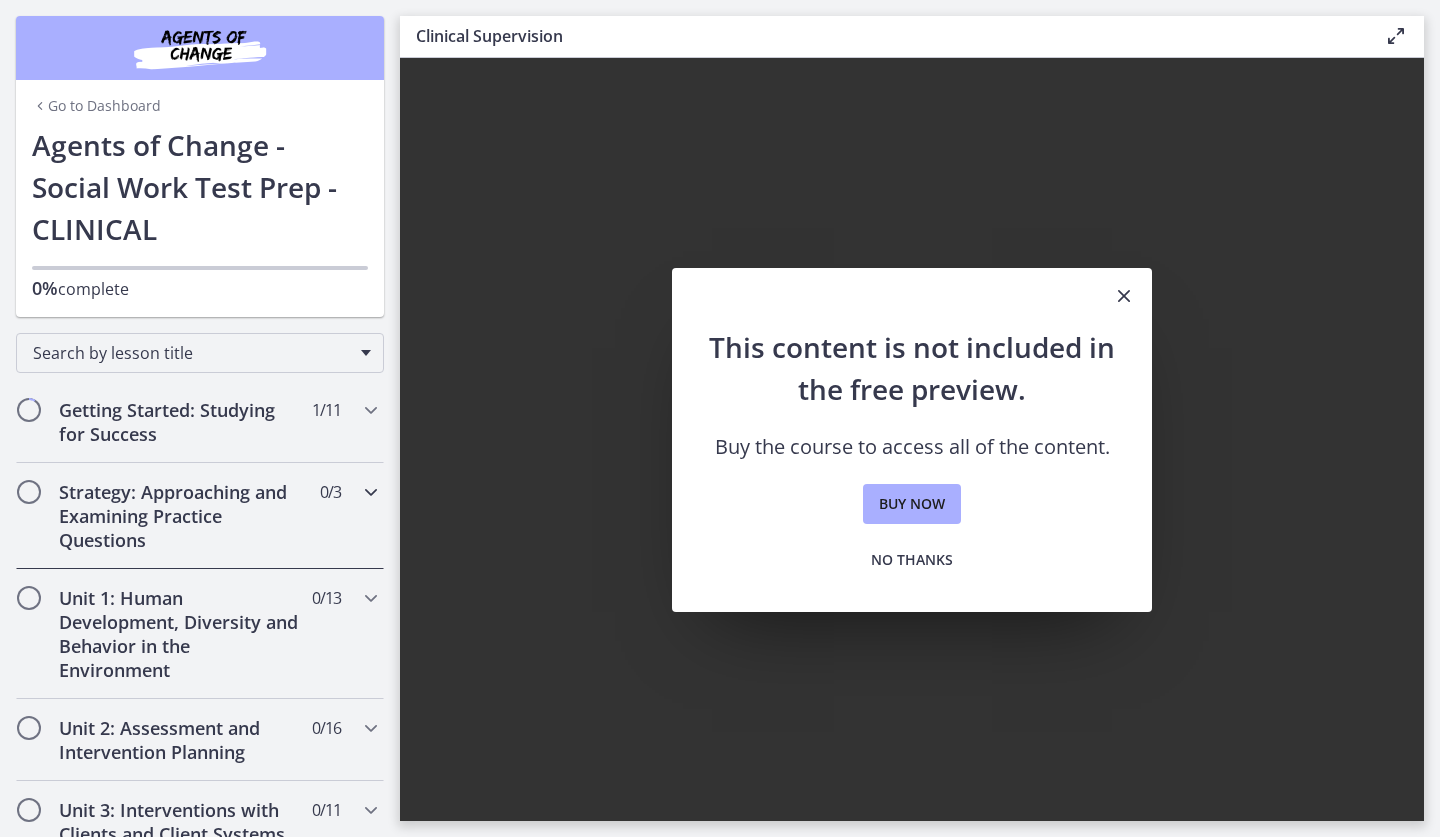 click on "Strategy: Approaching and Examining Practice Questions" at bounding box center (181, 516) 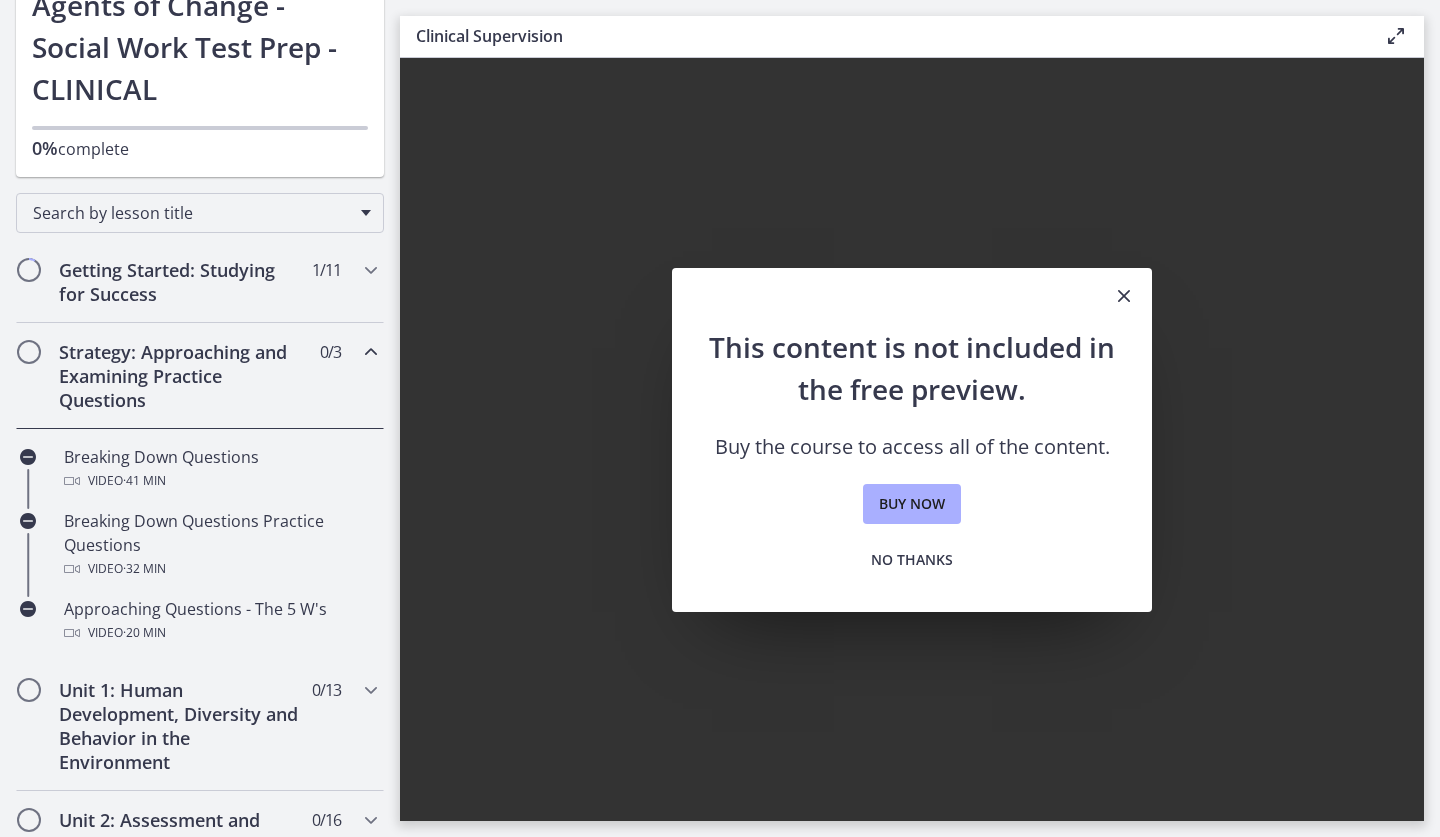 scroll, scrollTop: 144, scrollLeft: 0, axis: vertical 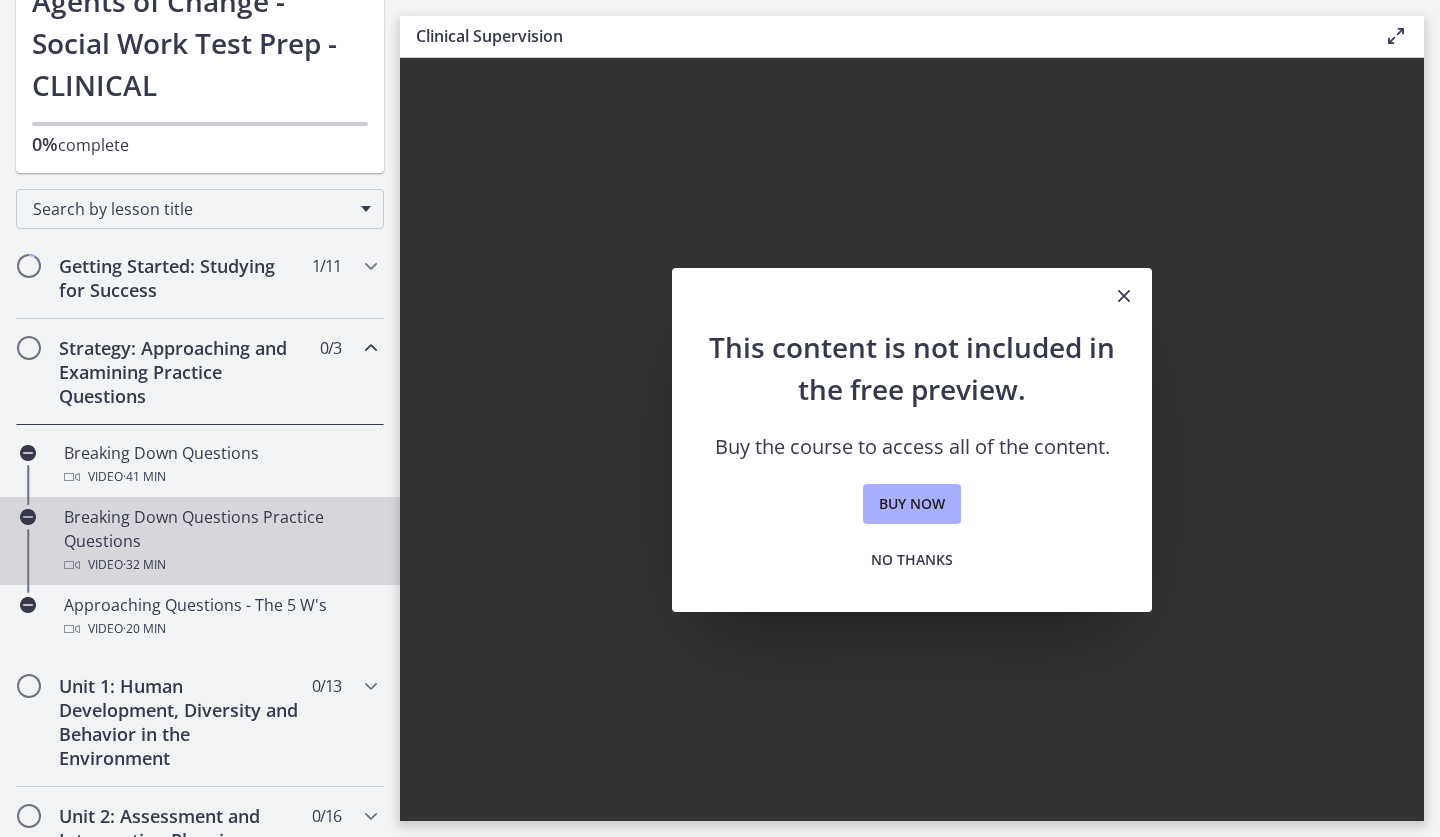 click on "Breaking Down Questions Practice Questions
Video
·  32 min" at bounding box center [220, 541] 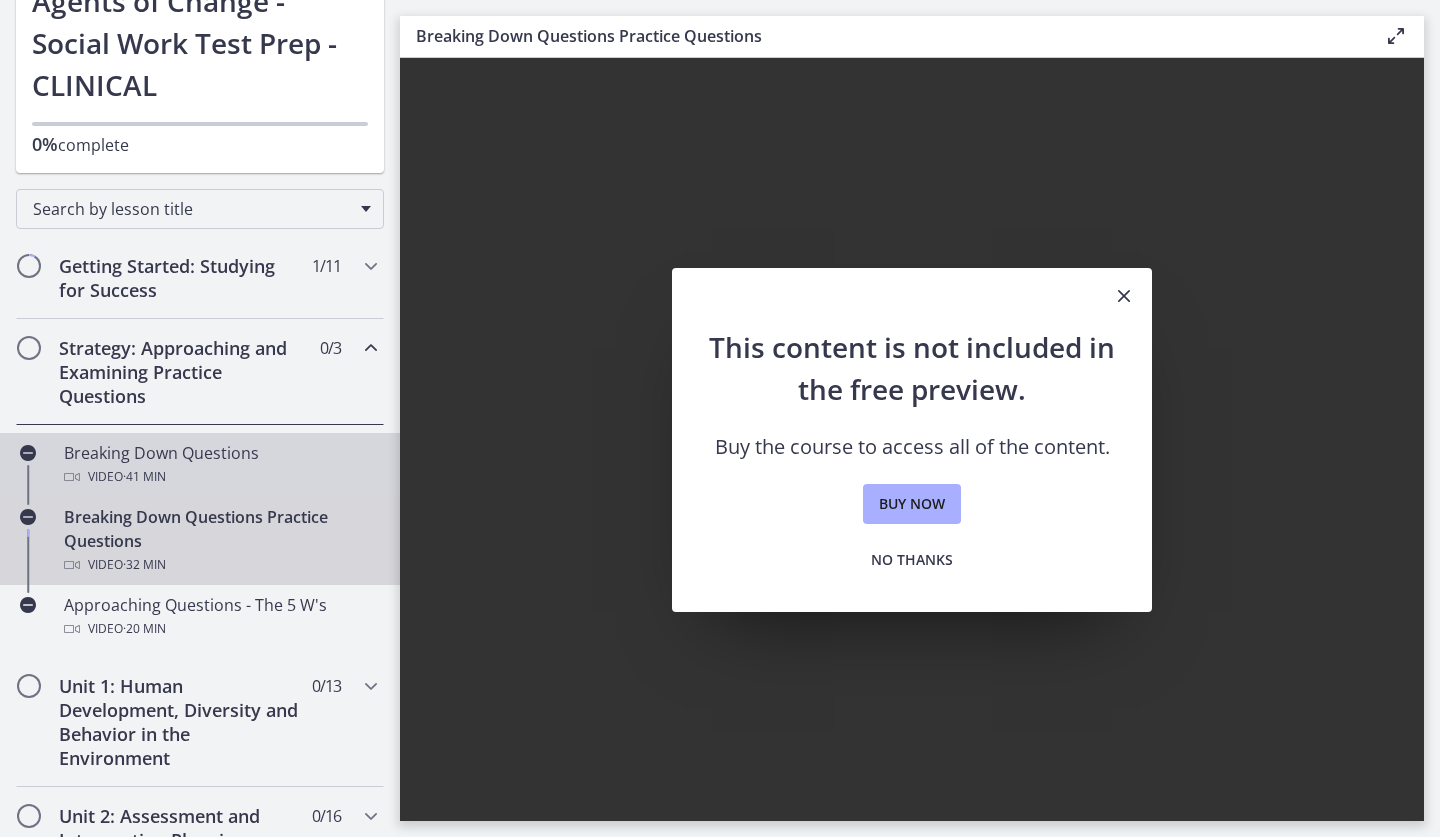 click on "Video
·  41 min" at bounding box center [220, 477] 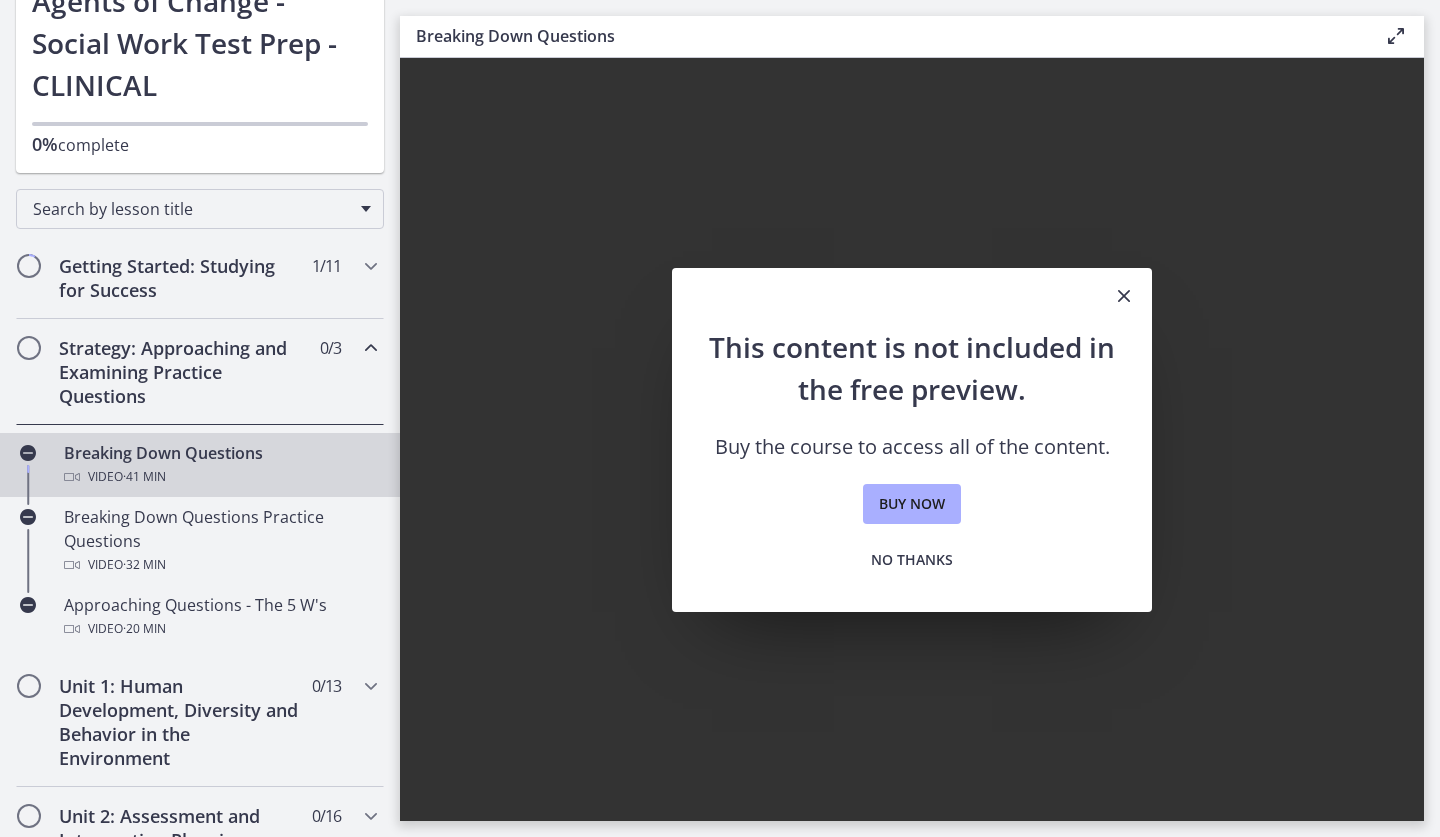 click on "Strategy: Approaching and Examining Practice Questions" at bounding box center (181, 372) 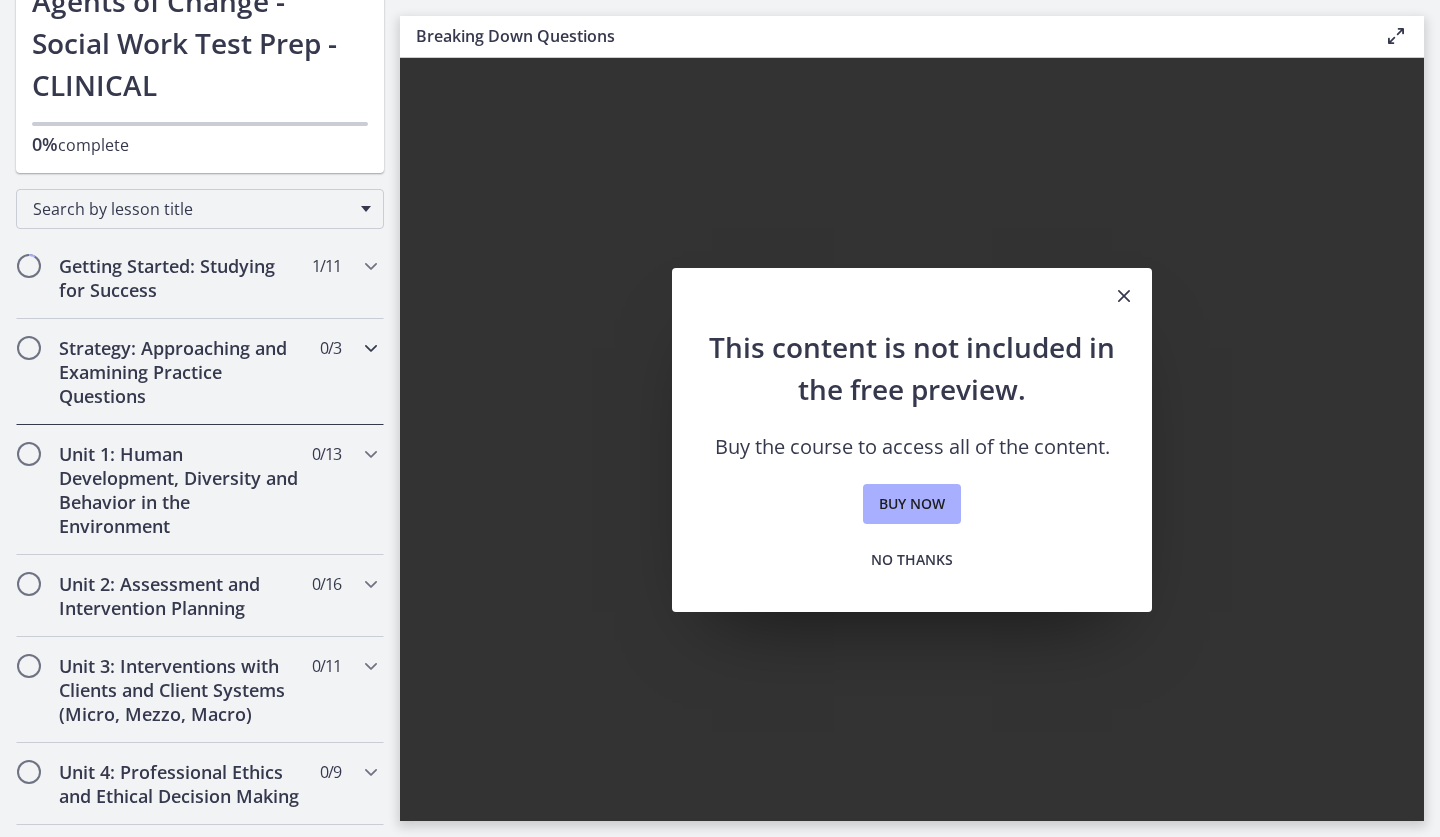 click on "Strategy: Approaching and Examining Practice Questions" at bounding box center [181, 372] 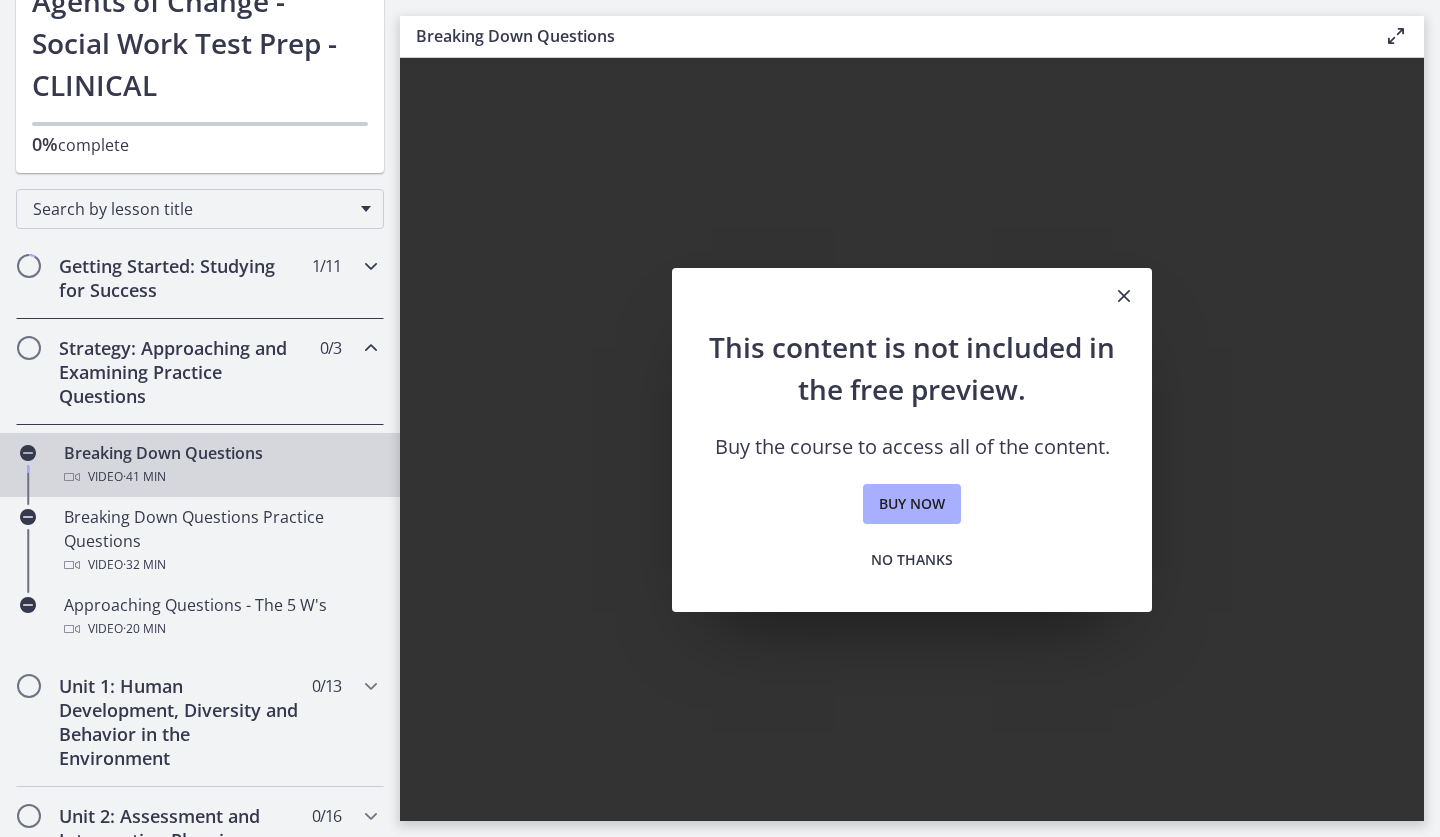 click on "Getting Started: Studying for Success" at bounding box center [181, 278] 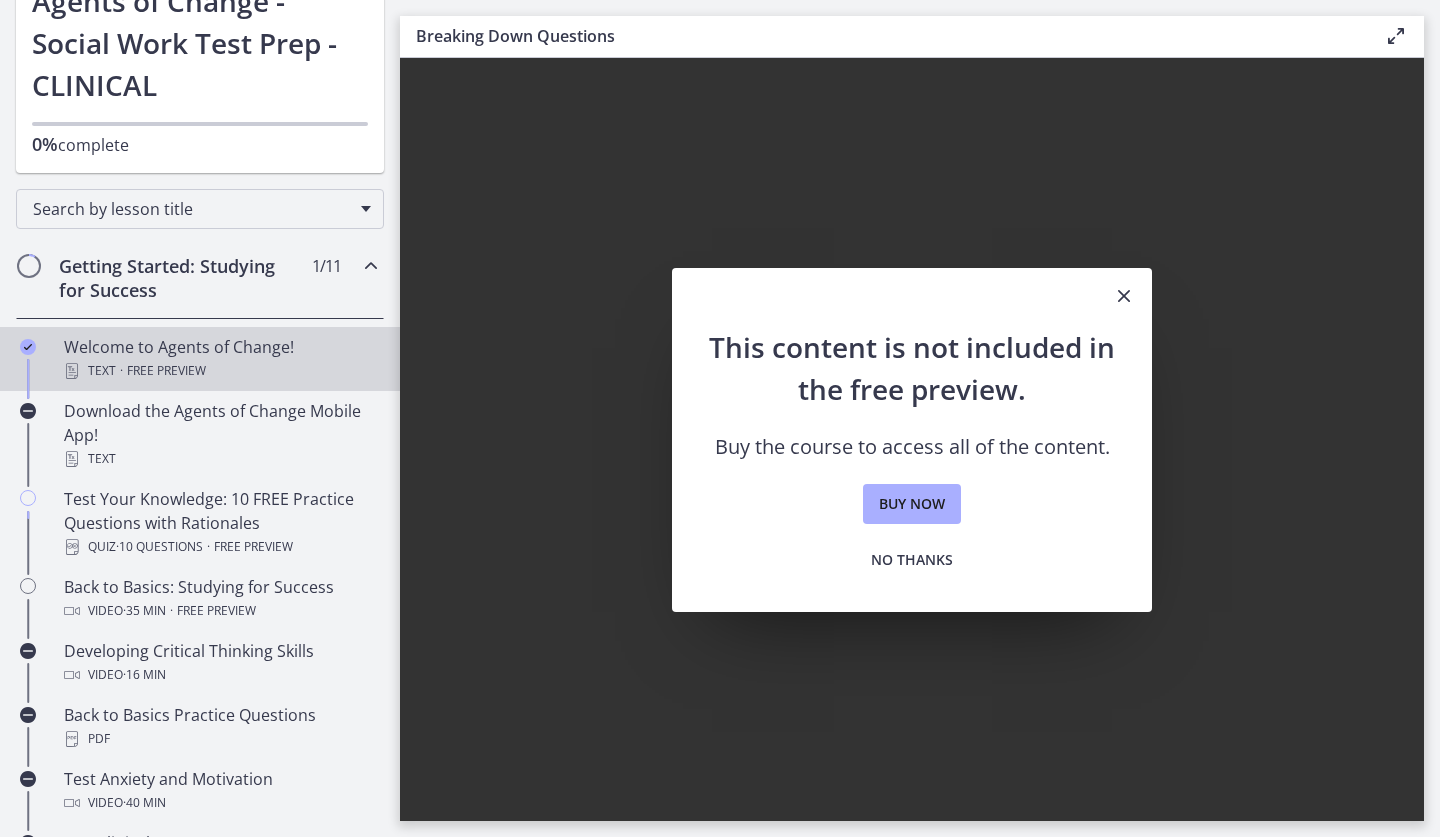 click on "Free preview" at bounding box center [166, 371] 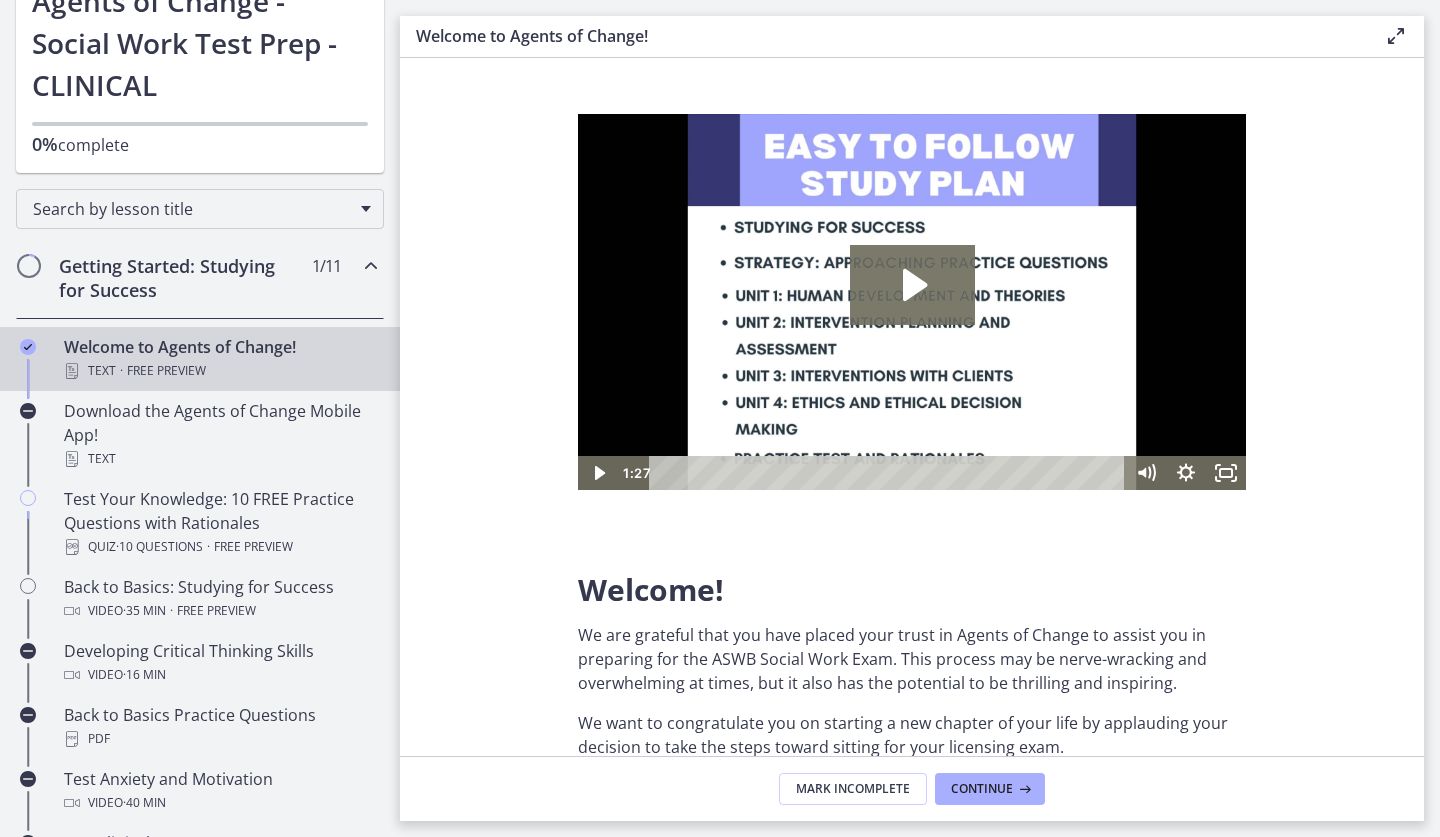 scroll, scrollTop: 0, scrollLeft: 0, axis: both 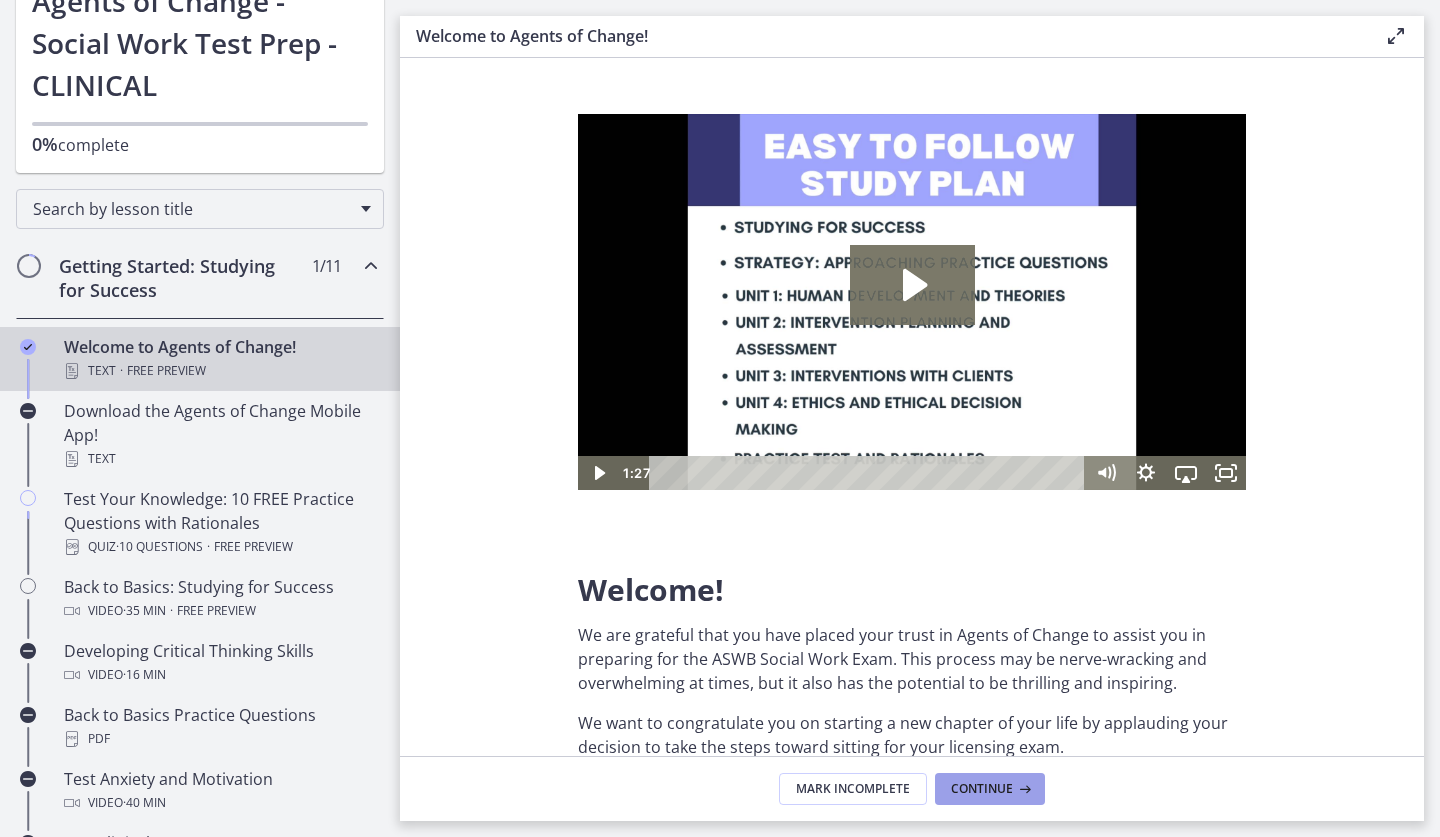click at bounding box center (1023, 789) 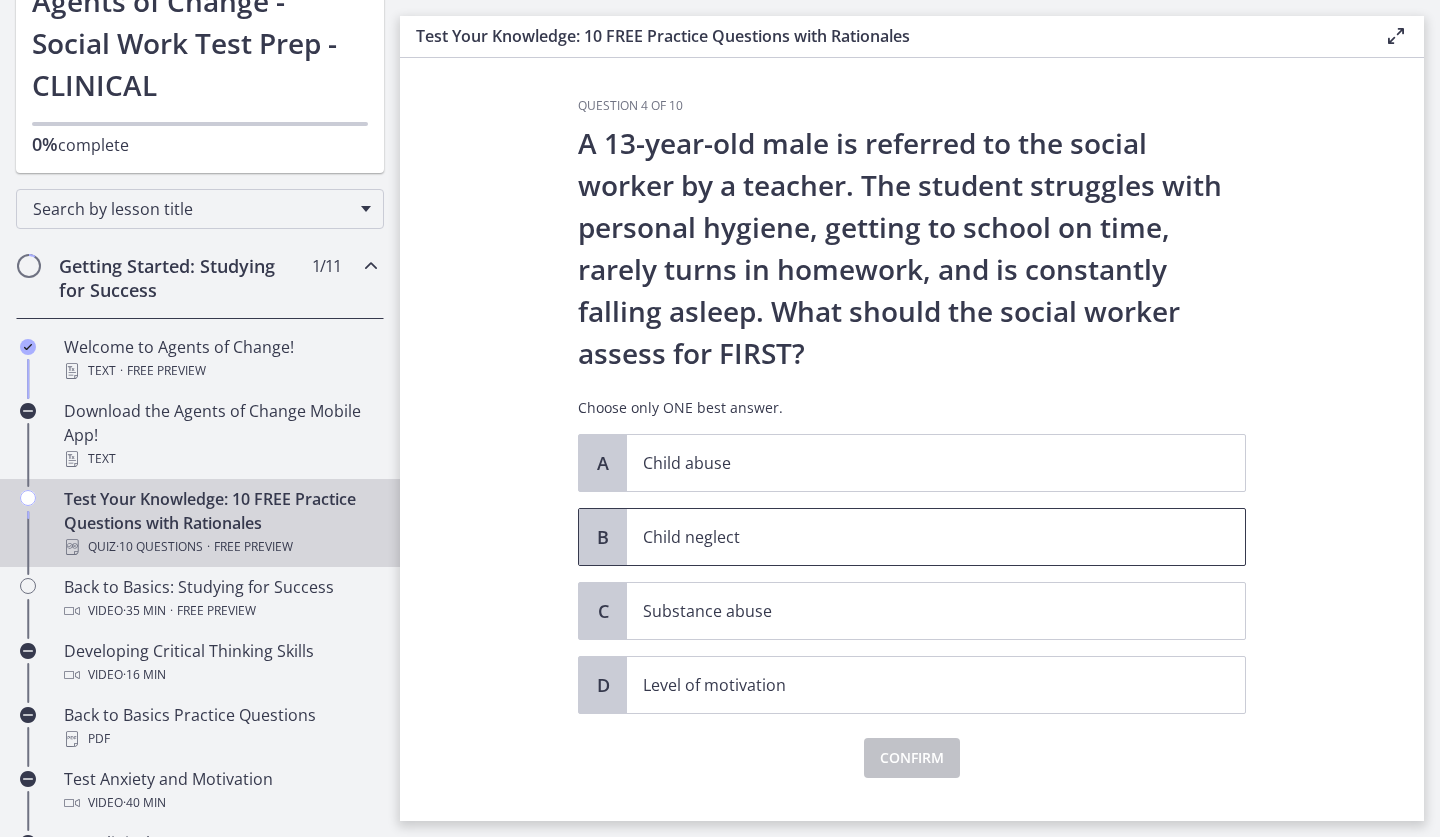click on "Child neglect" at bounding box center [916, 537] 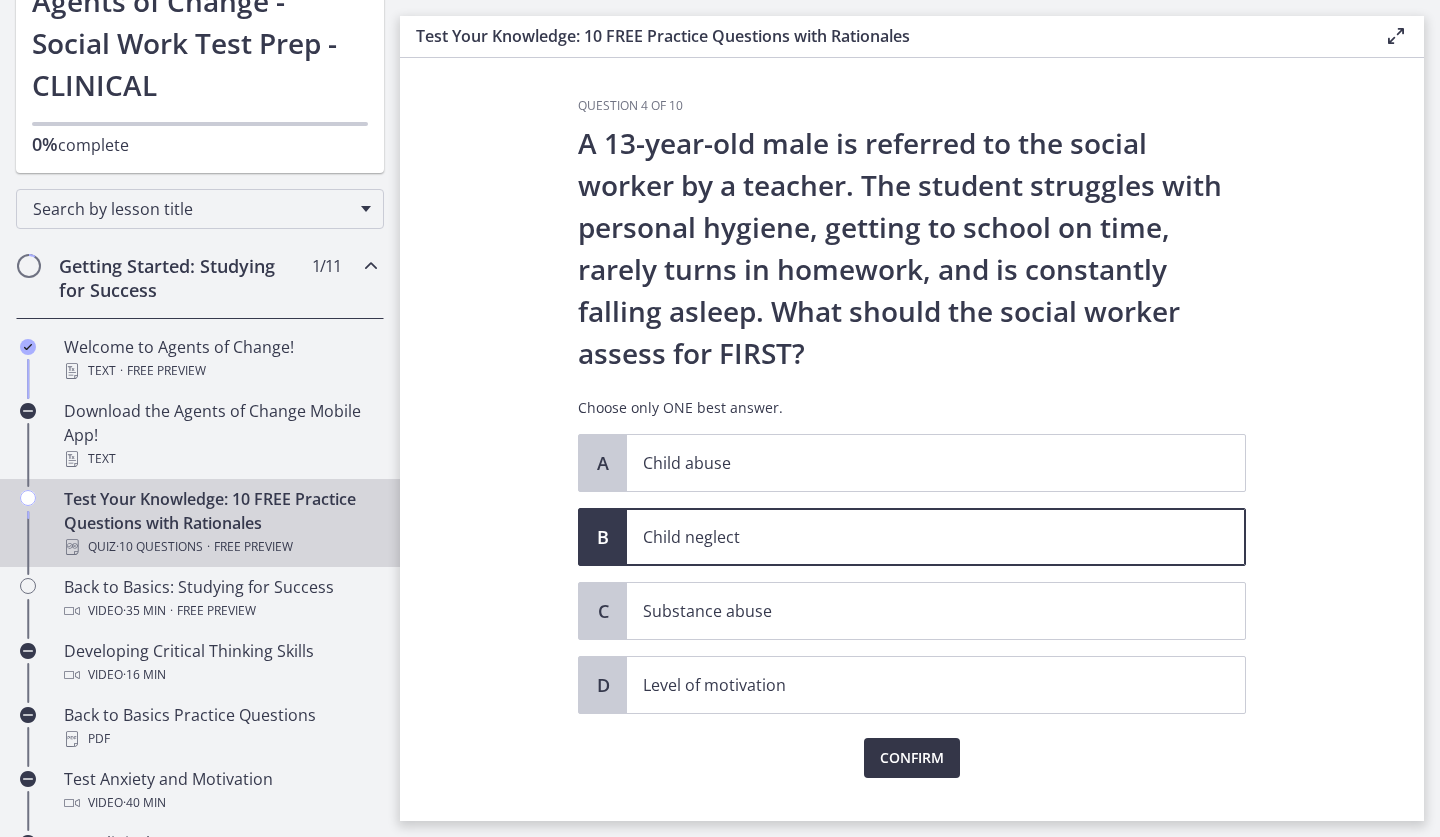 click on "Confirm" at bounding box center (912, 758) 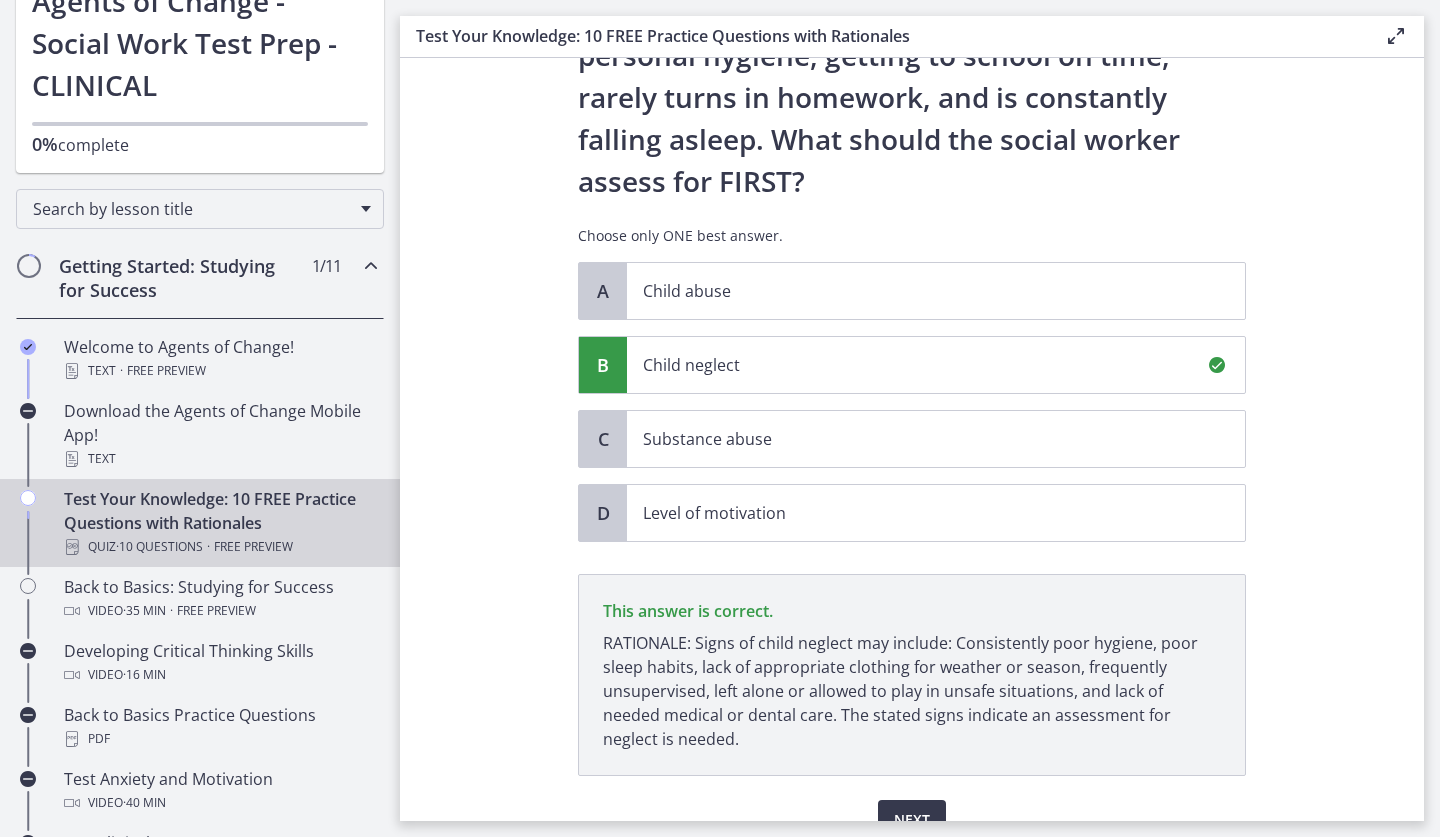scroll, scrollTop: 278, scrollLeft: 0, axis: vertical 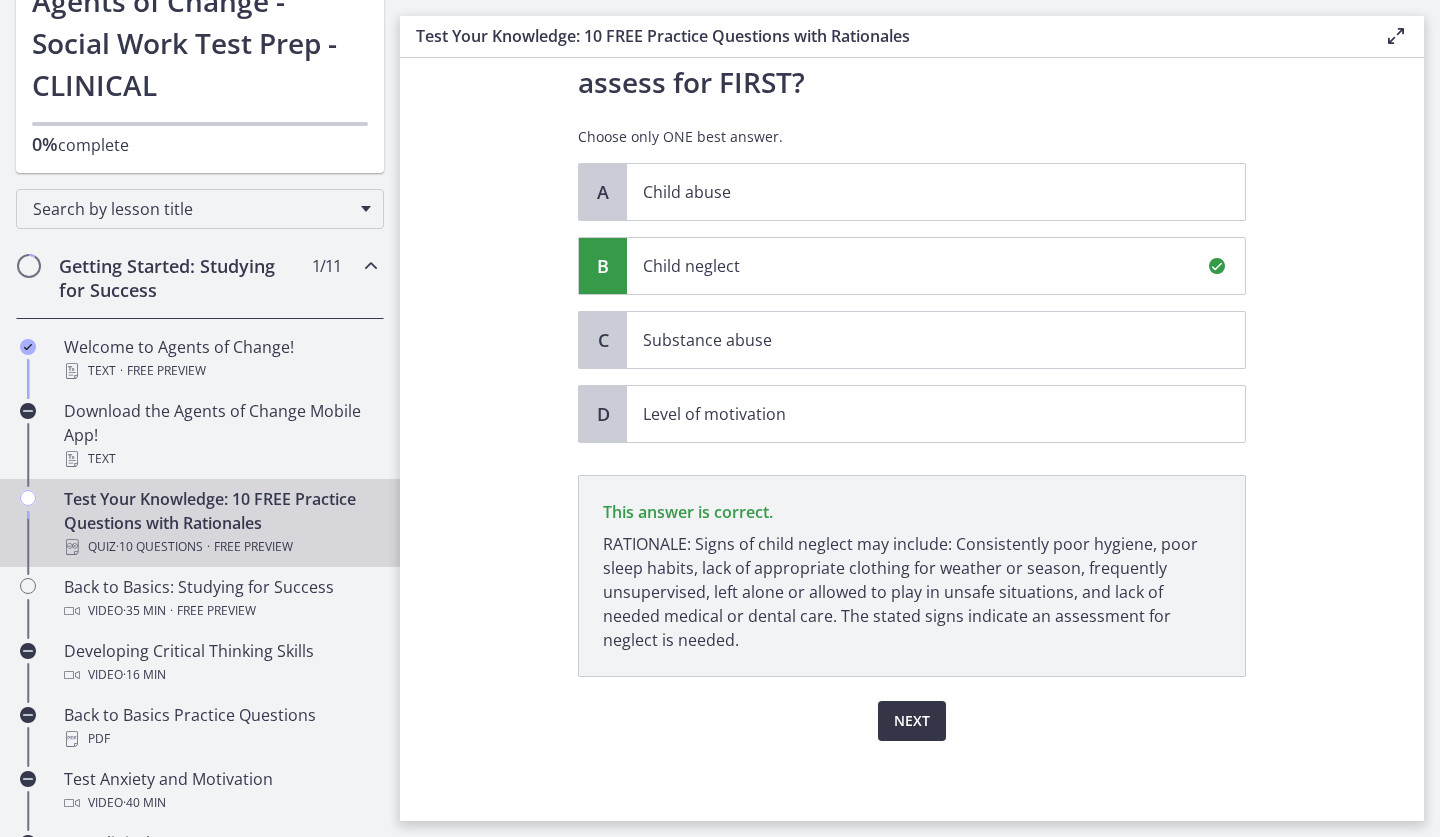 click on "Next" at bounding box center [912, 721] 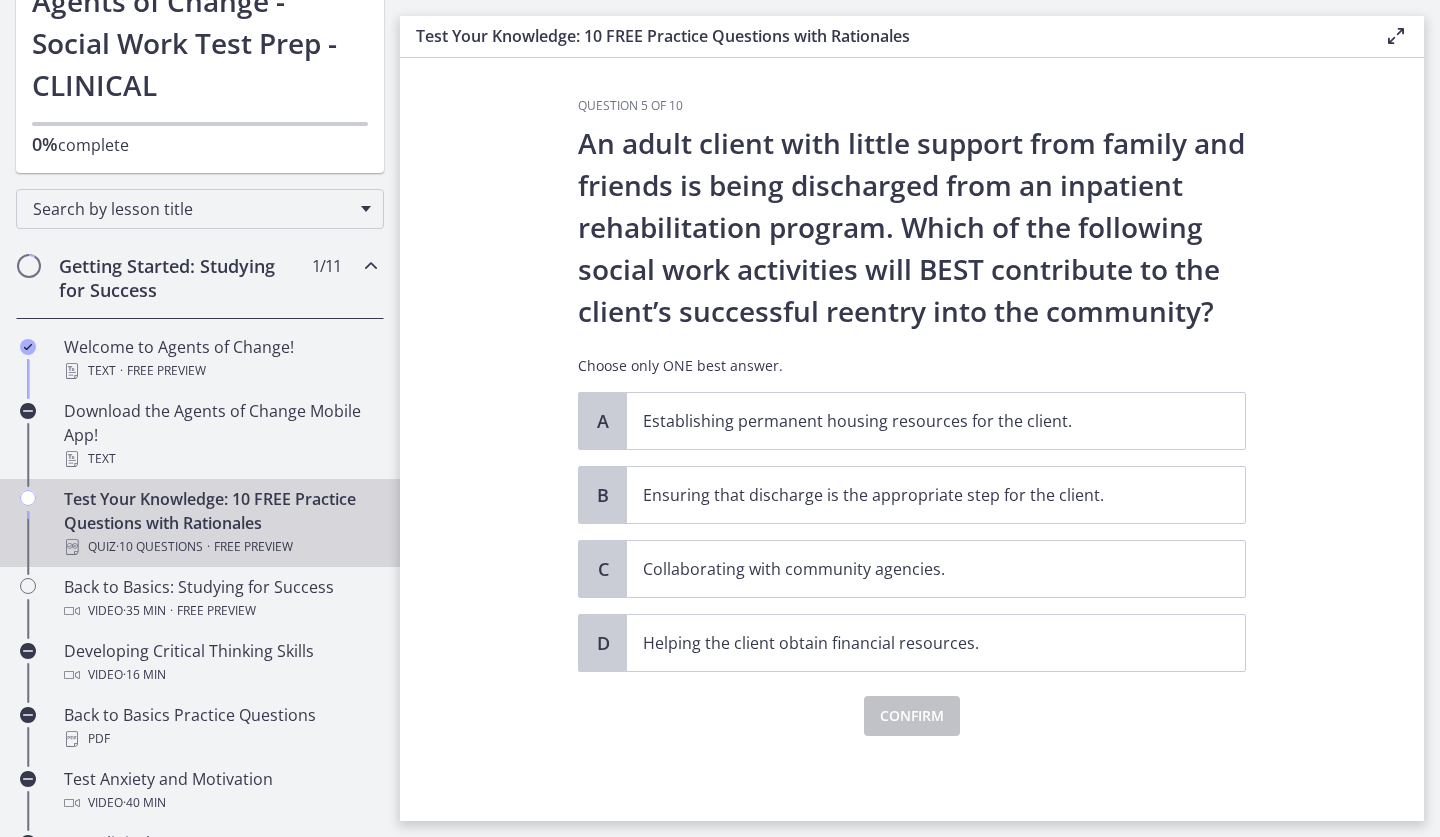 scroll, scrollTop: 0, scrollLeft: 0, axis: both 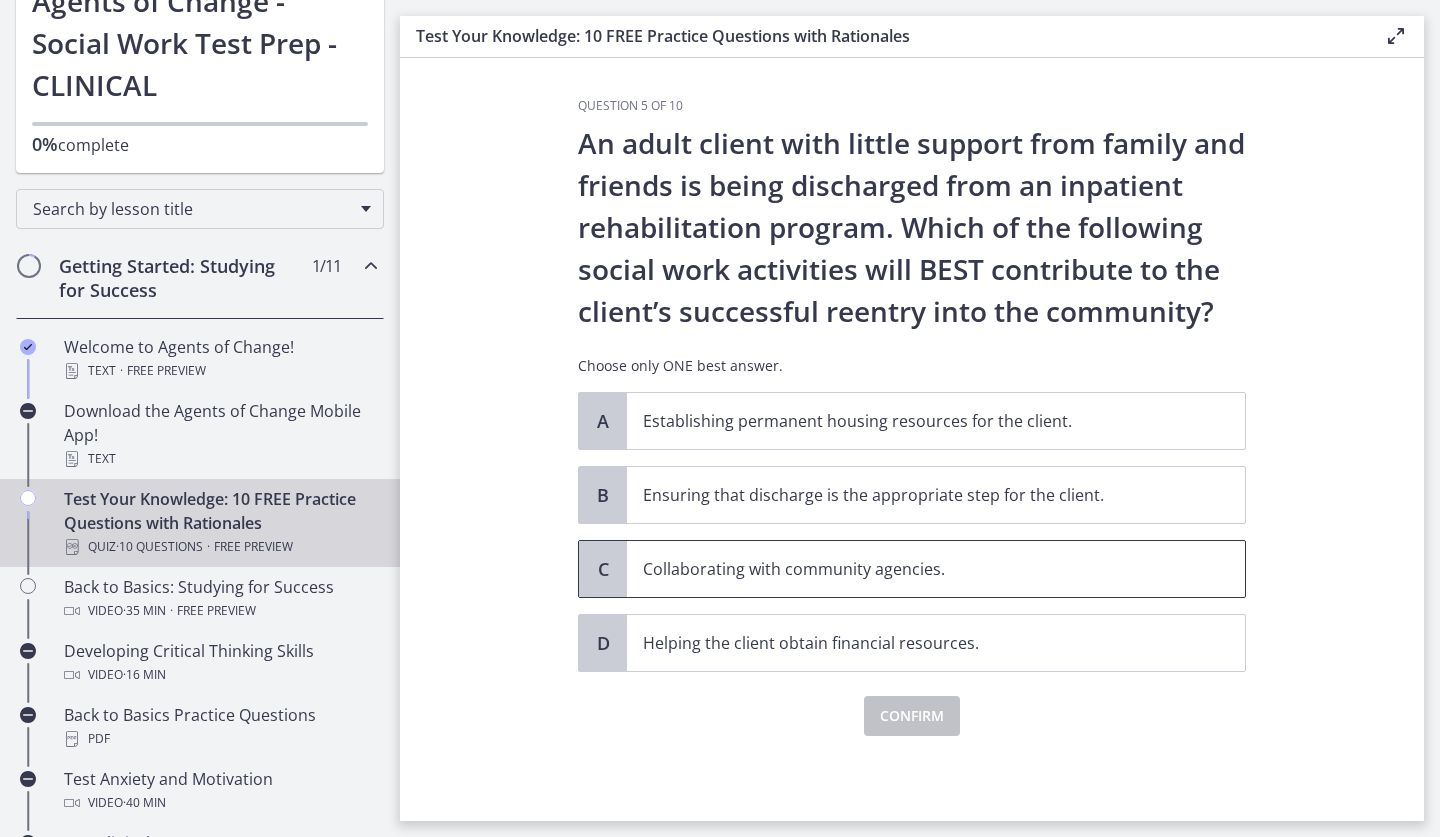 click on "Collaborating with community agencies." at bounding box center (916, 569) 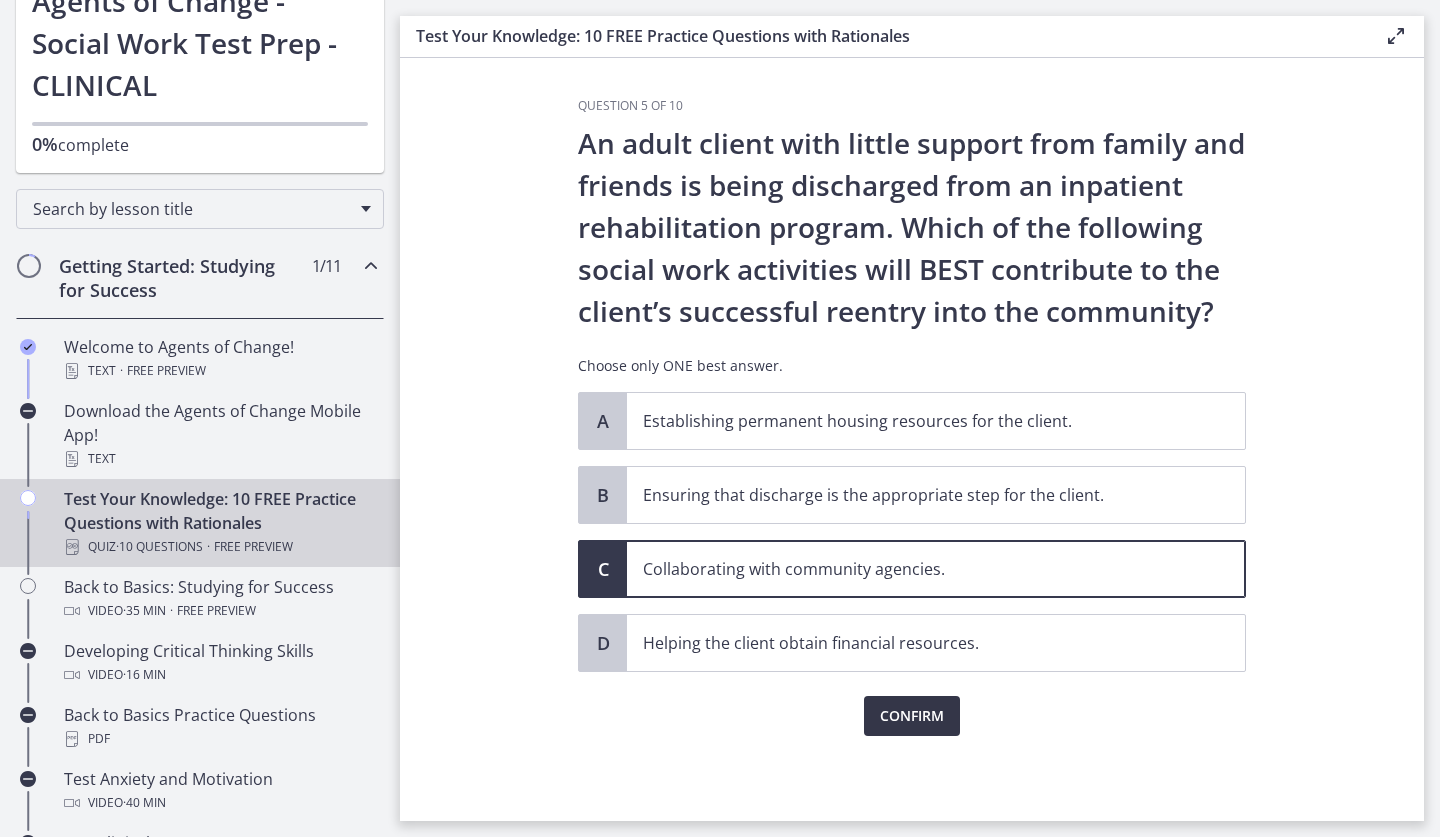 click on "Confirm" at bounding box center (912, 716) 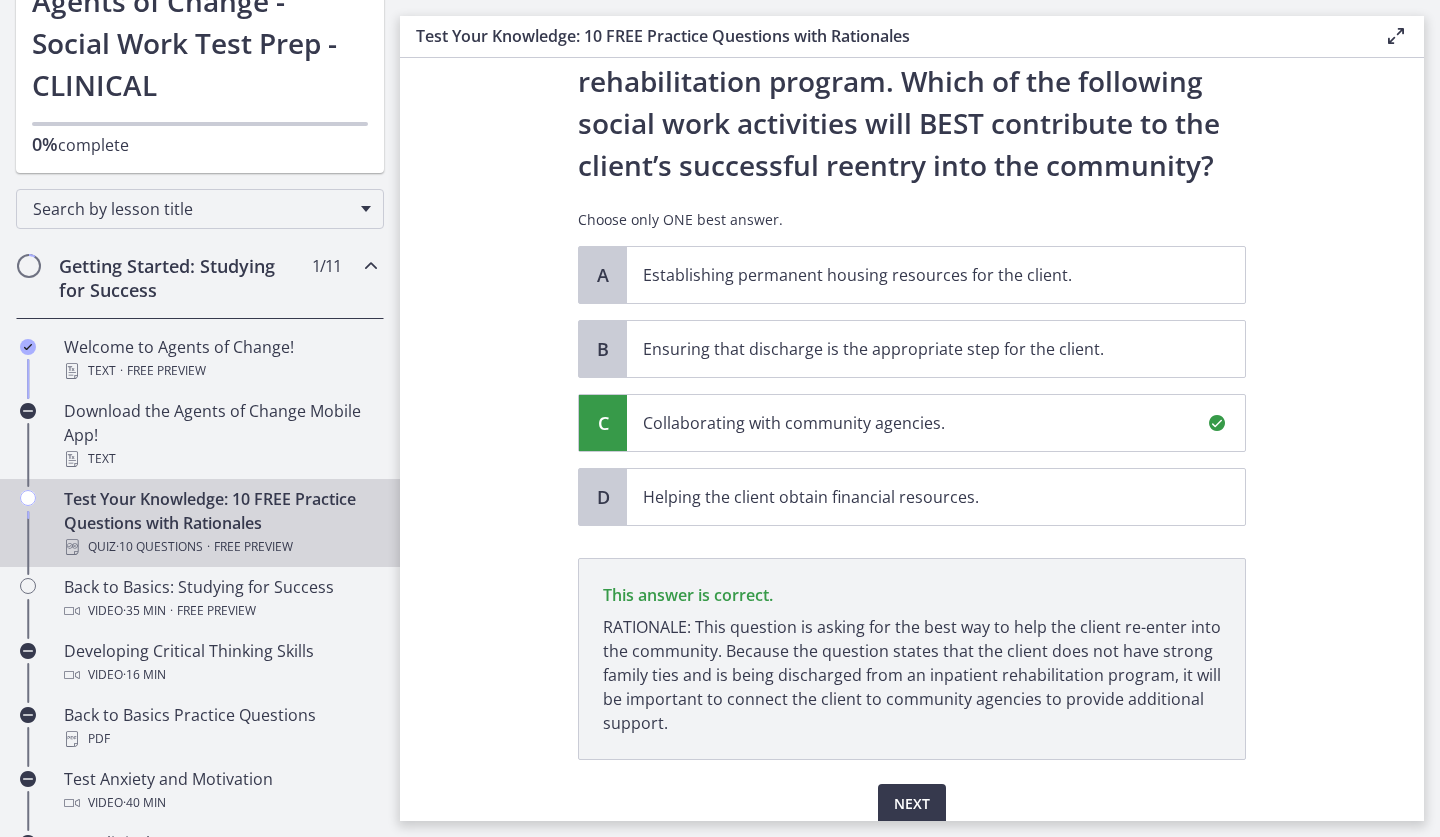 scroll, scrollTop: 236, scrollLeft: 0, axis: vertical 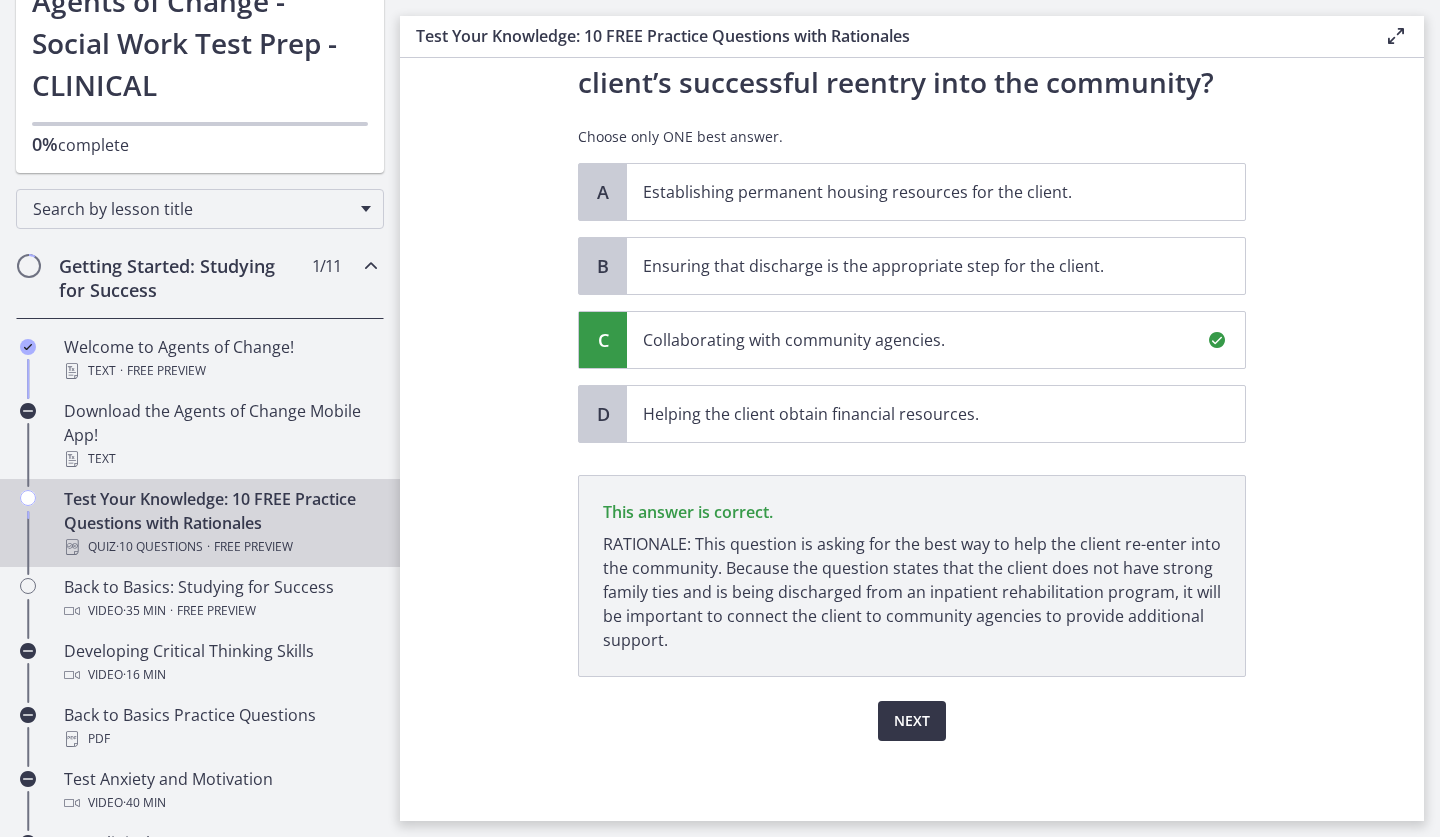 click on "Next" at bounding box center (912, 721) 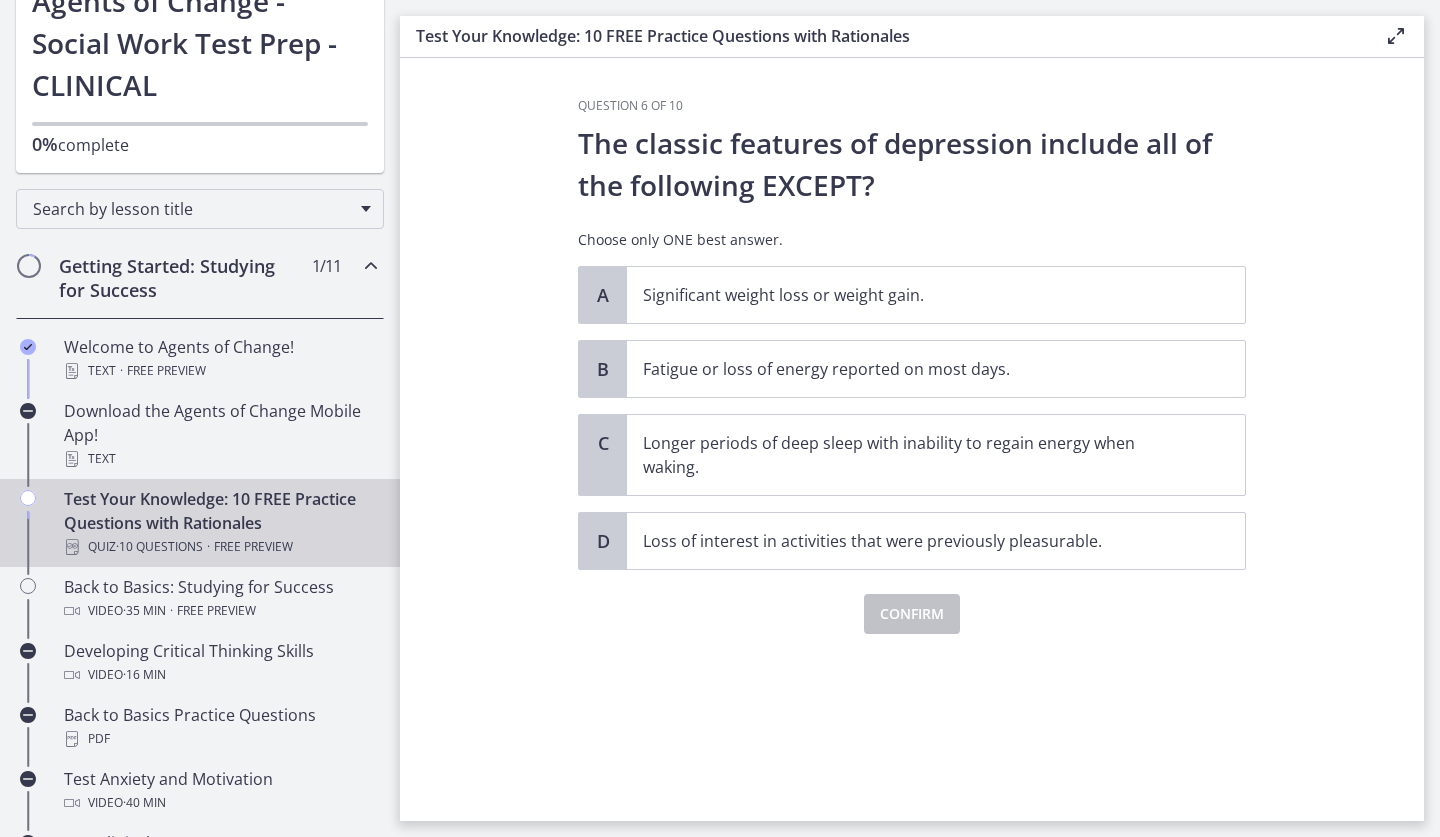 scroll, scrollTop: 0, scrollLeft: 0, axis: both 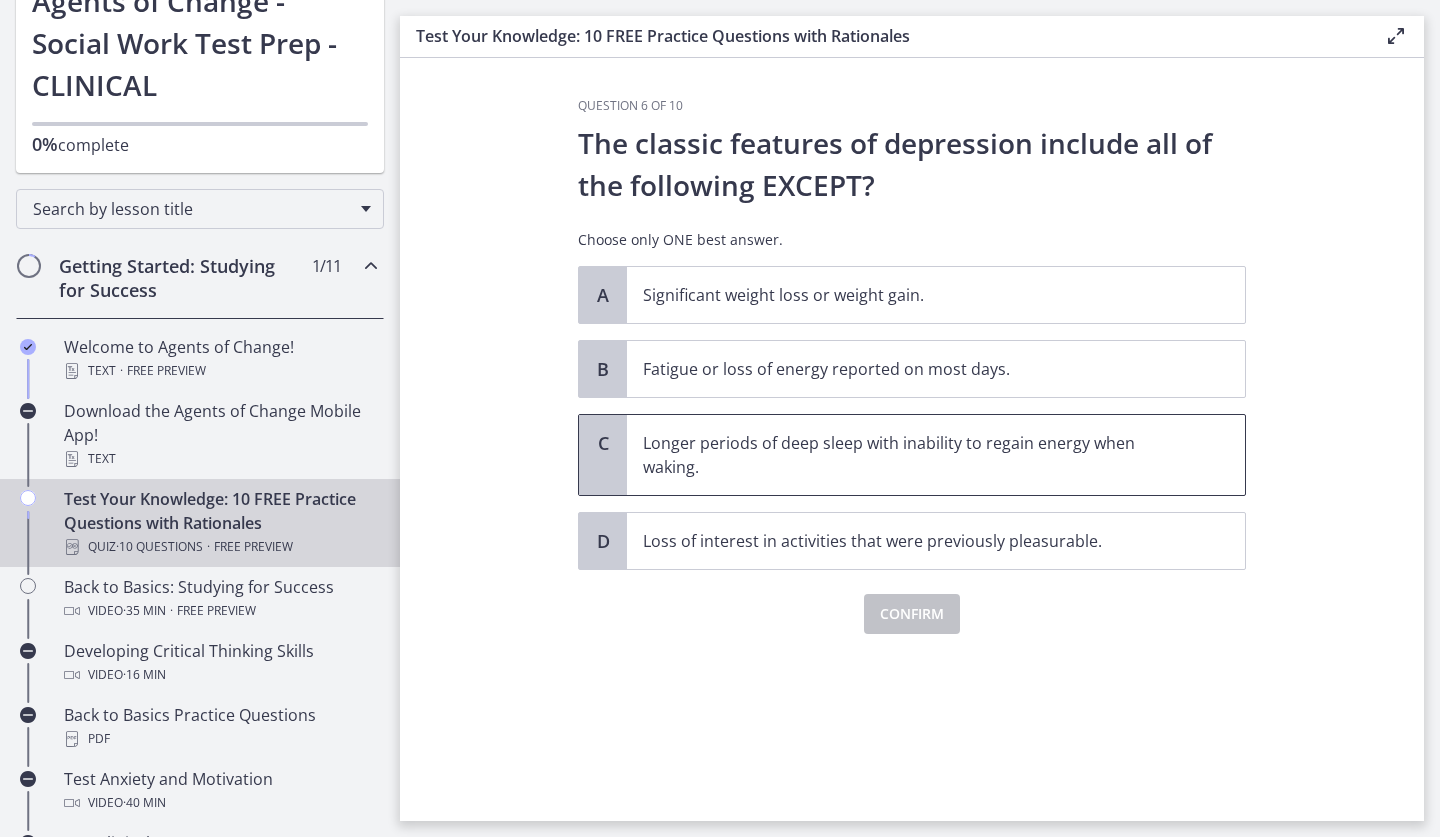click on "Longer periods of deep sleep with inability to regain energy when waking." at bounding box center [916, 455] 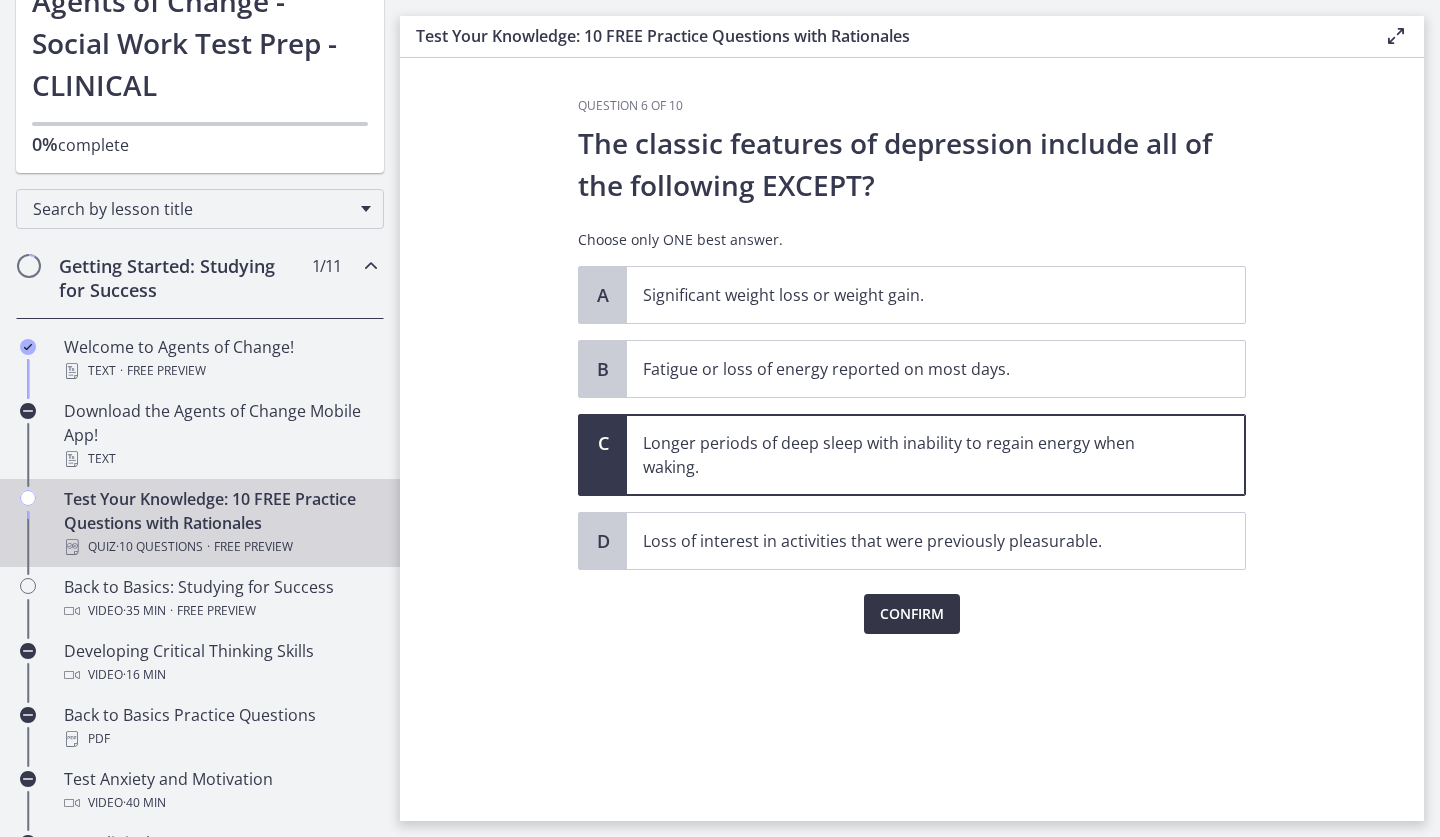 click on "Confirm" at bounding box center (912, 614) 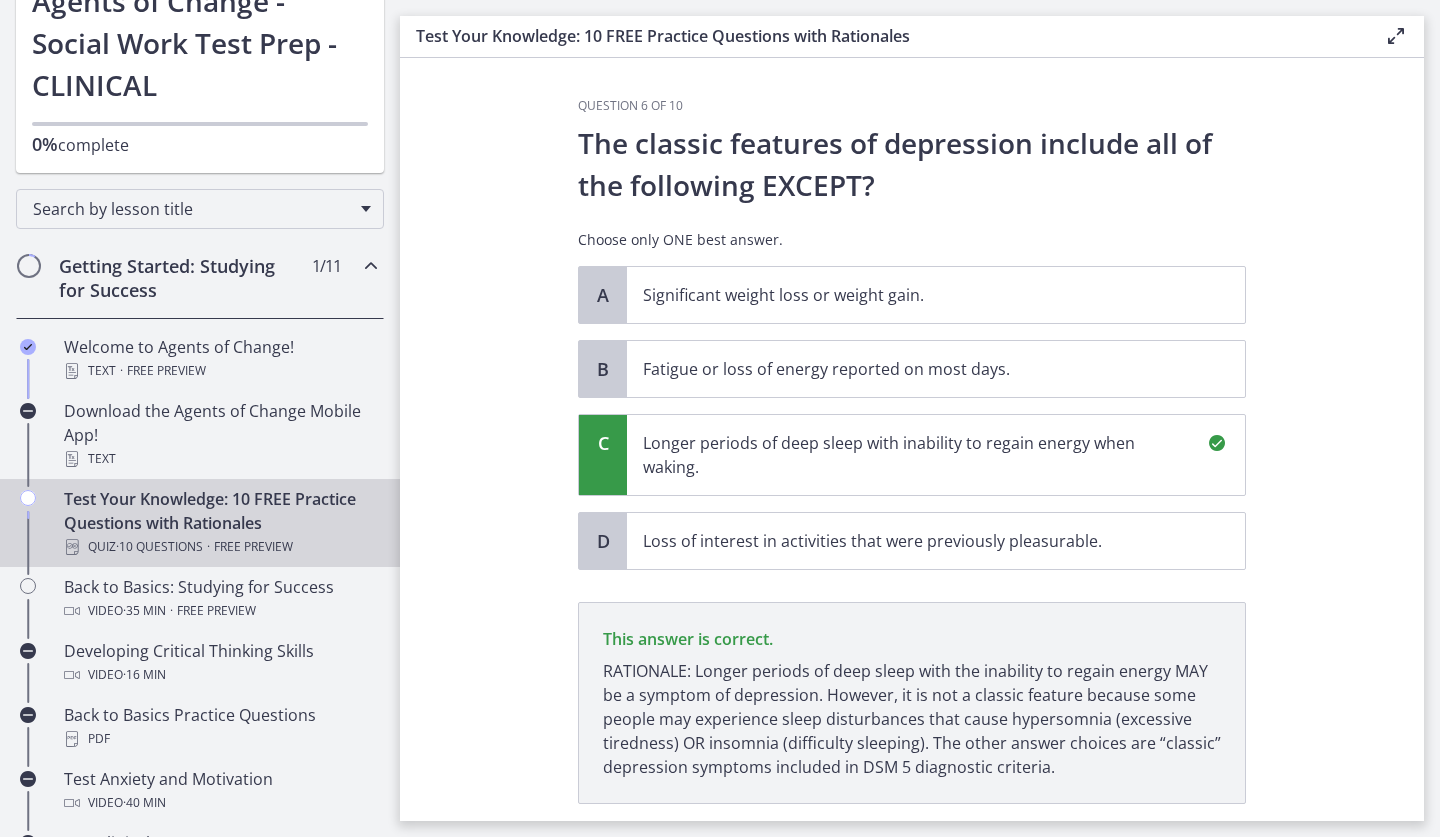 scroll, scrollTop: 134, scrollLeft: 0, axis: vertical 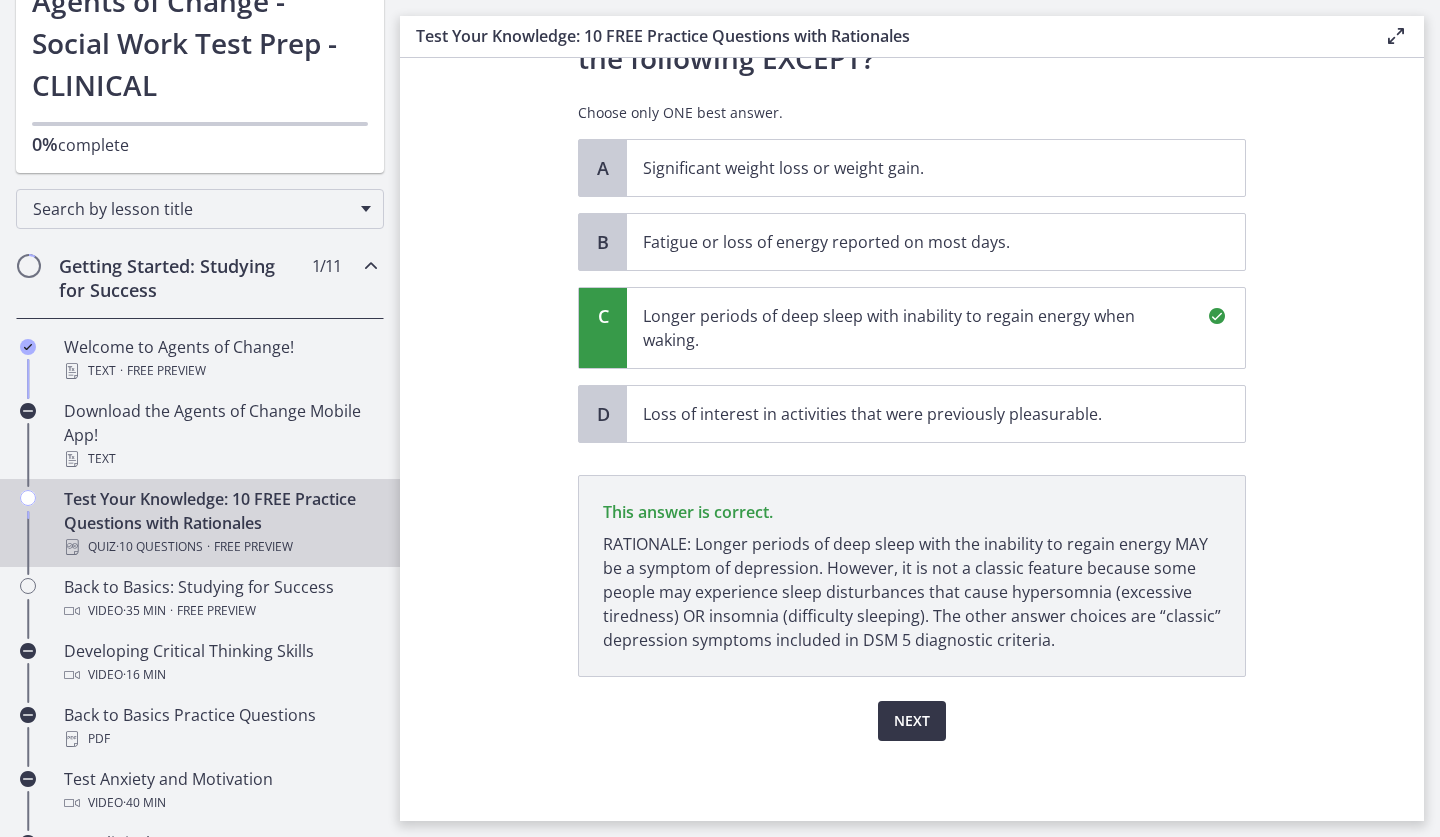 click on "Next" at bounding box center (912, 721) 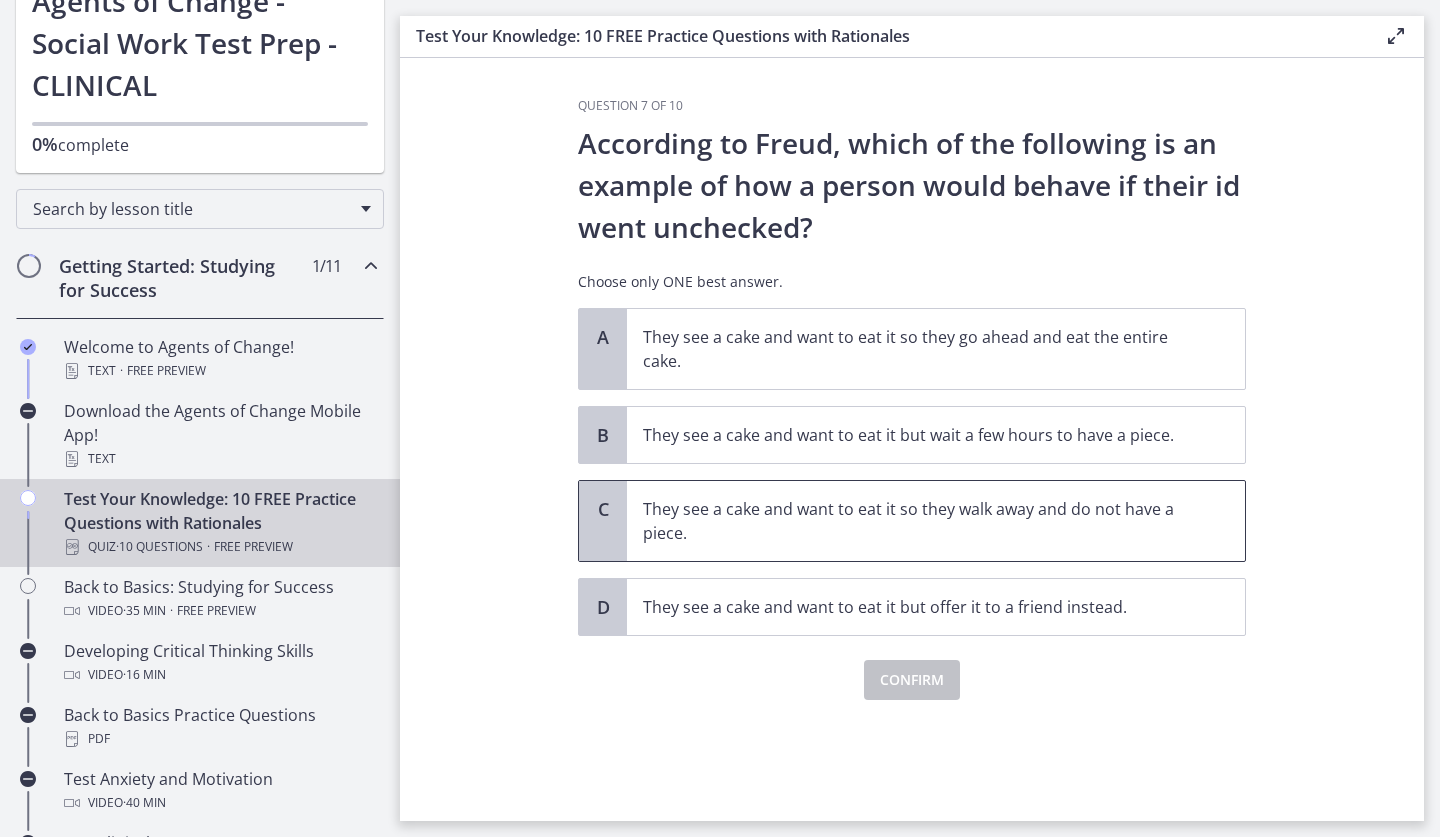 click on "They see a cake and want to eat it so they walk away and do not have a piece." at bounding box center (916, 521) 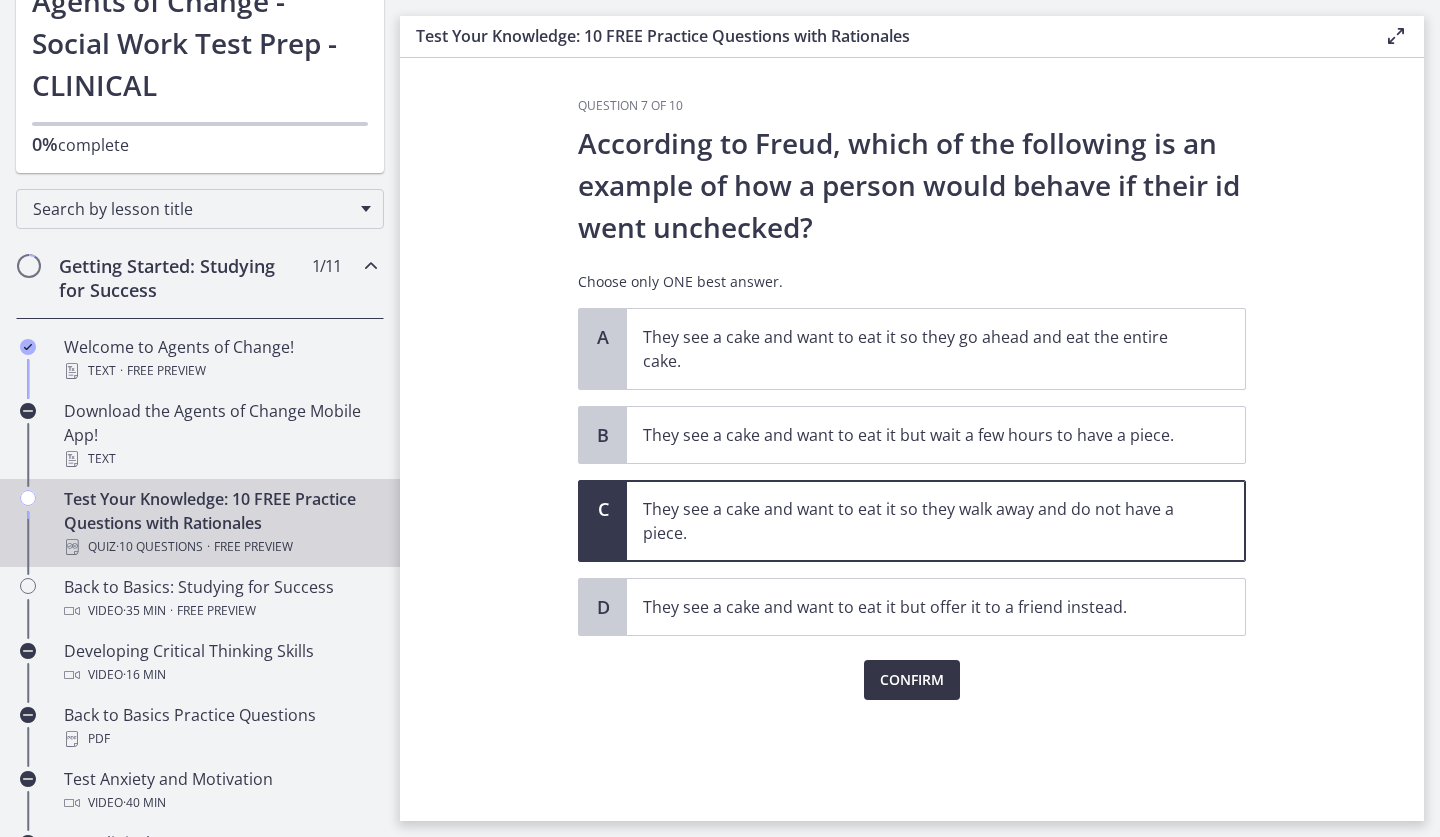 click on "Confirm" at bounding box center (912, 680) 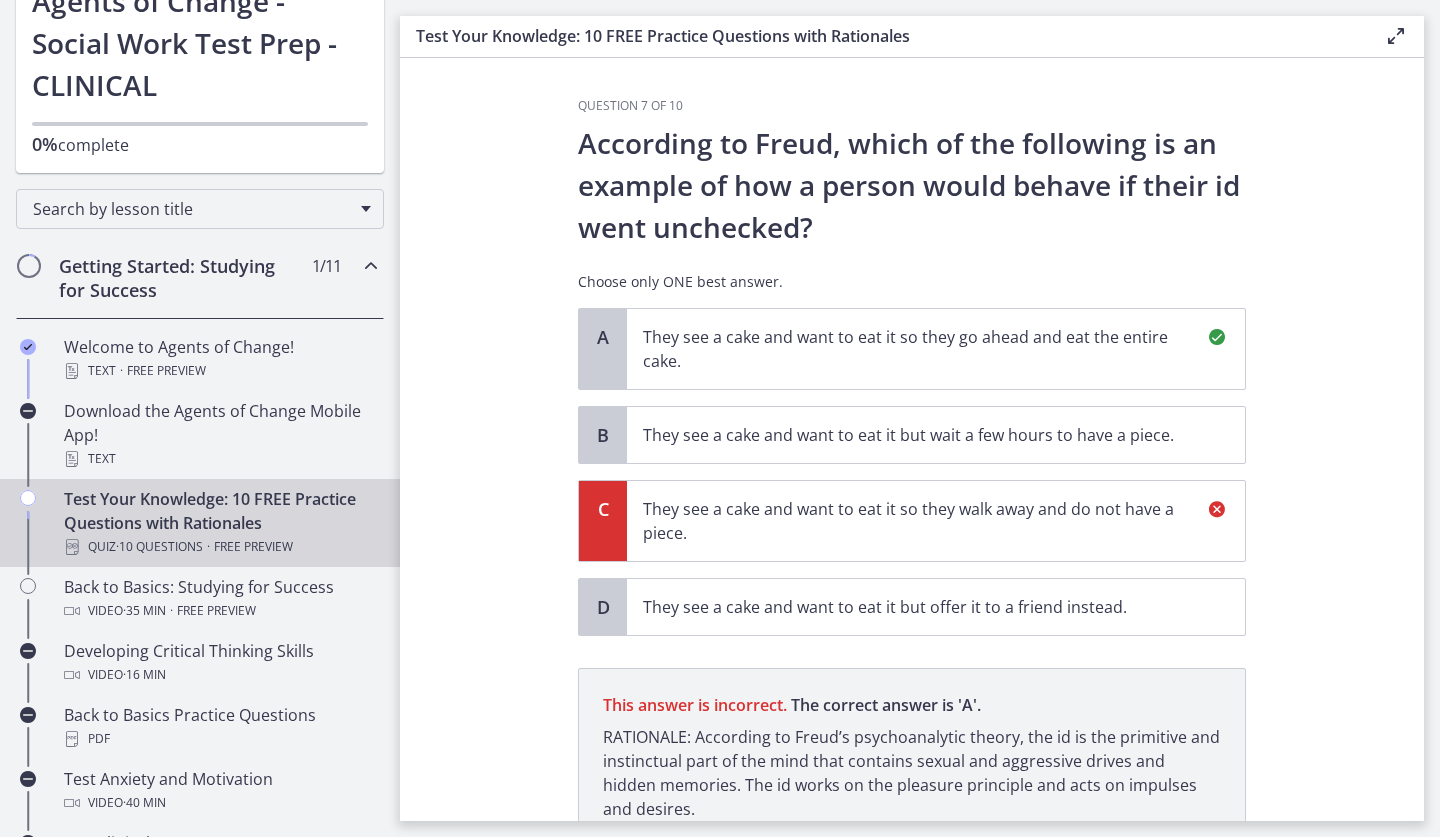 scroll, scrollTop: 176, scrollLeft: 0, axis: vertical 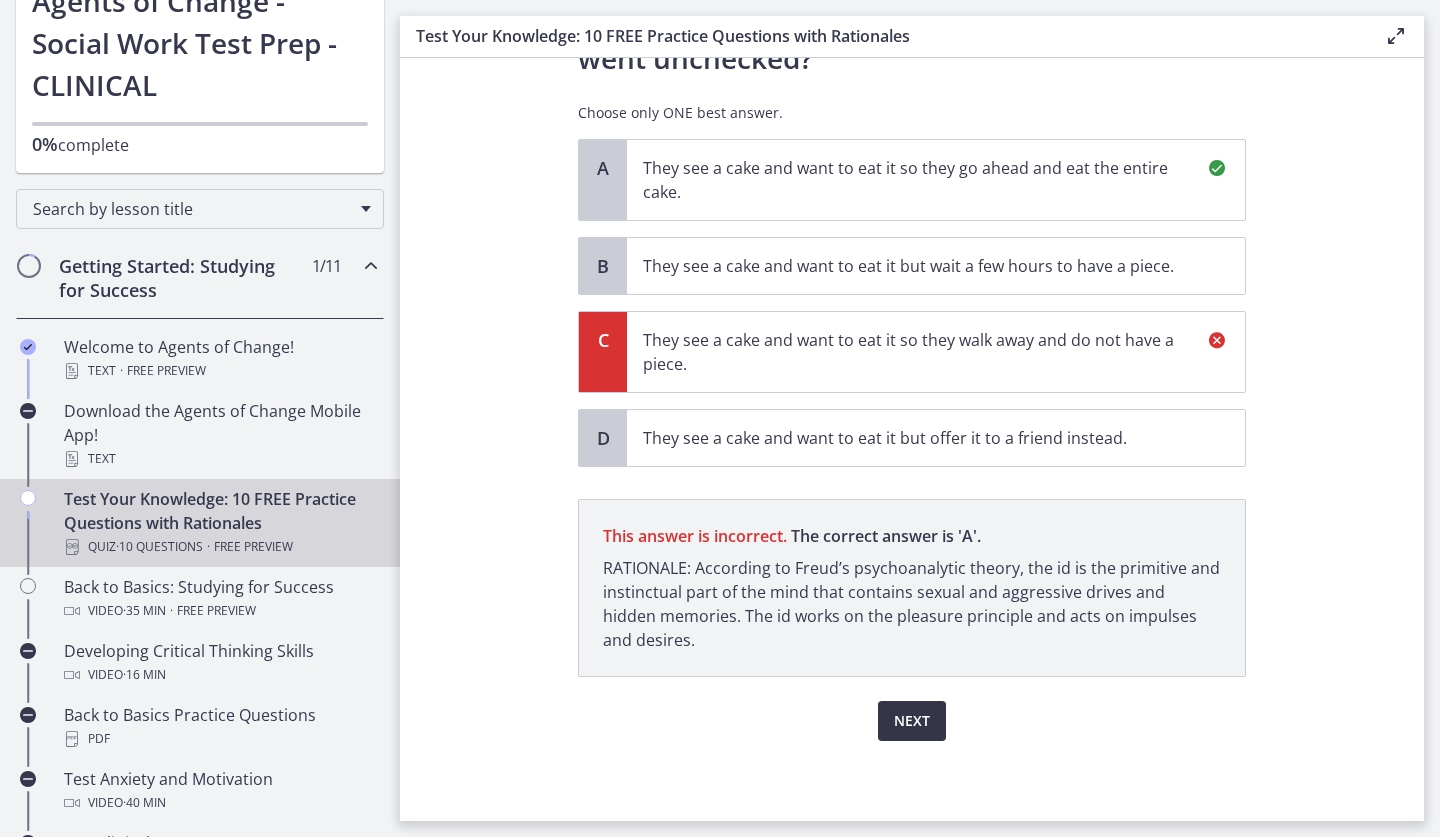 click on "Next" at bounding box center [912, 721] 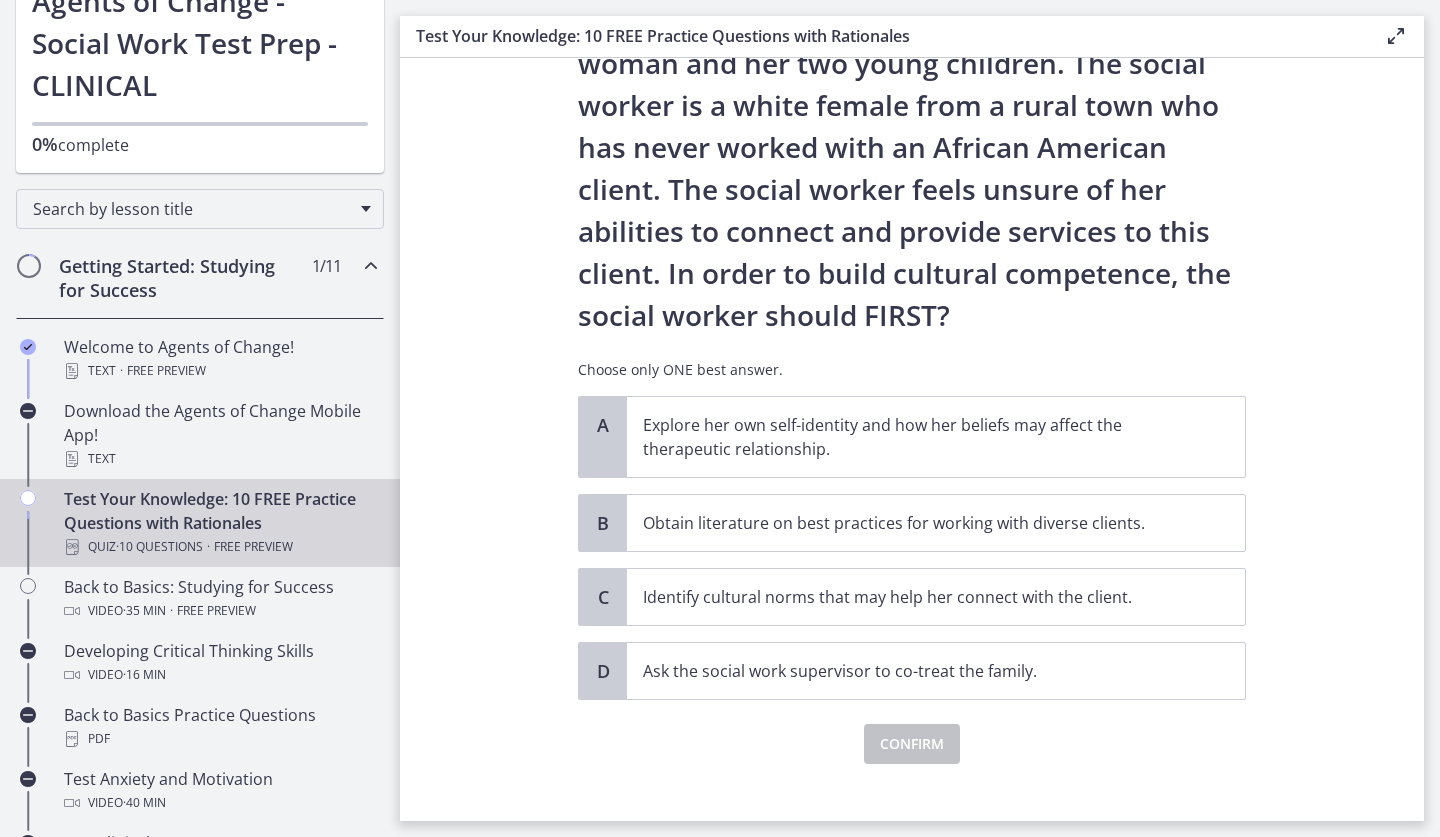 scroll, scrollTop: 167, scrollLeft: 0, axis: vertical 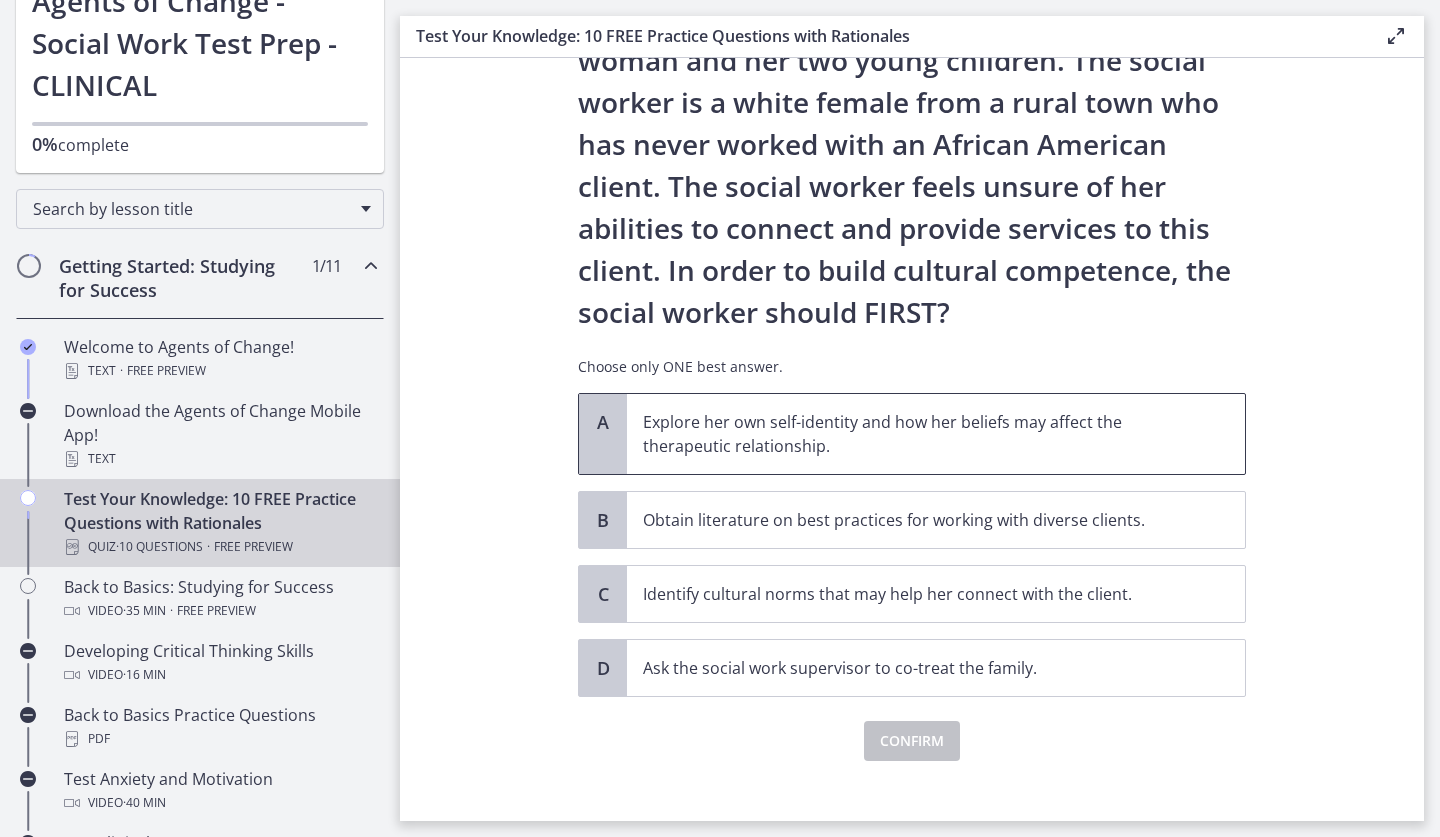 click on "Explore her own self-identity and how her beliefs may affect the therapeutic relationship." at bounding box center [916, 434] 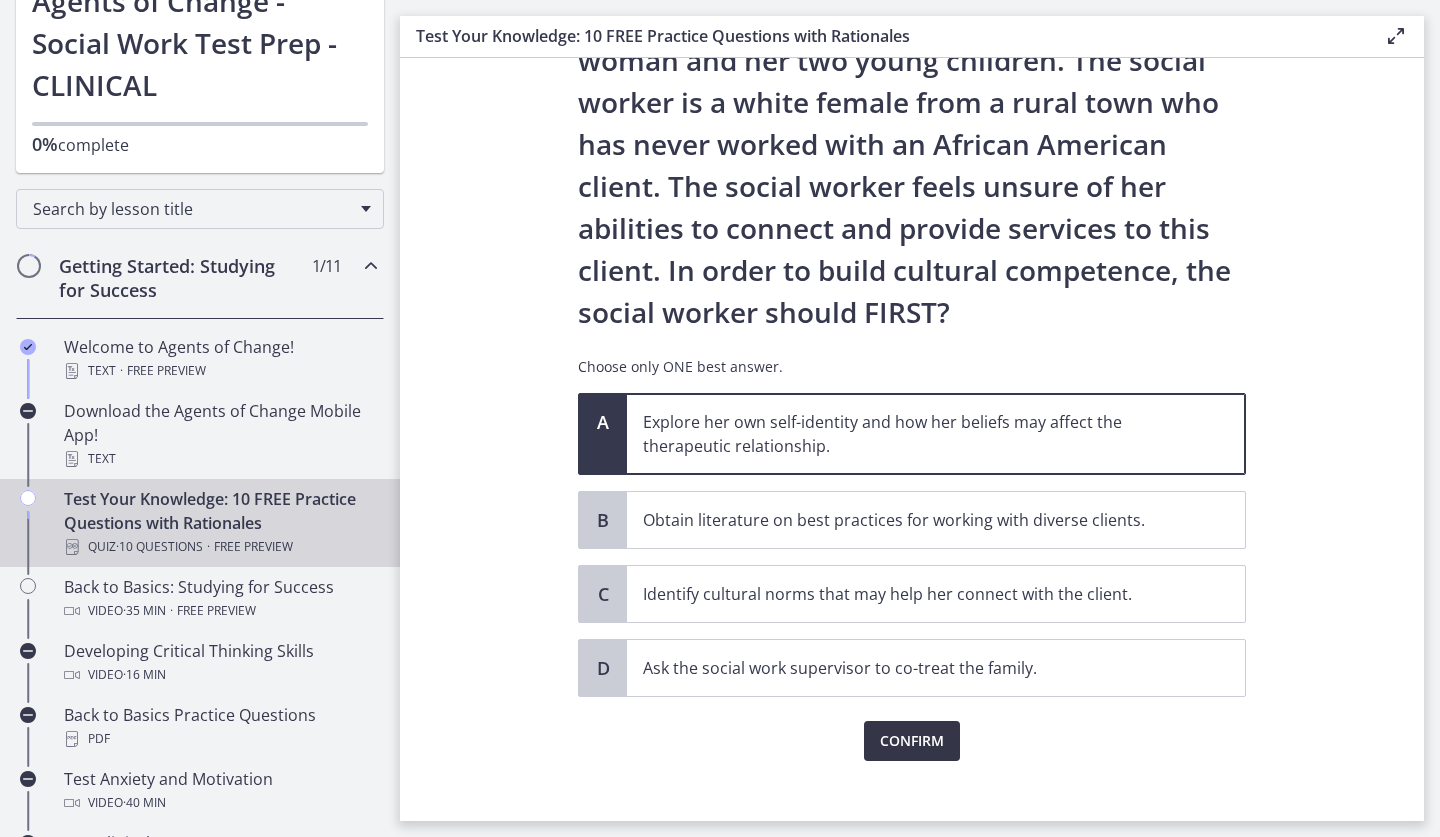 click on "Confirm" at bounding box center (912, 741) 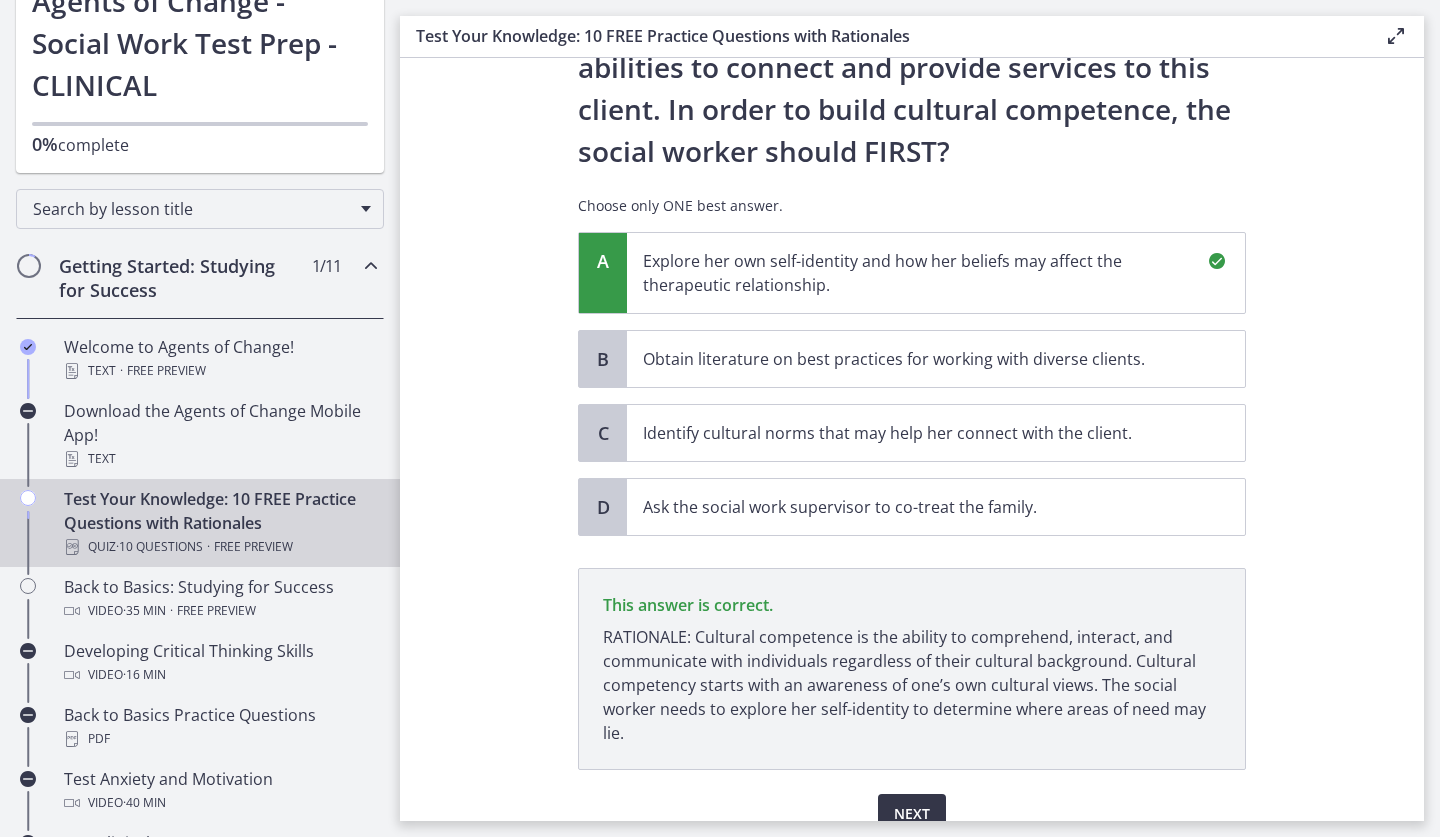 scroll, scrollTop: 428, scrollLeft: 0, axis: vertical 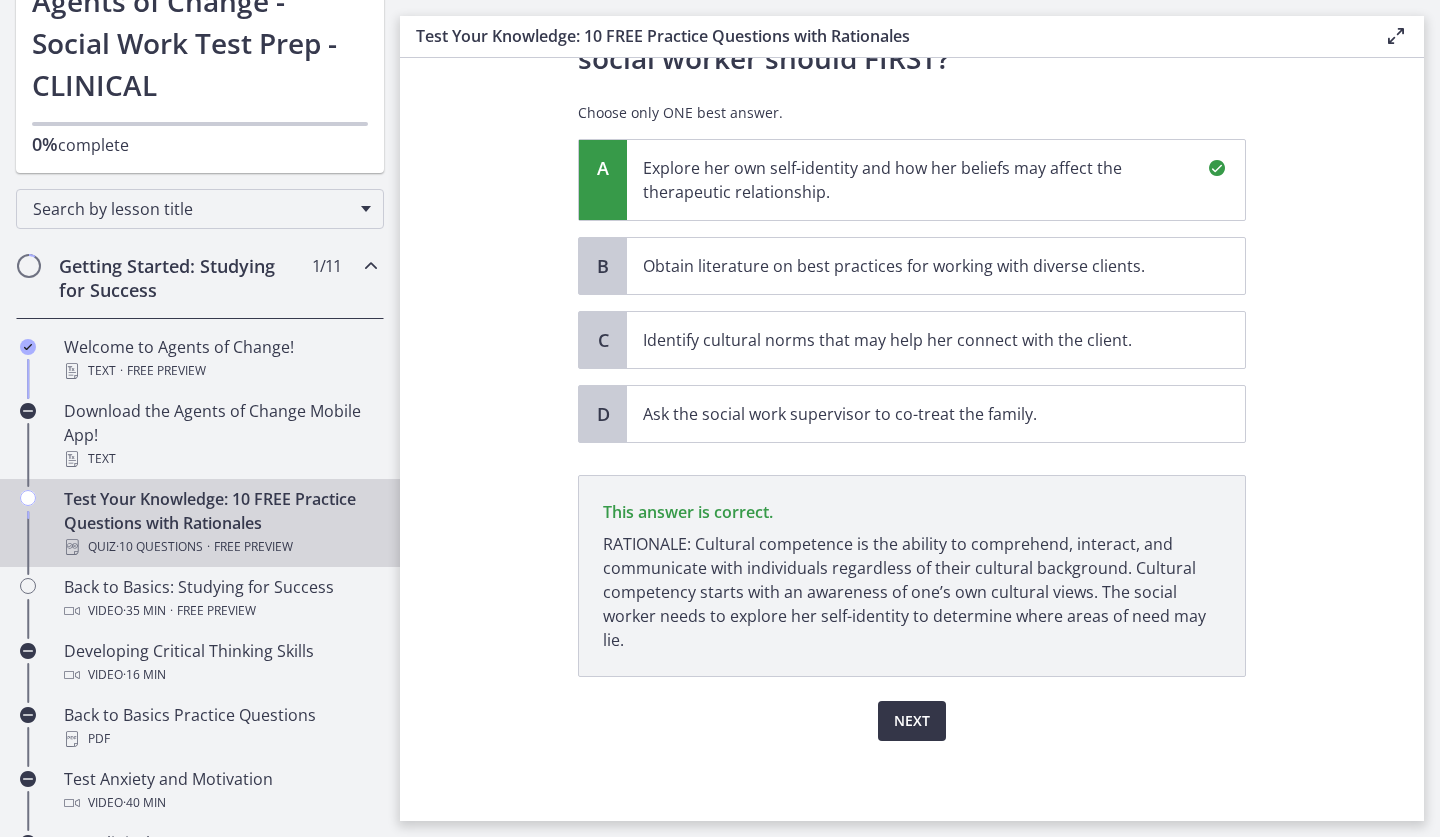 click on "Next" at bounding box center (912, 721) 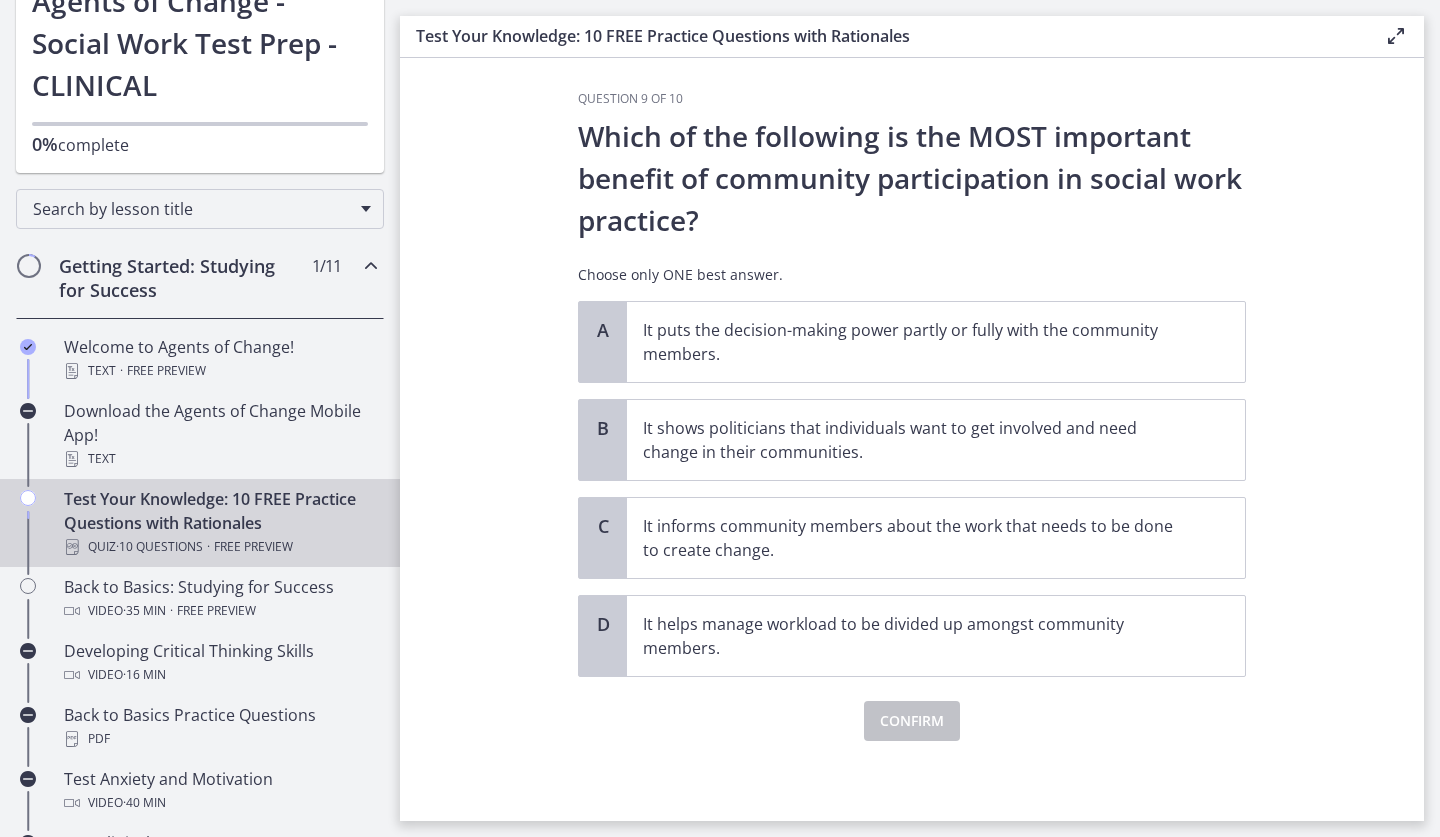 scroll, scrollTop: 0, scrollLeft: 0, axis: both 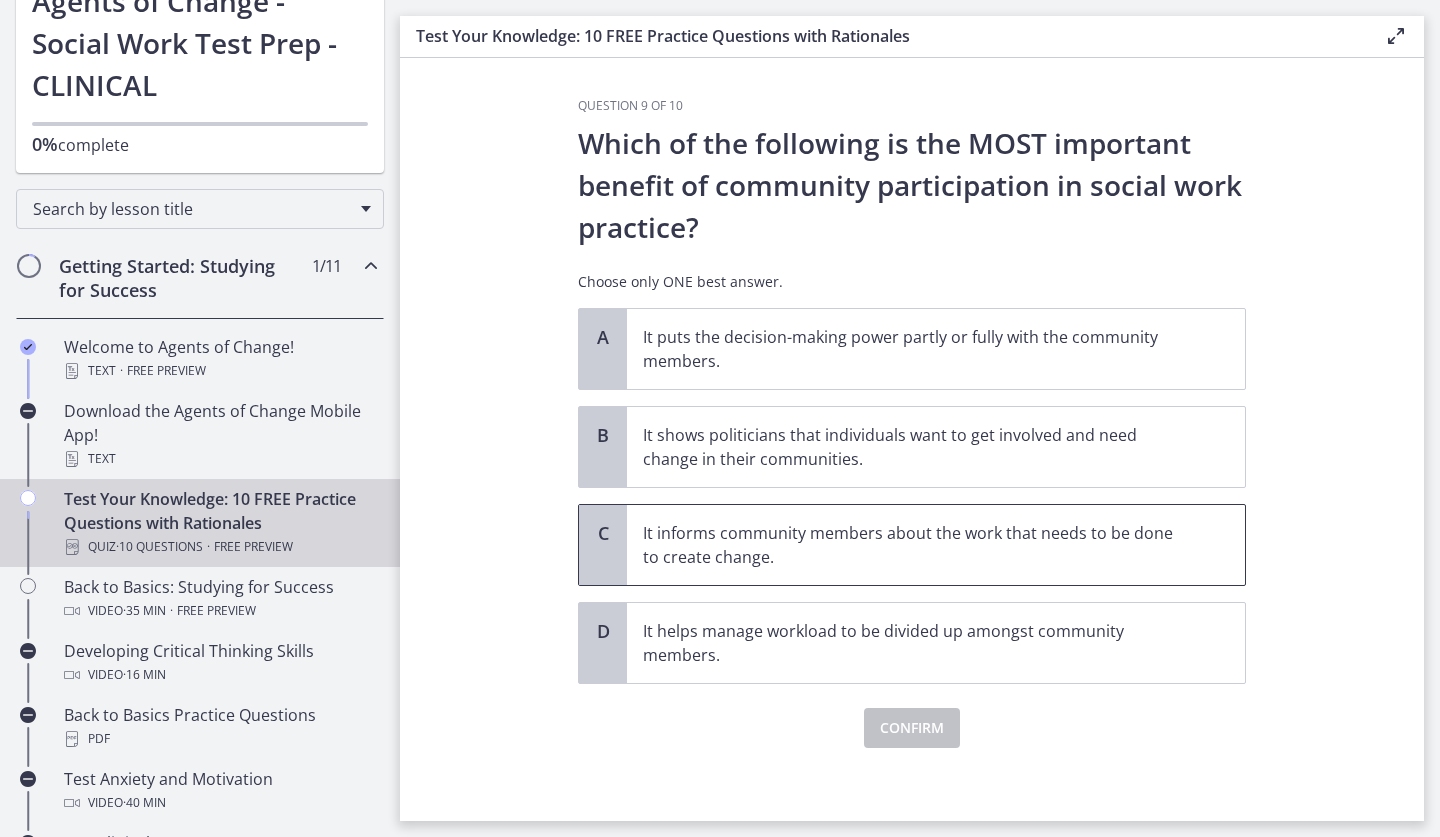 click on "It informs community members about the work that needs to be done to create change." at bounding box center [916, 545] 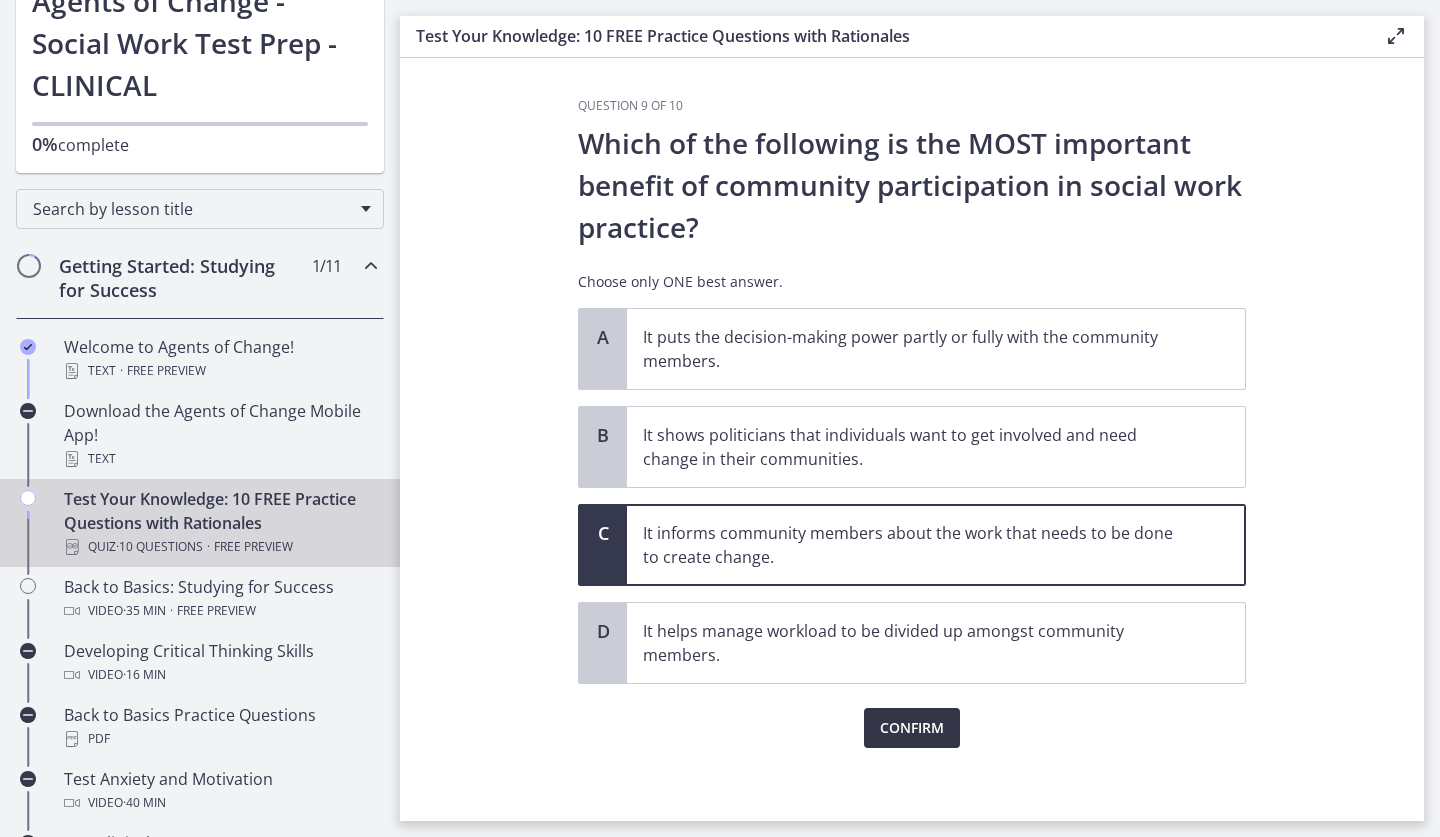 click on "Confirm" at bounding box center [912, 728] 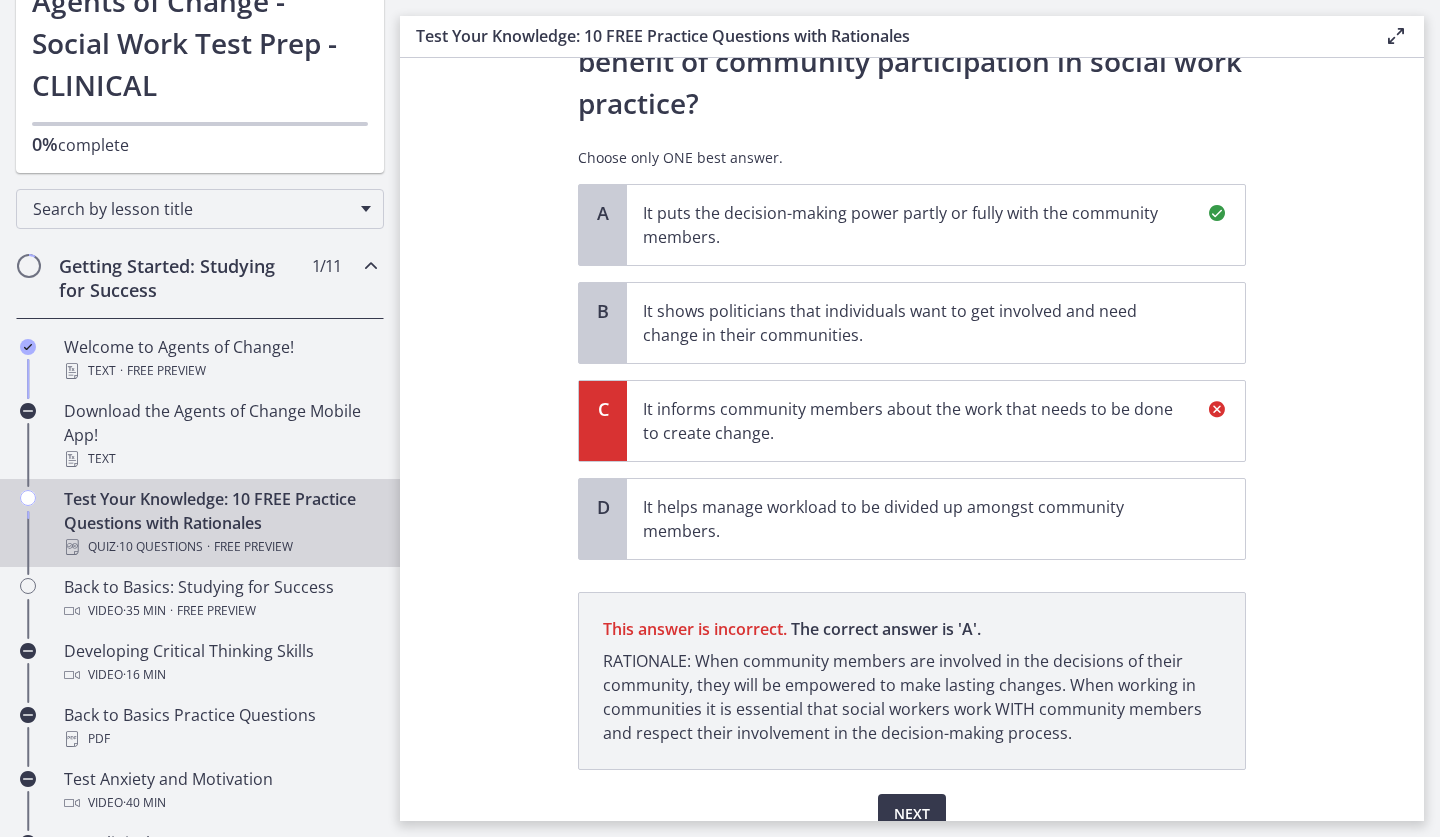 scroll, scrollTop: 224, scrollLeft: 0, axis: vertical 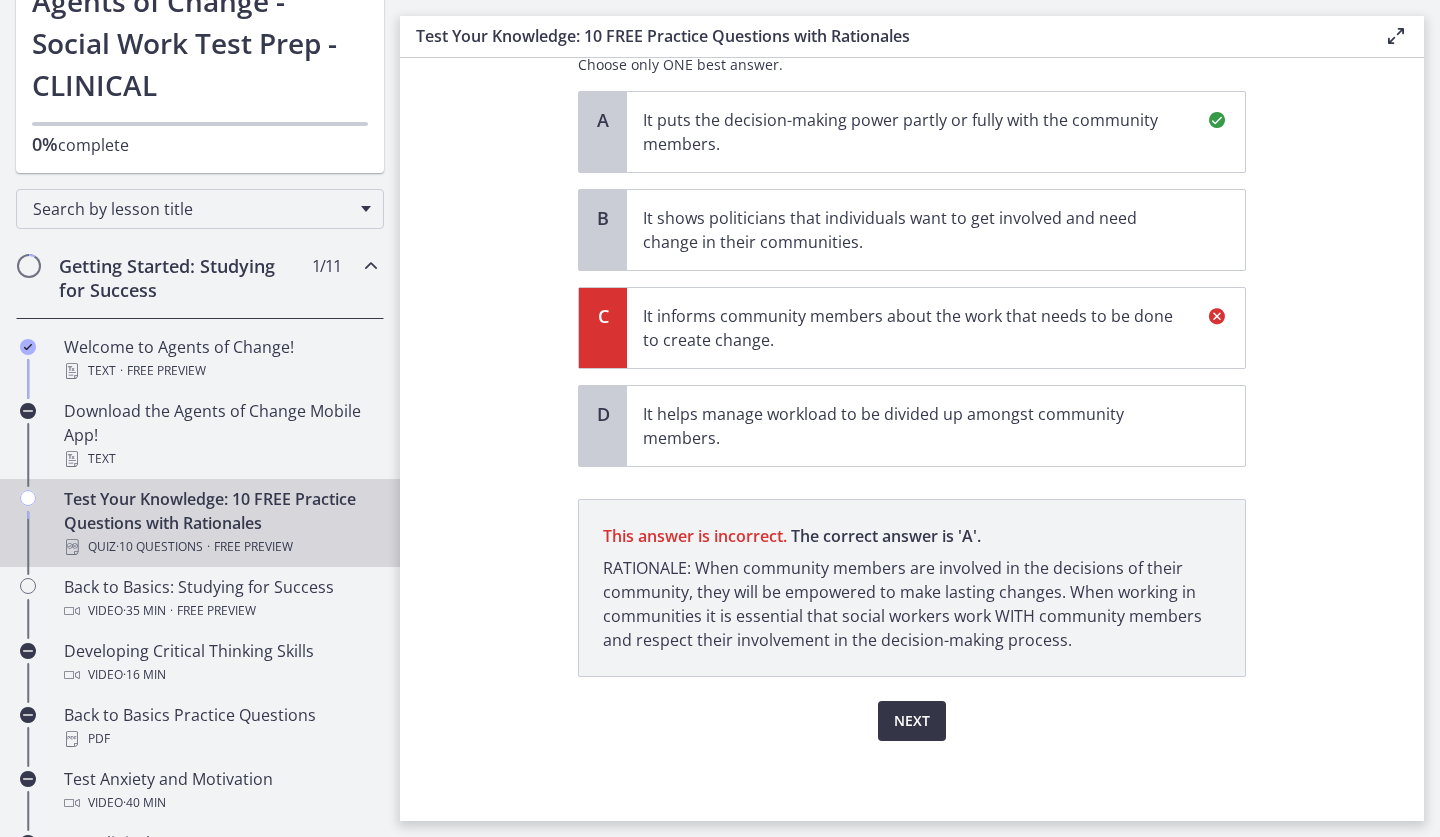 click on "Next" at bounding box center (912, 721) 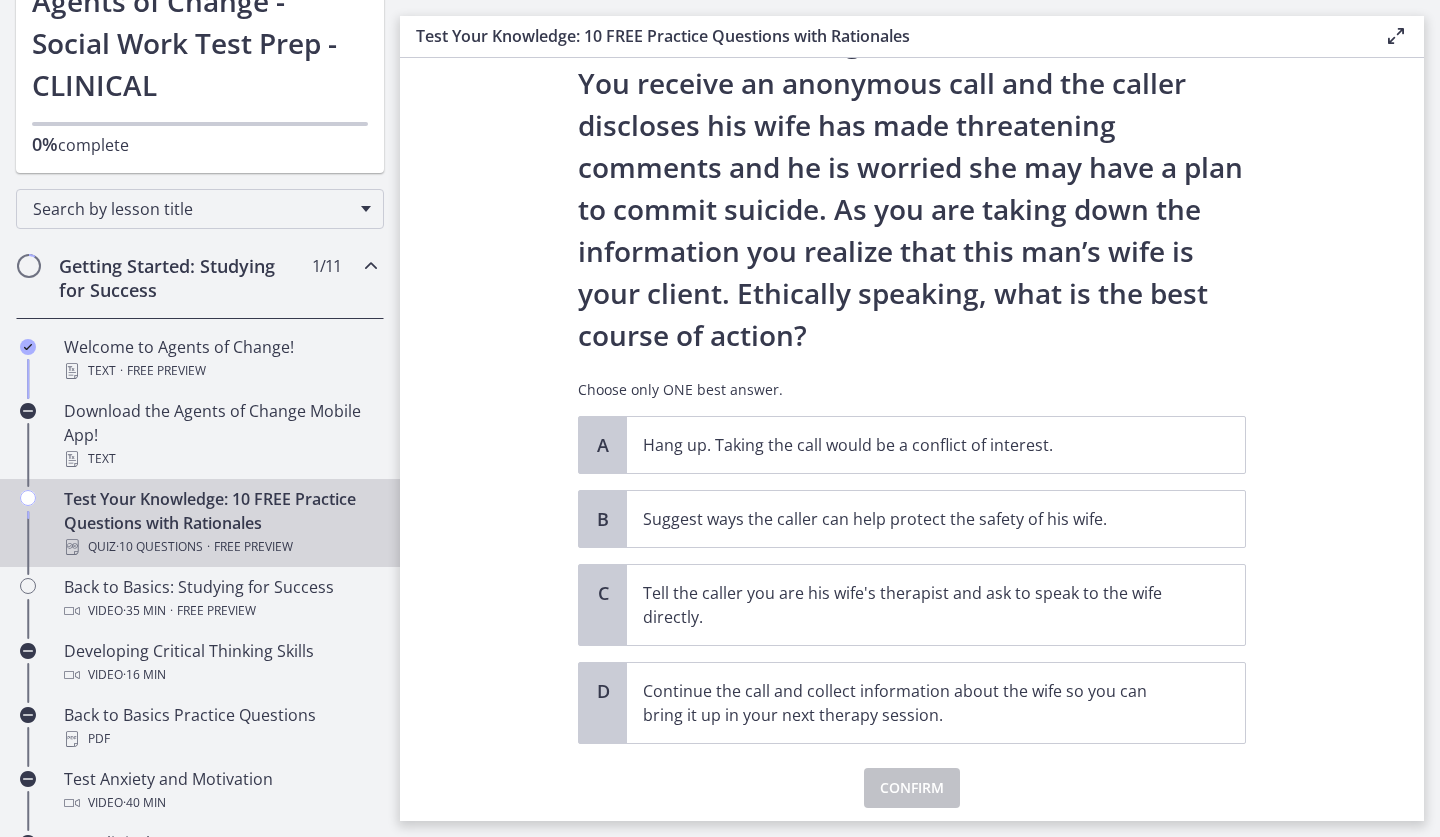 scroll, scrollTop: 106, scrollLeft: 0, axis: vertical 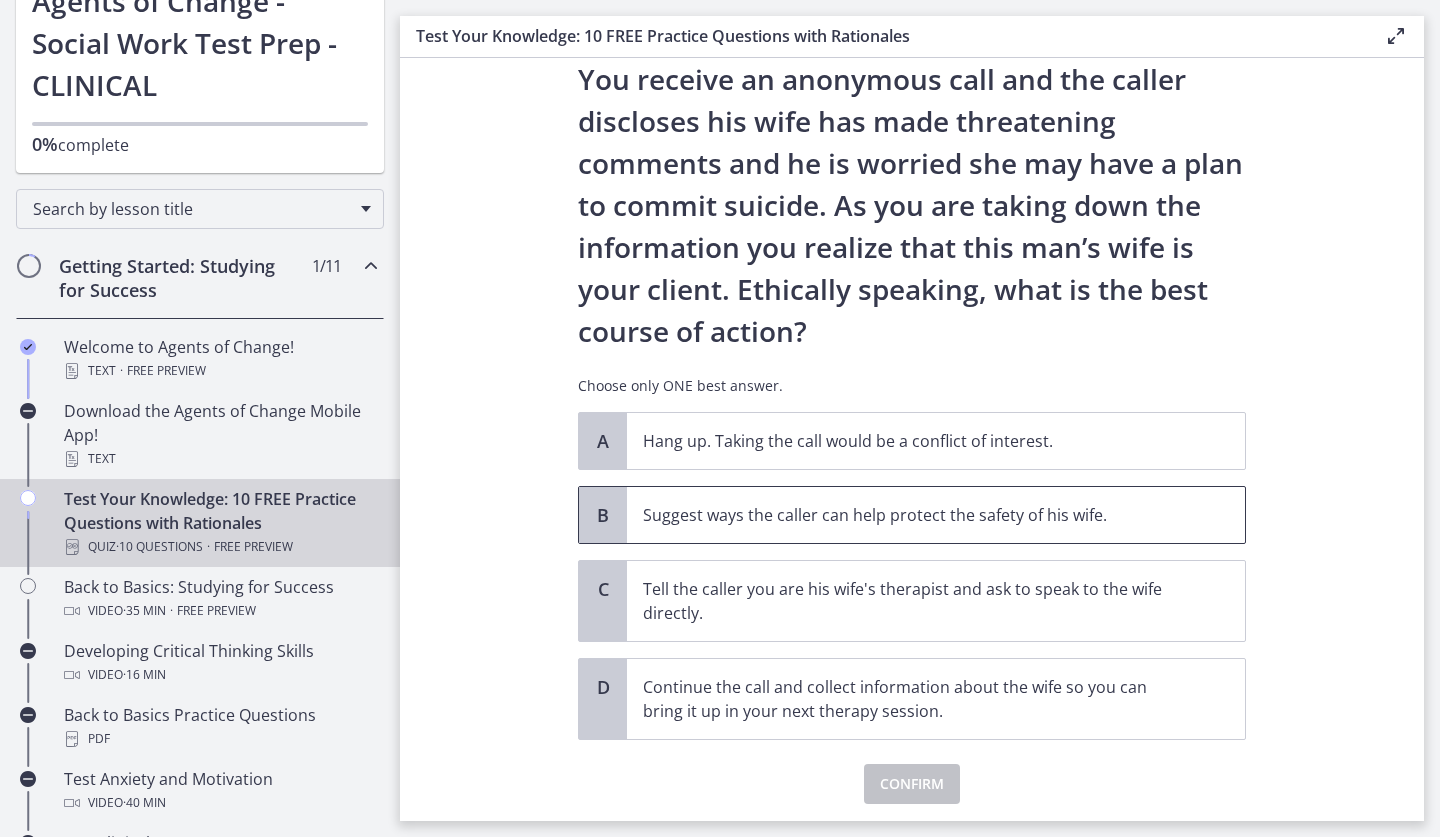 click on "Suggest ways the caller can help protect the safety of his wife." at bounding box center (916, 515) 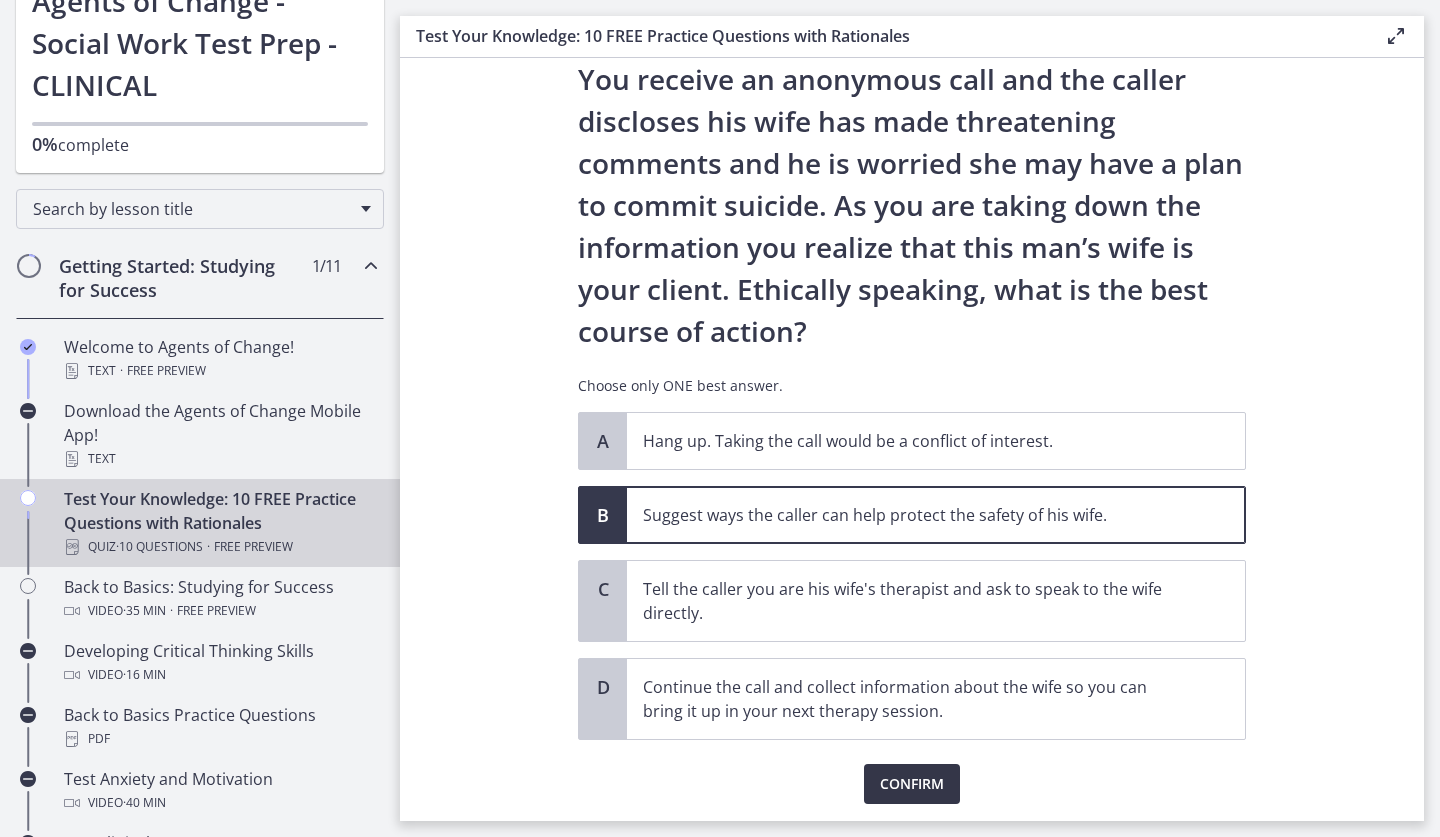 click on "Confirm" at bounding box center (912, 784) 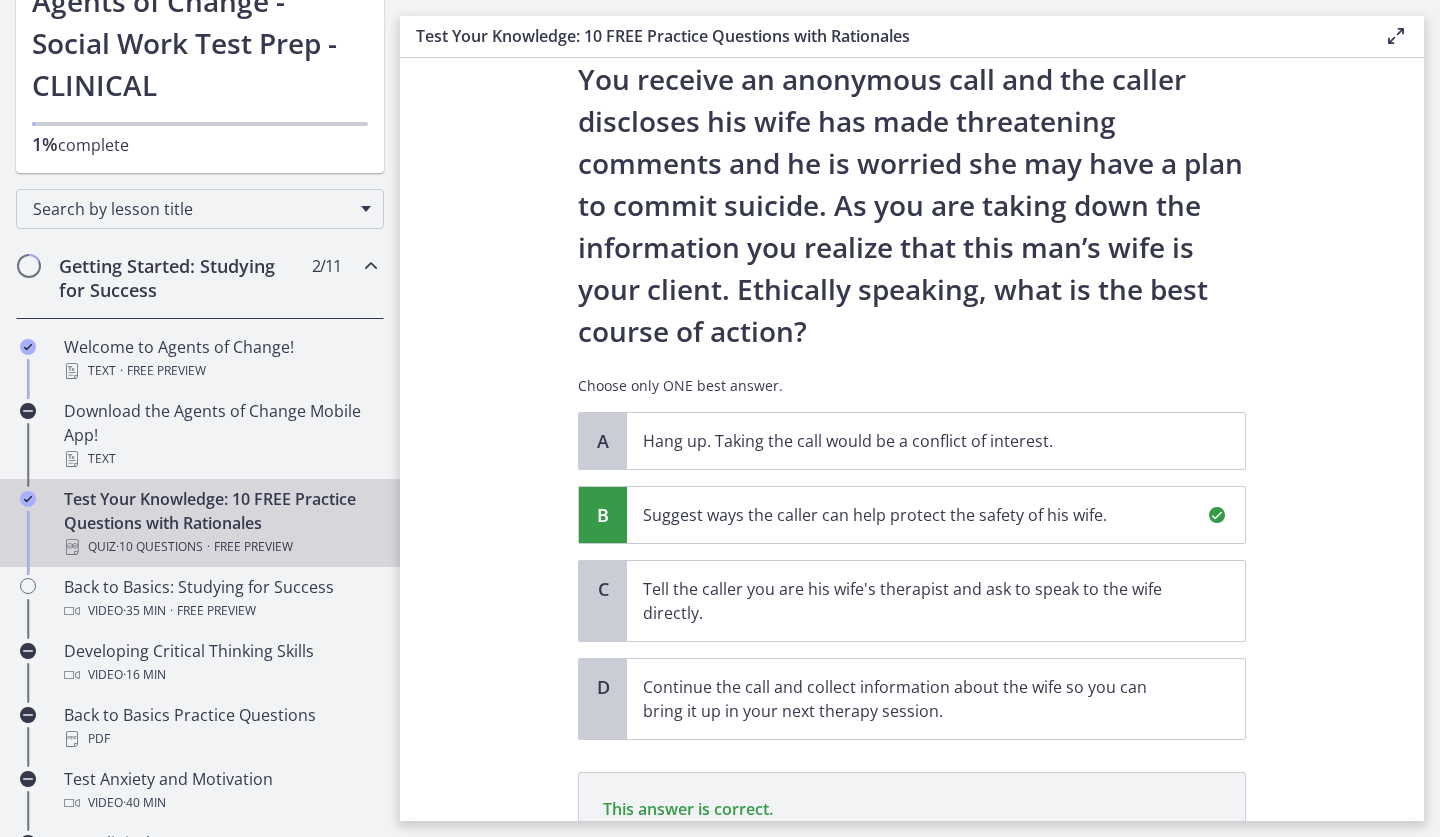 scroll, scrollTop: 362, scrollLeft: 0, axis: vertical 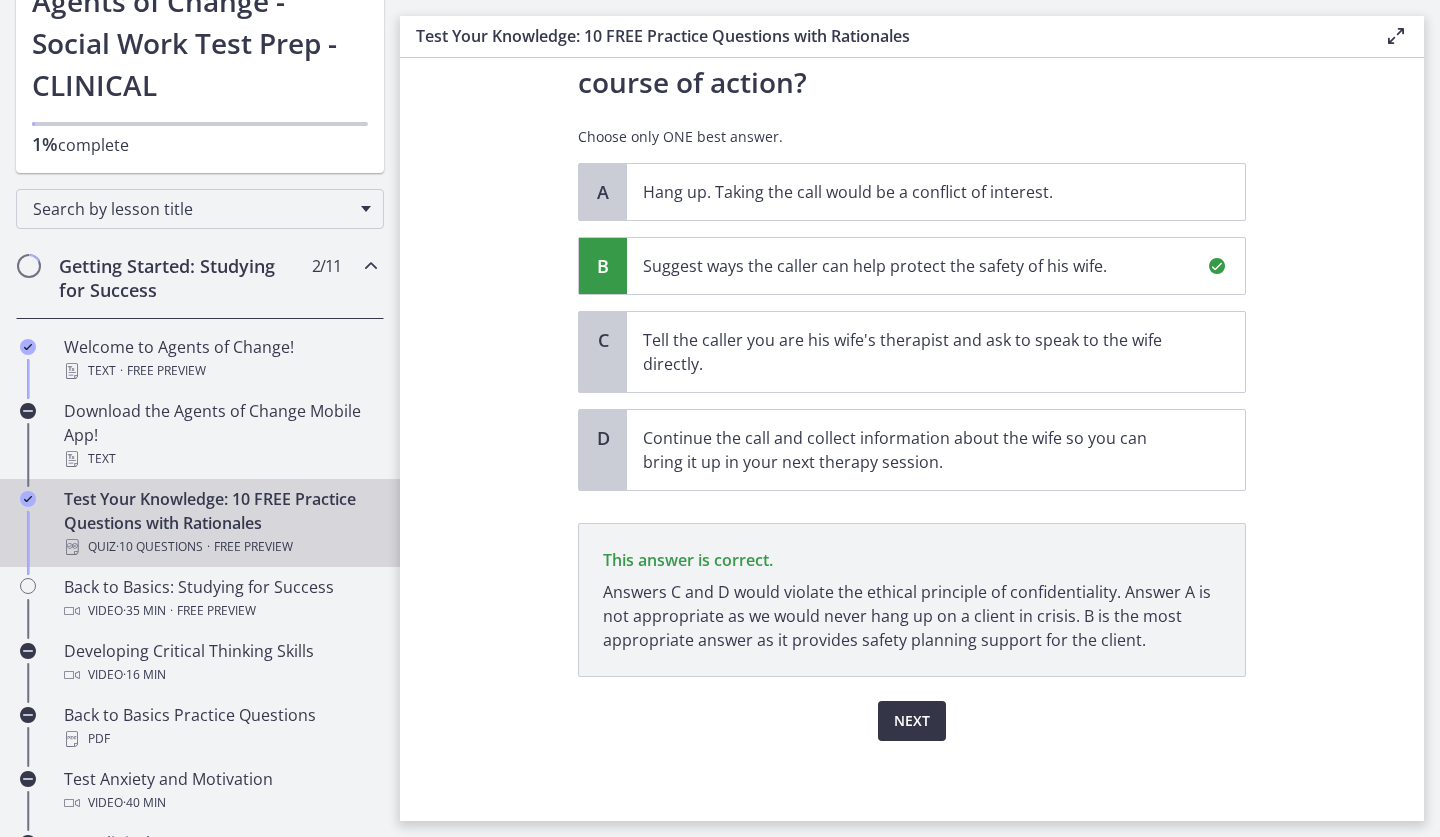 click on "Next" at bounding box center (912, 721) 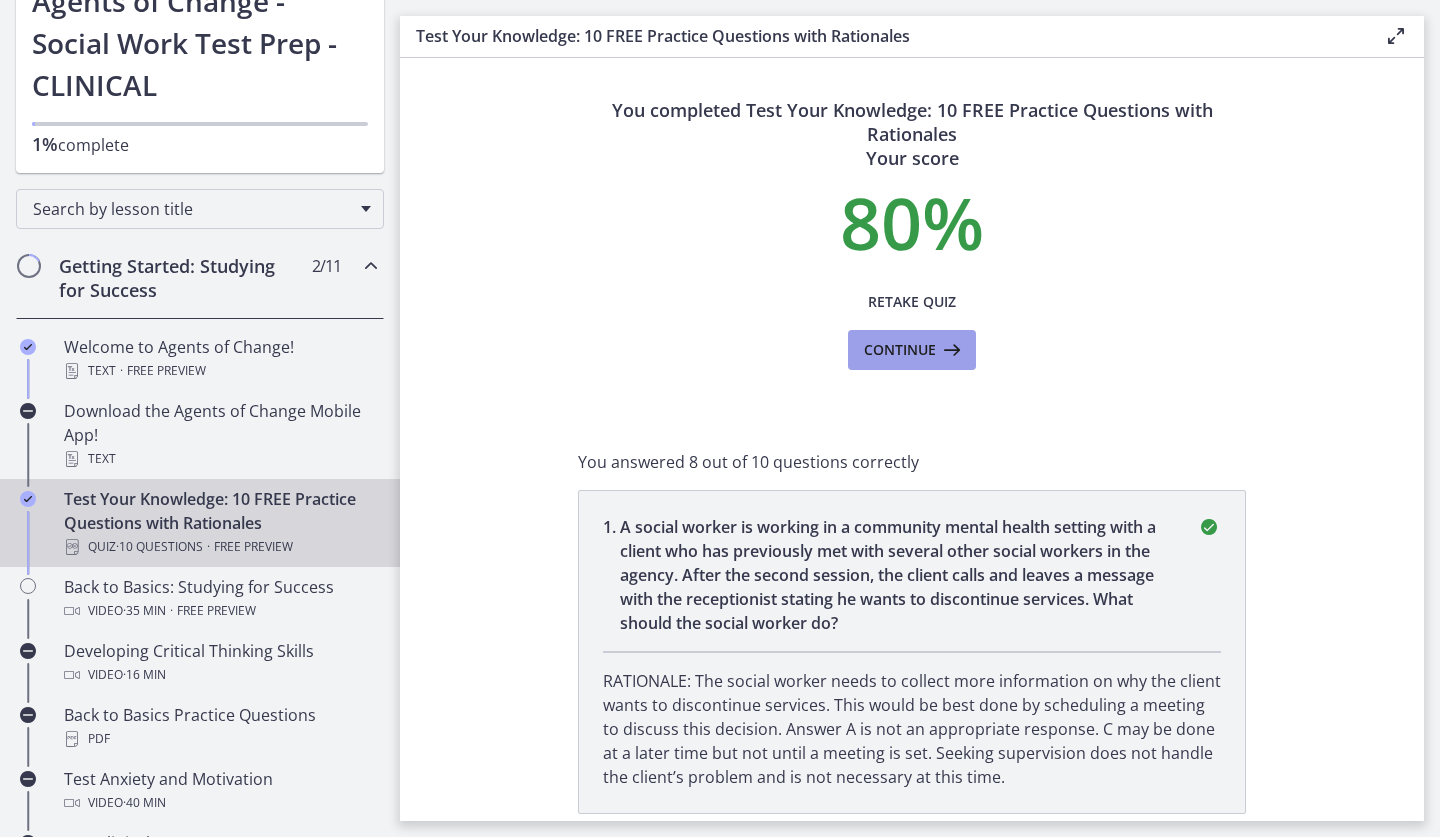 click at bounding box center (950, 350) 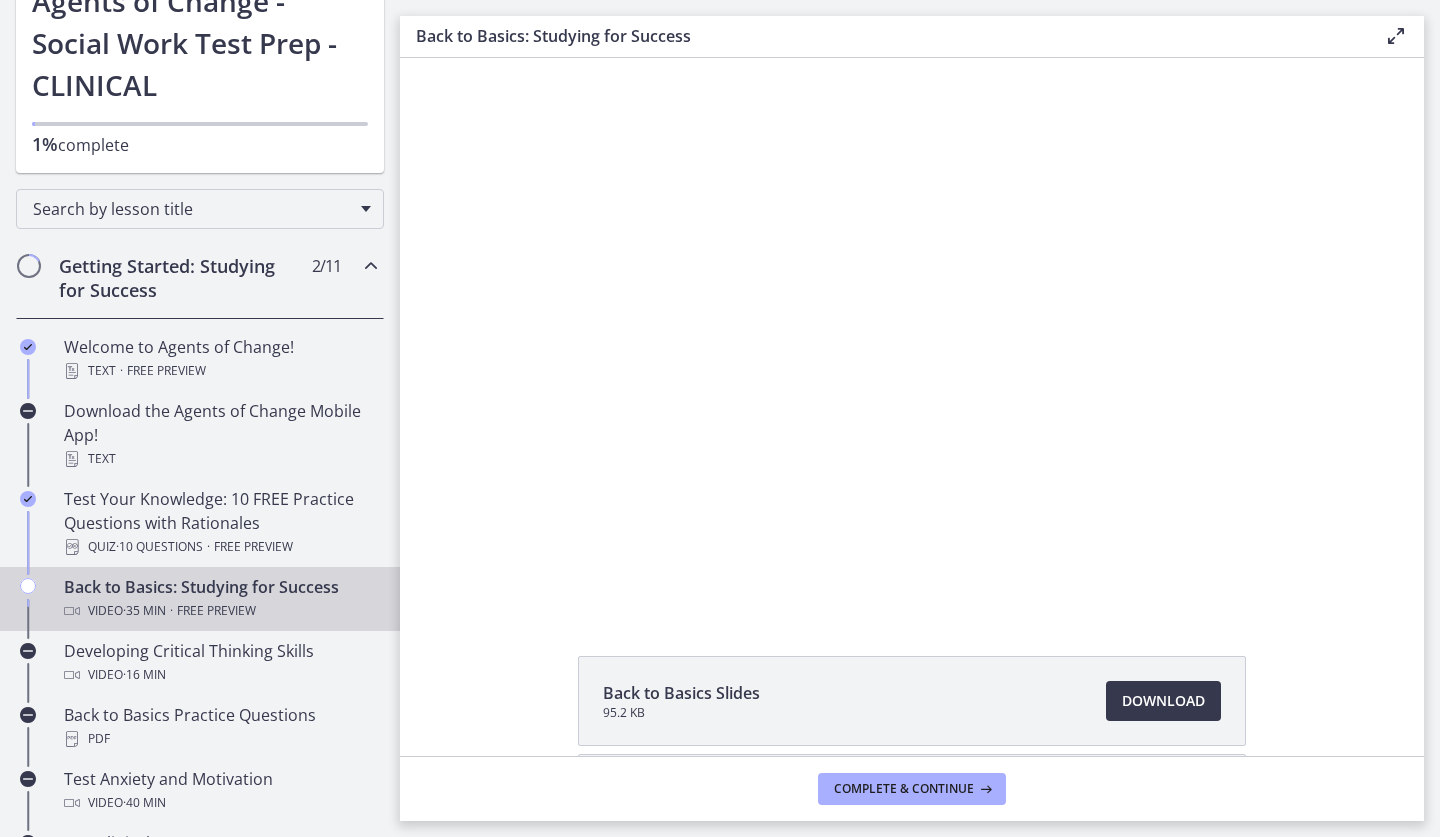 scroll, scrollTop: 0, scrollLeft: 0, axis: both 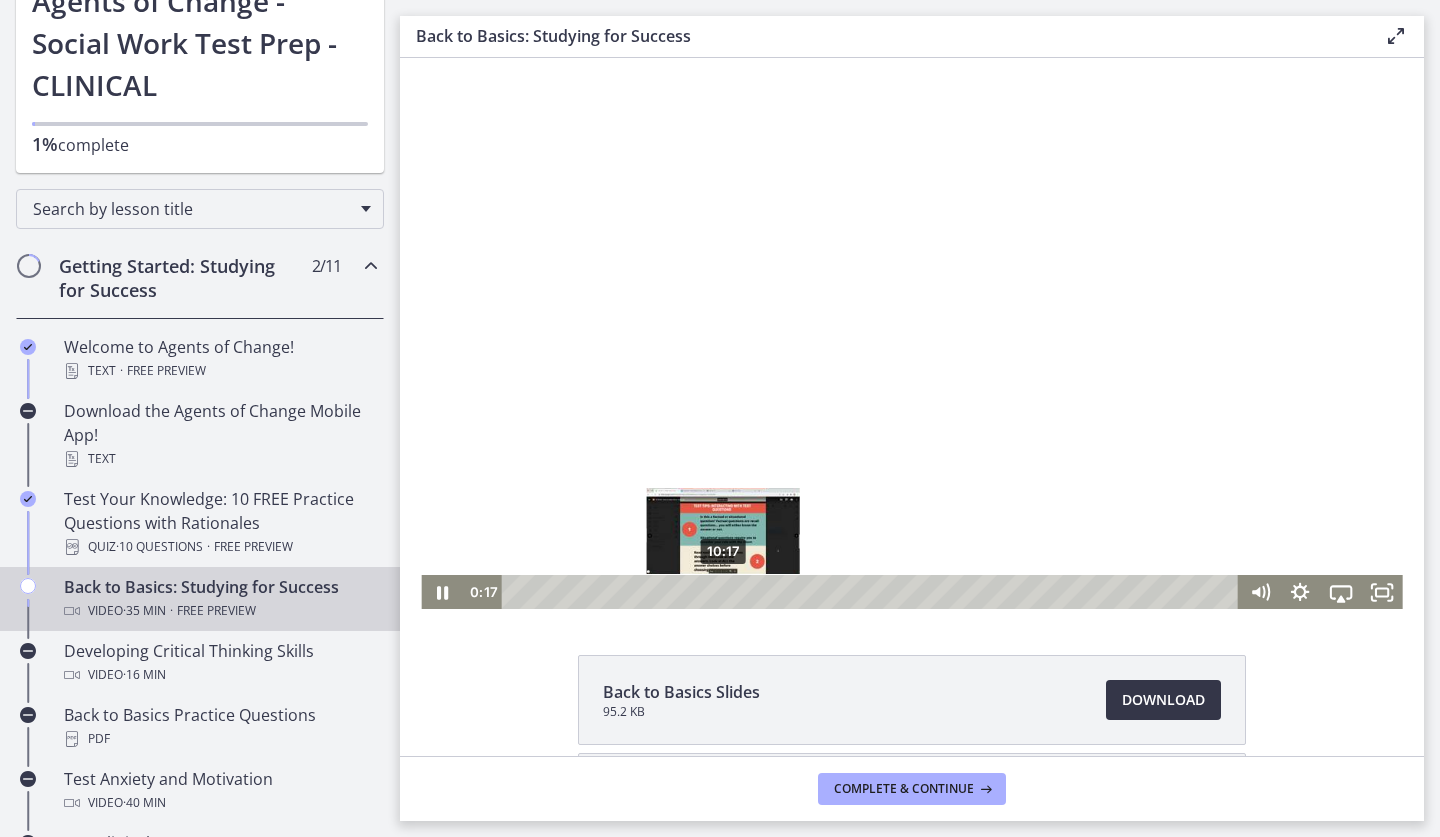 click on "Download
Opens in a new window" at bounding box center [1163, 700] 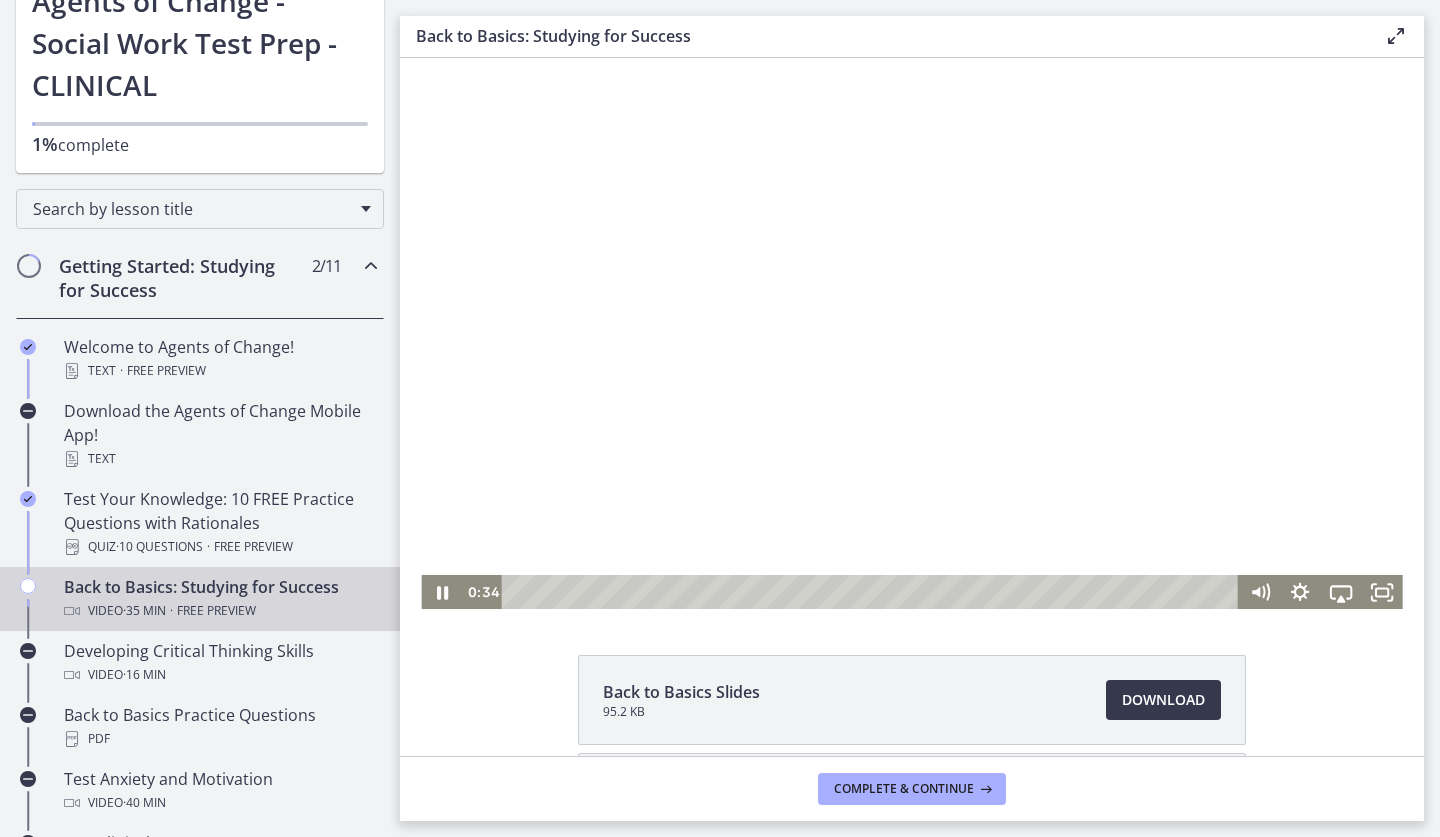 click at bounding box center [911, 334] 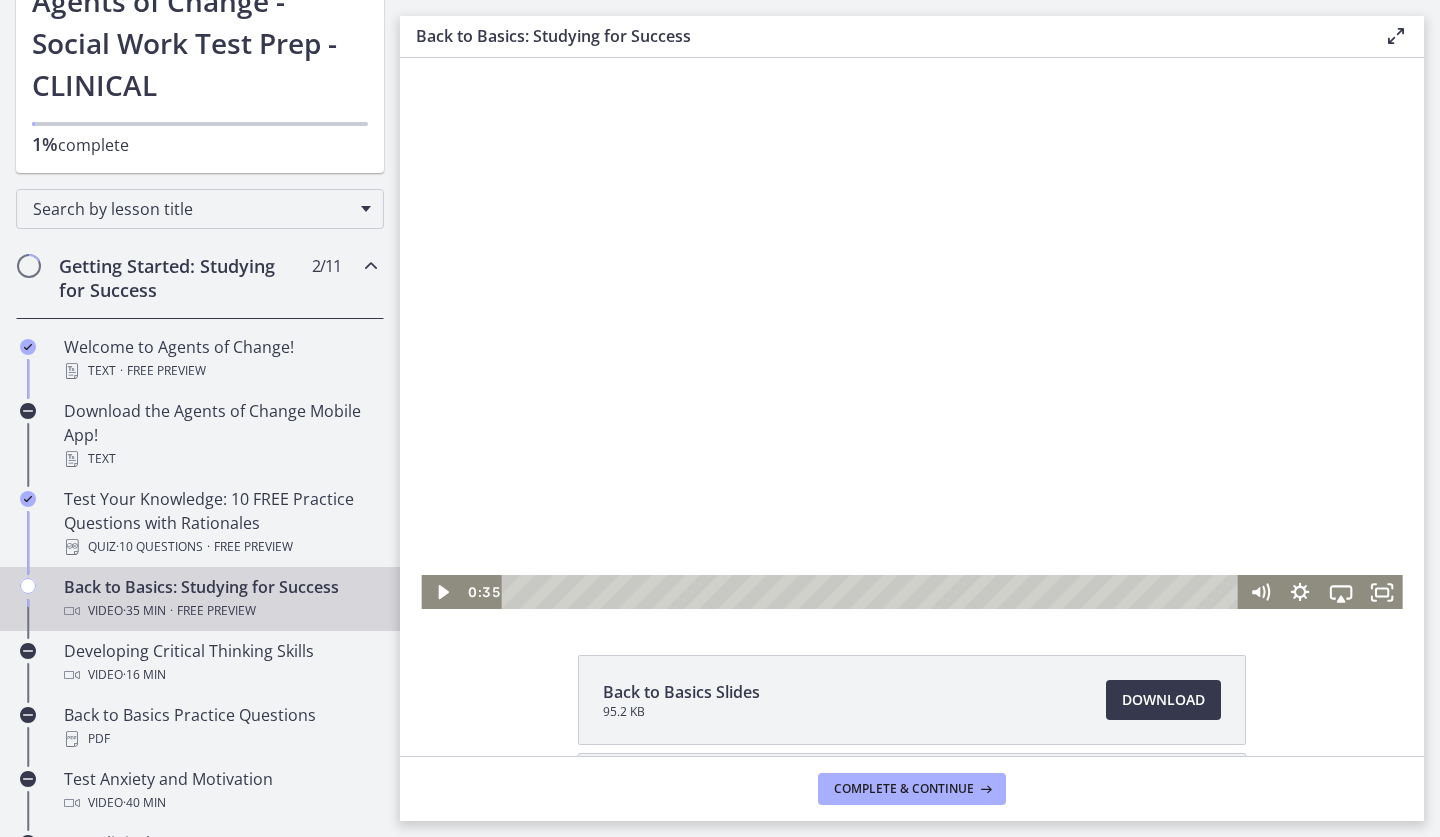 click at bounding box center [911, 334] 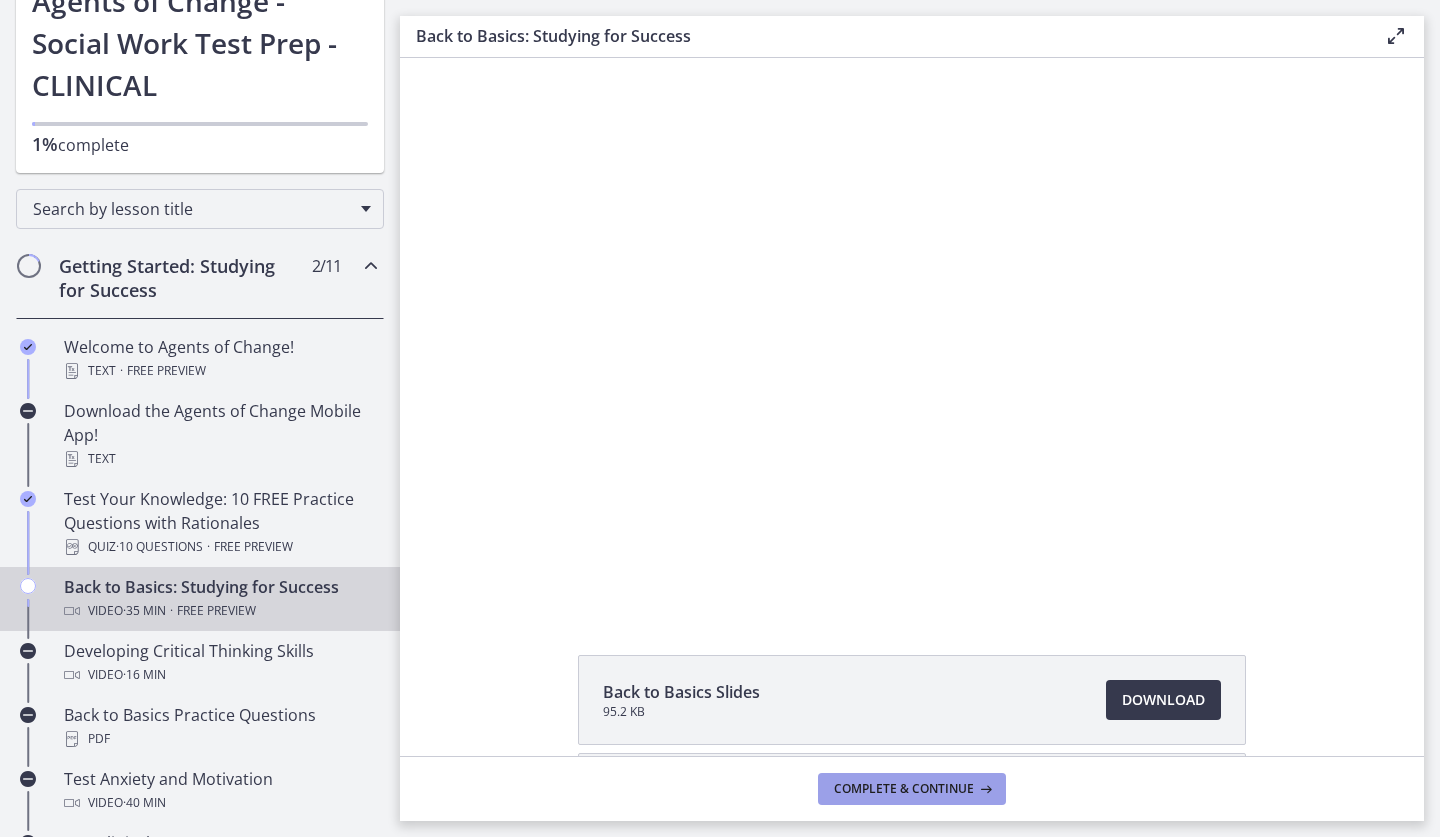 click on "Complete & continue" at bounding box center (904, 789) 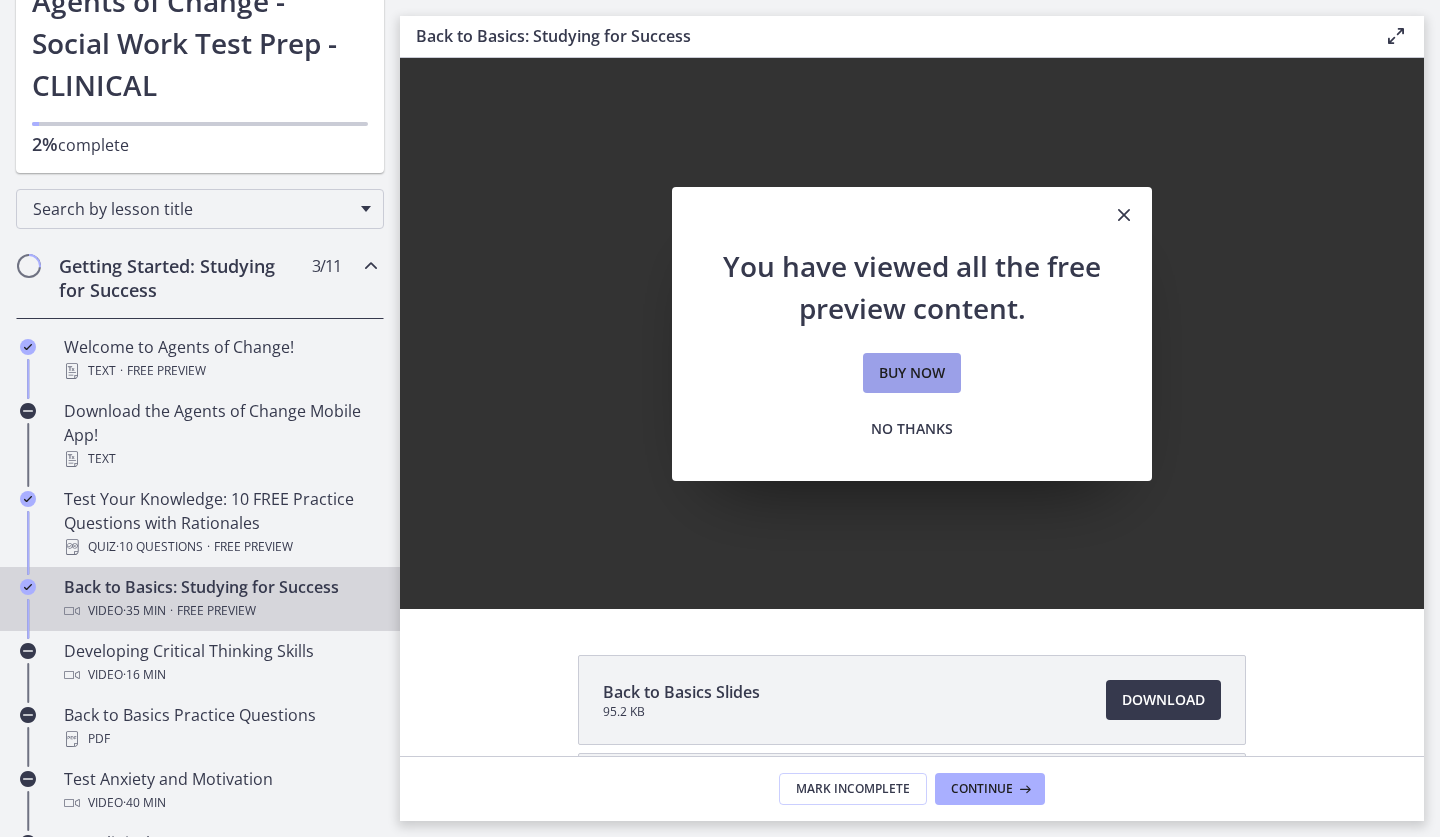 click on "Buy now" at bounding box center (912, 373) 